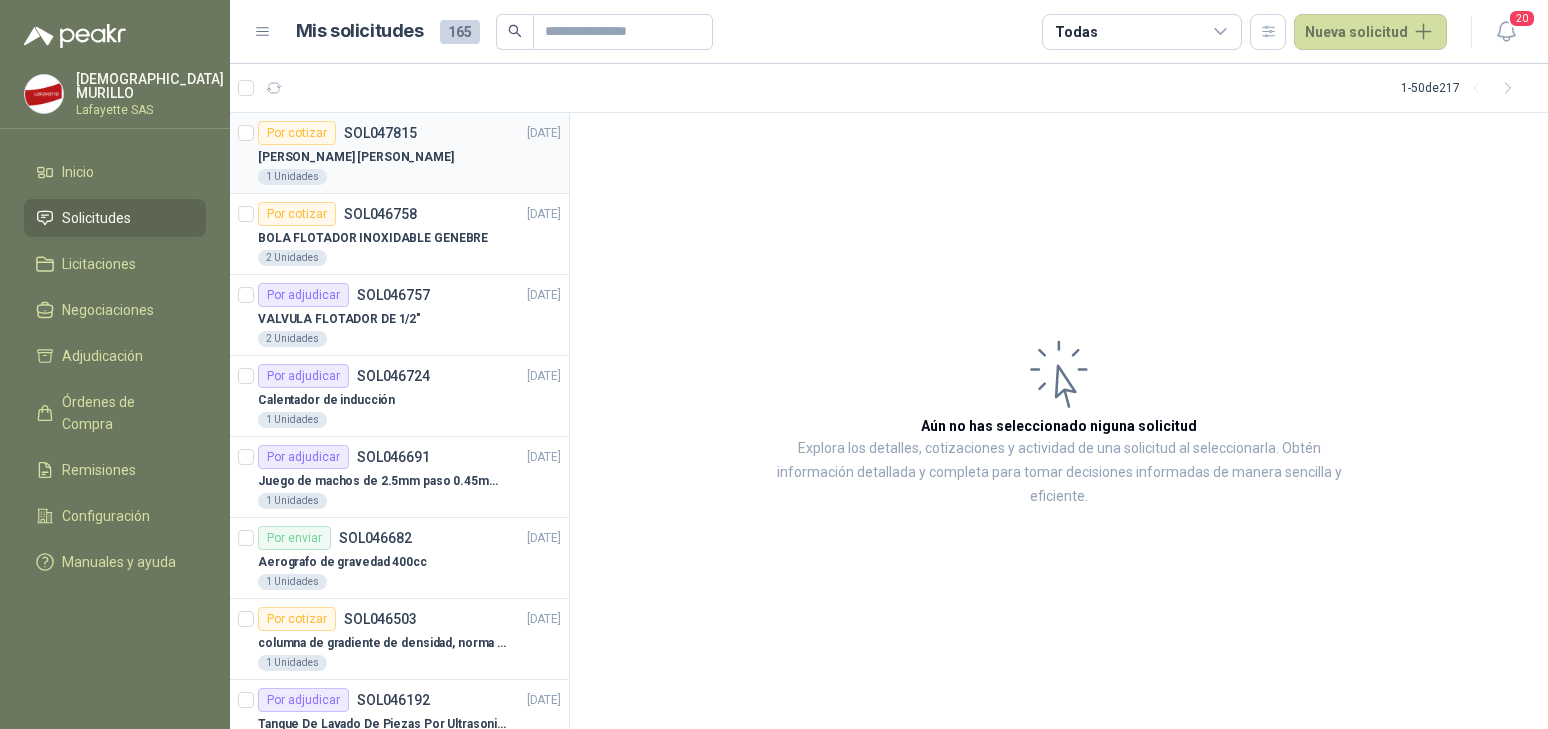 scroll, scrollTop: 0, scrollLeft: 0, axis: both 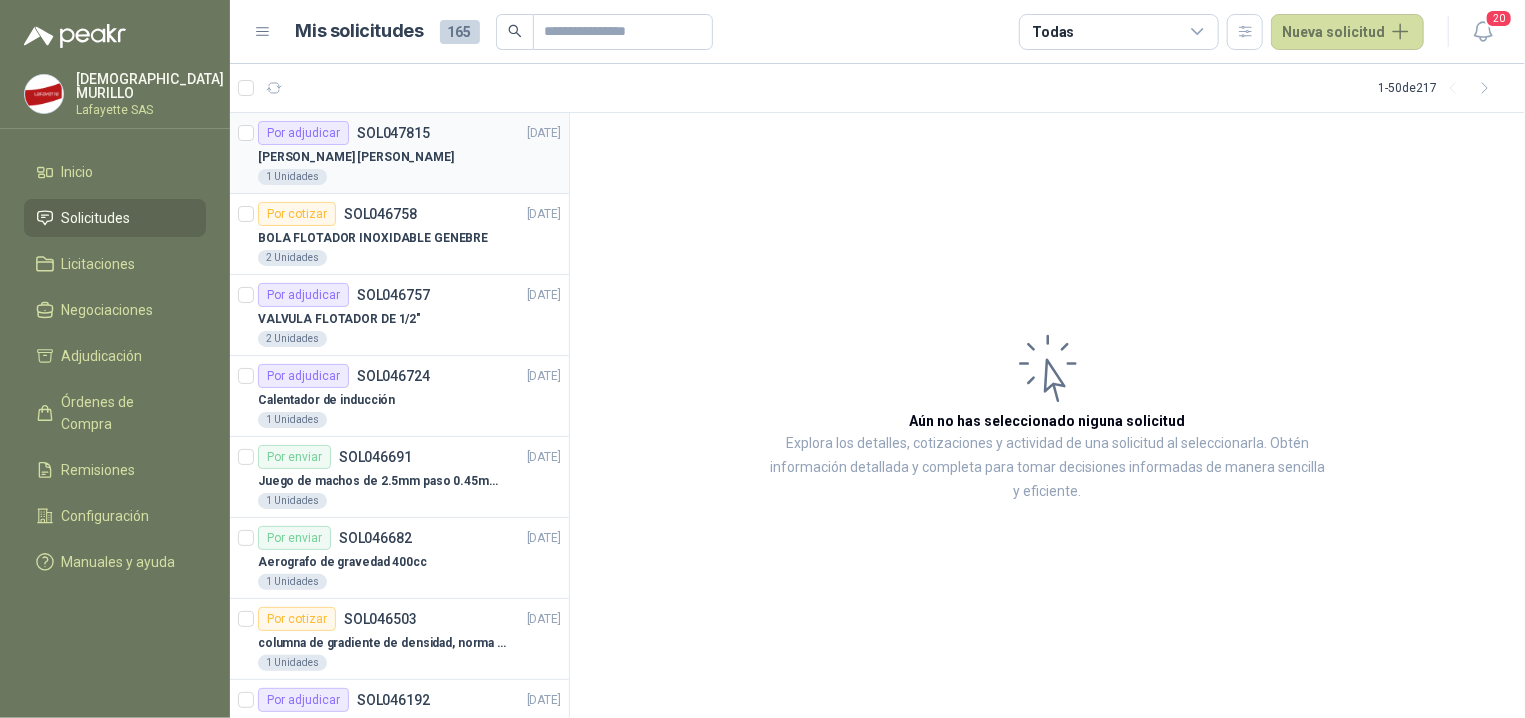 click on "1   Unidades" at bounding box center [409, 177] 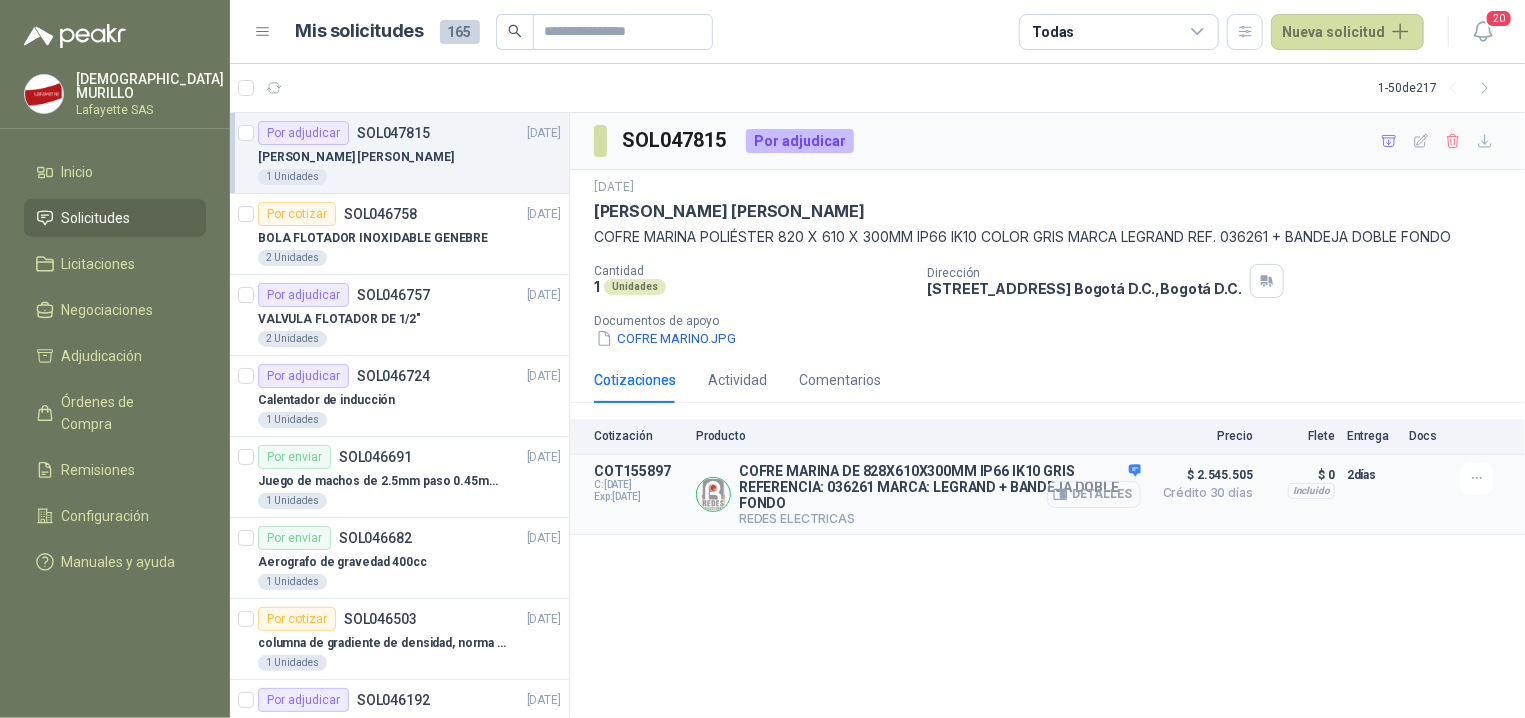 click on "Detalles" at bounding box center [1094, 494] 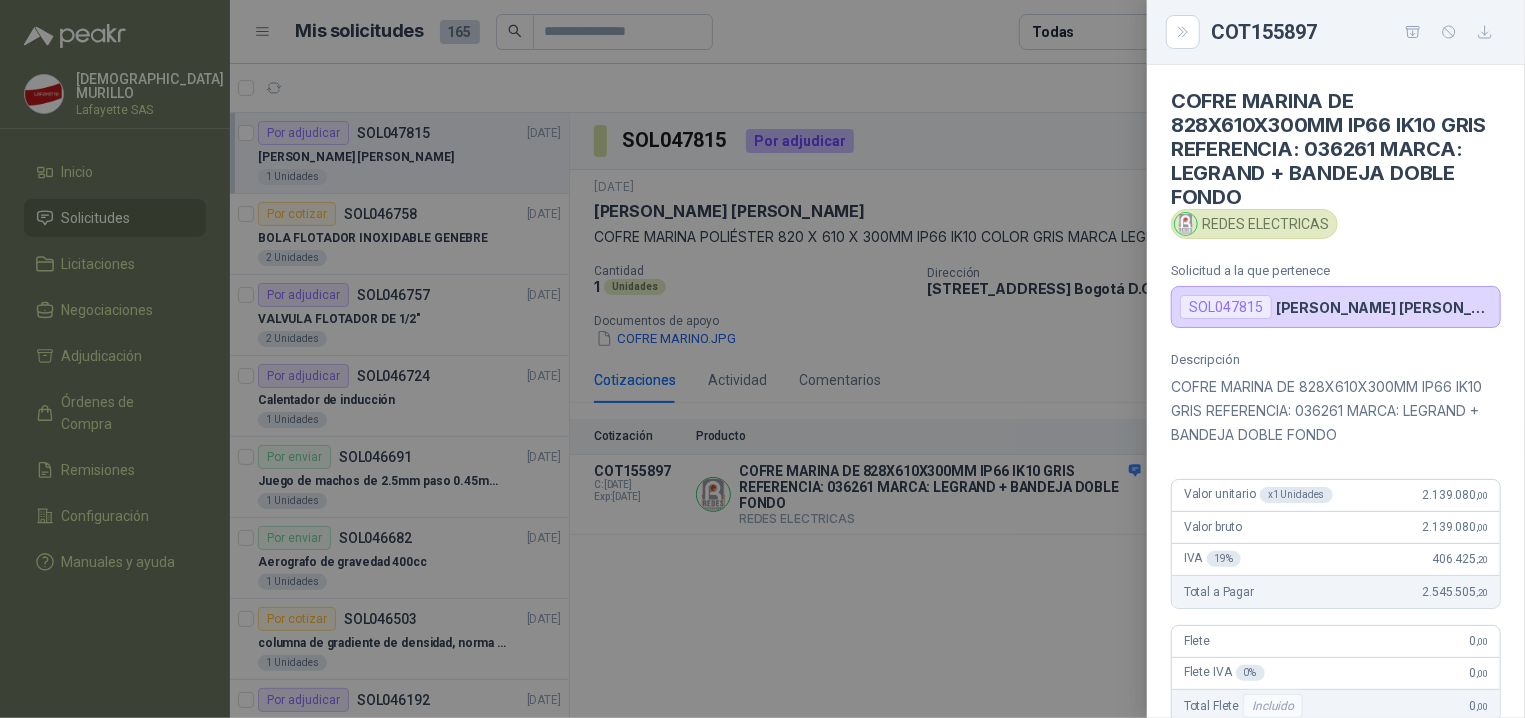 scroll, scrollTop: 101, scrollLeft: 0, axis: vertical 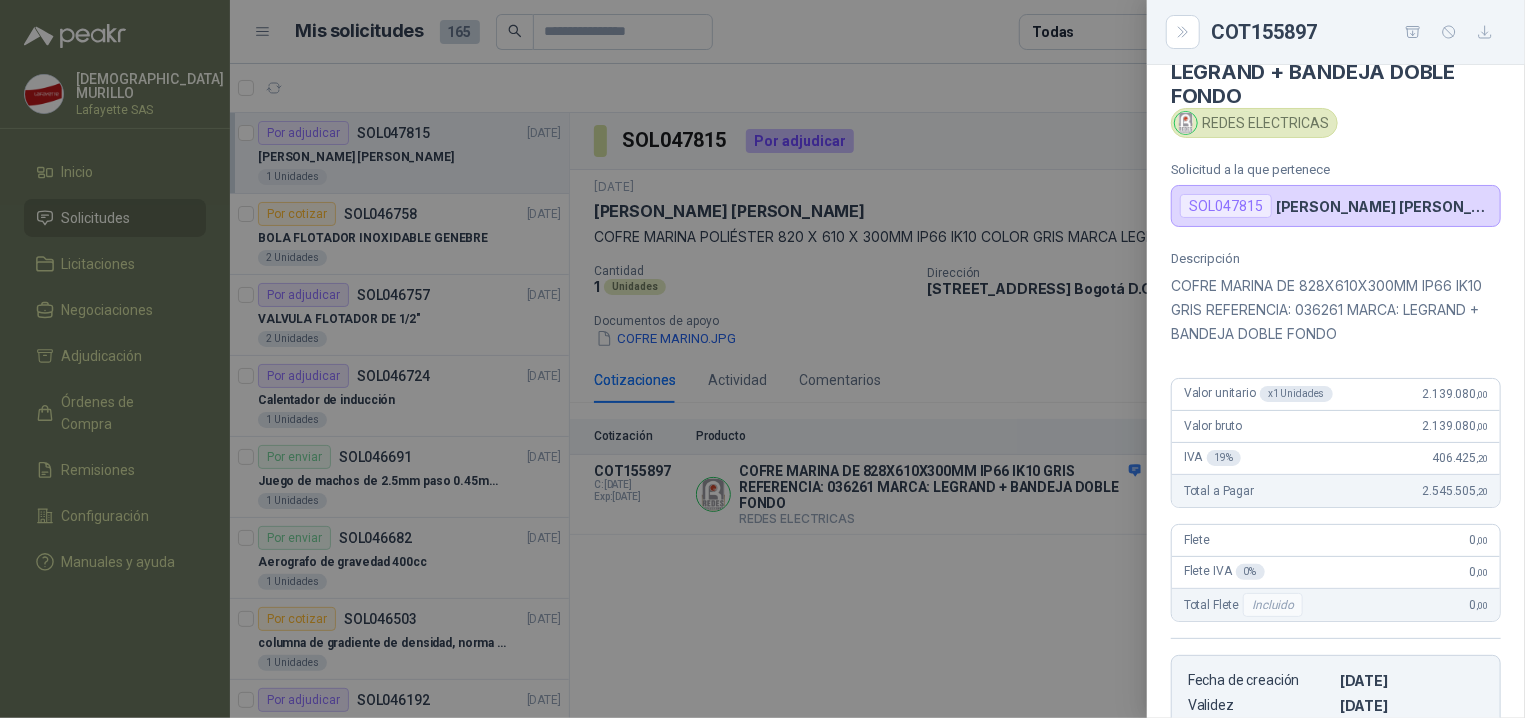 click at bounding box center (762, 359) 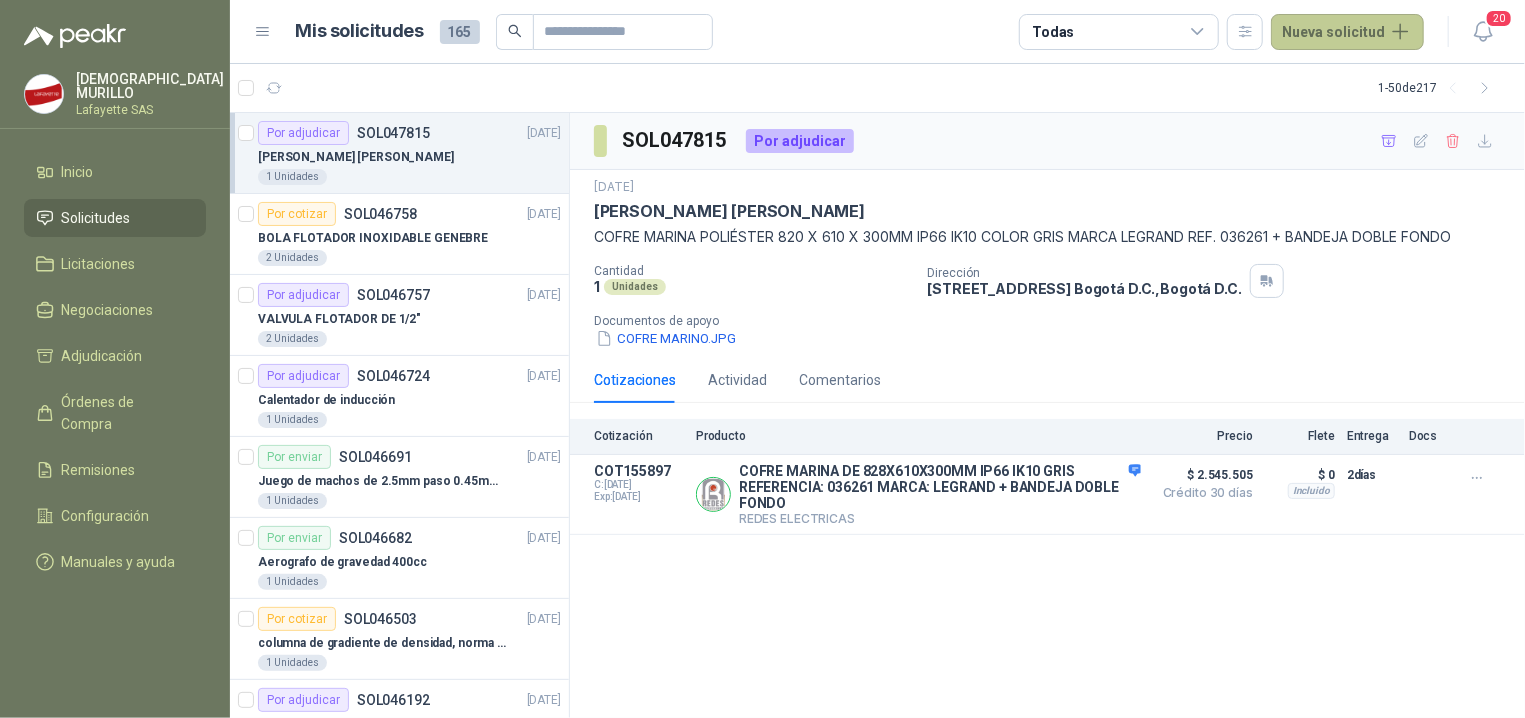 click on "Nueva solicitud" at bounding box center (1347, 32) 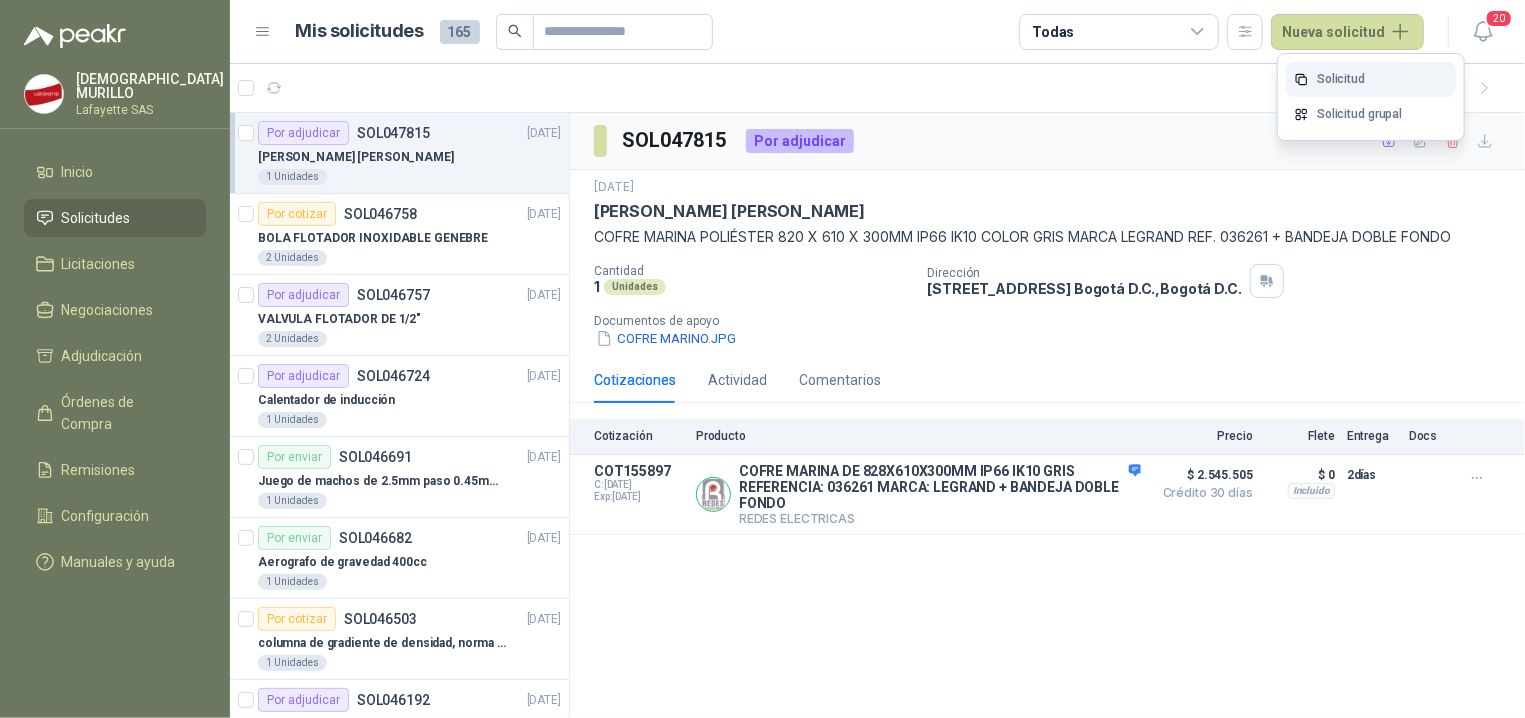 click on "Solicitud" at bounding box center (1371, 79) 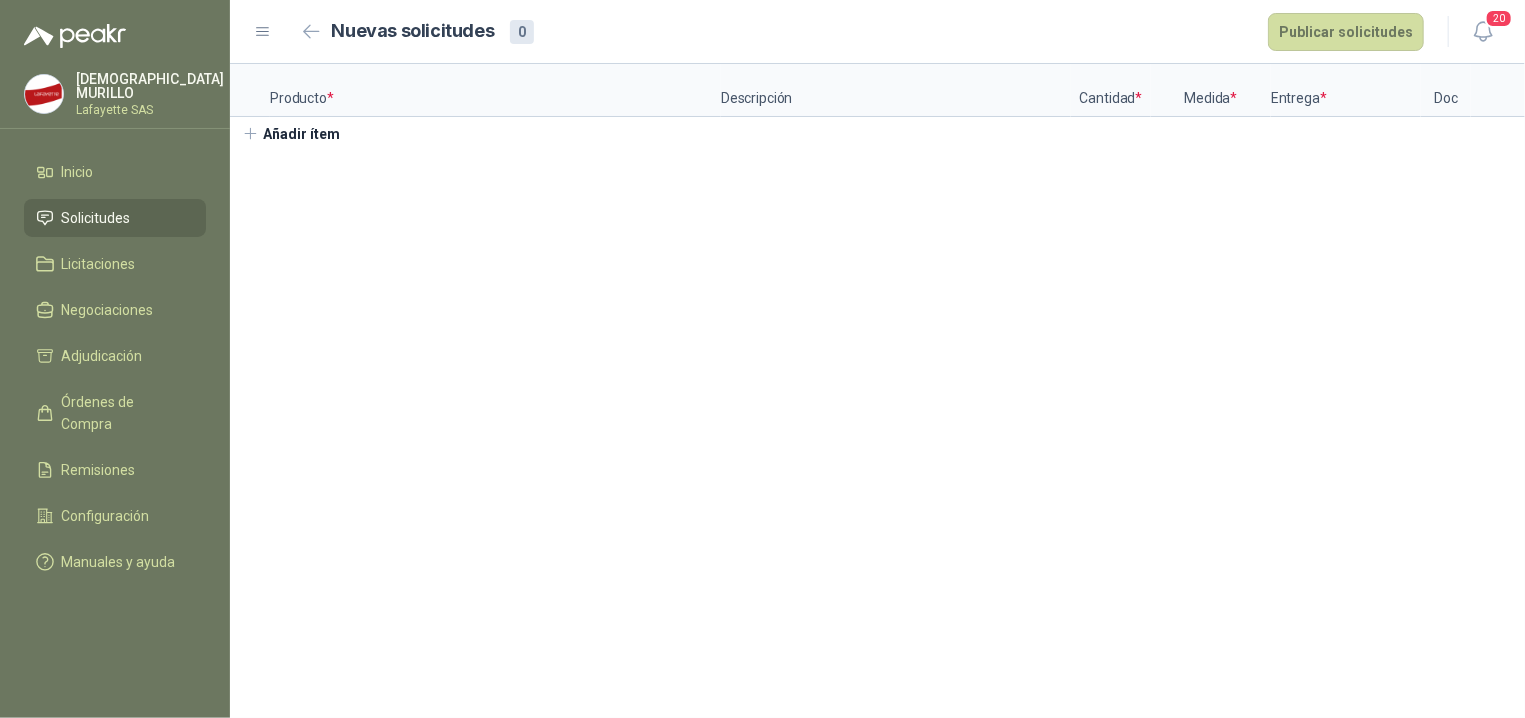 type 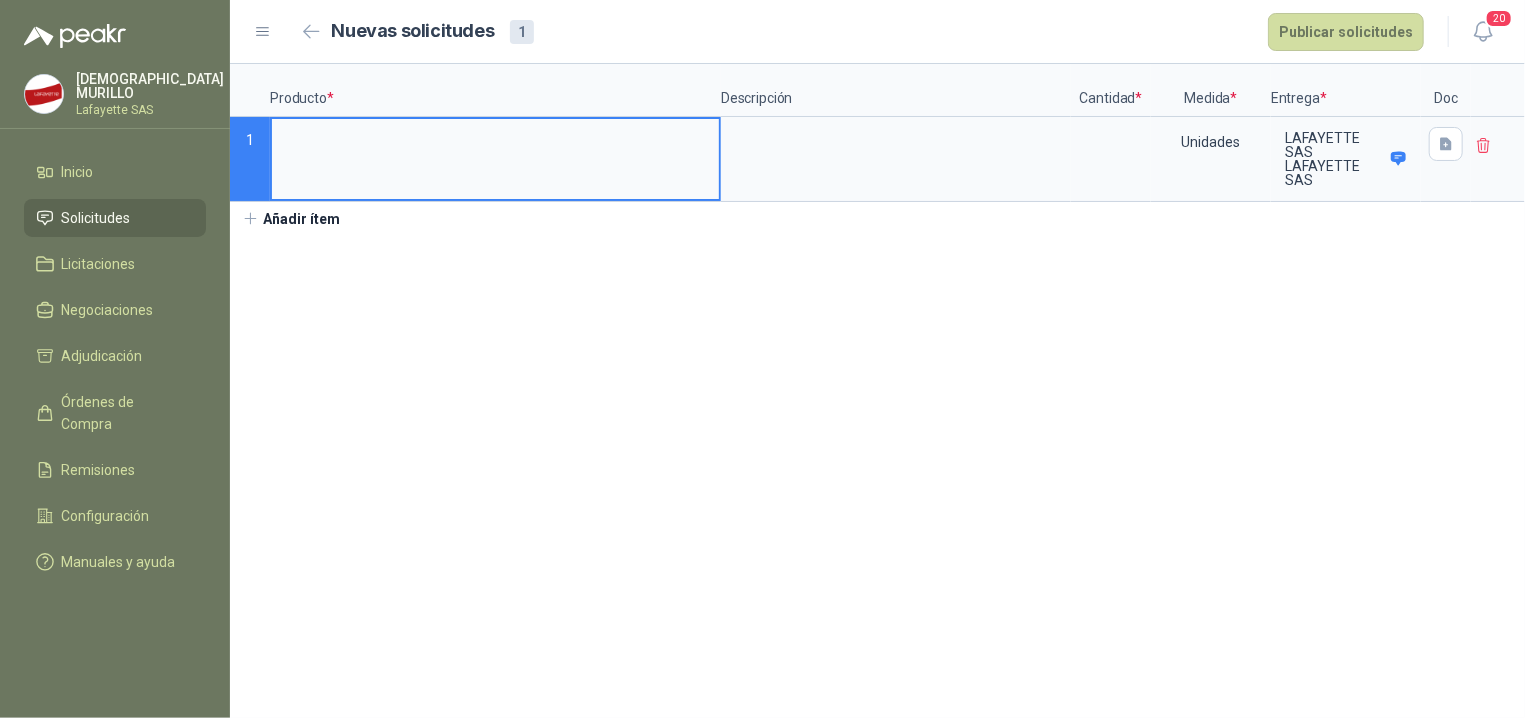 type on "*" 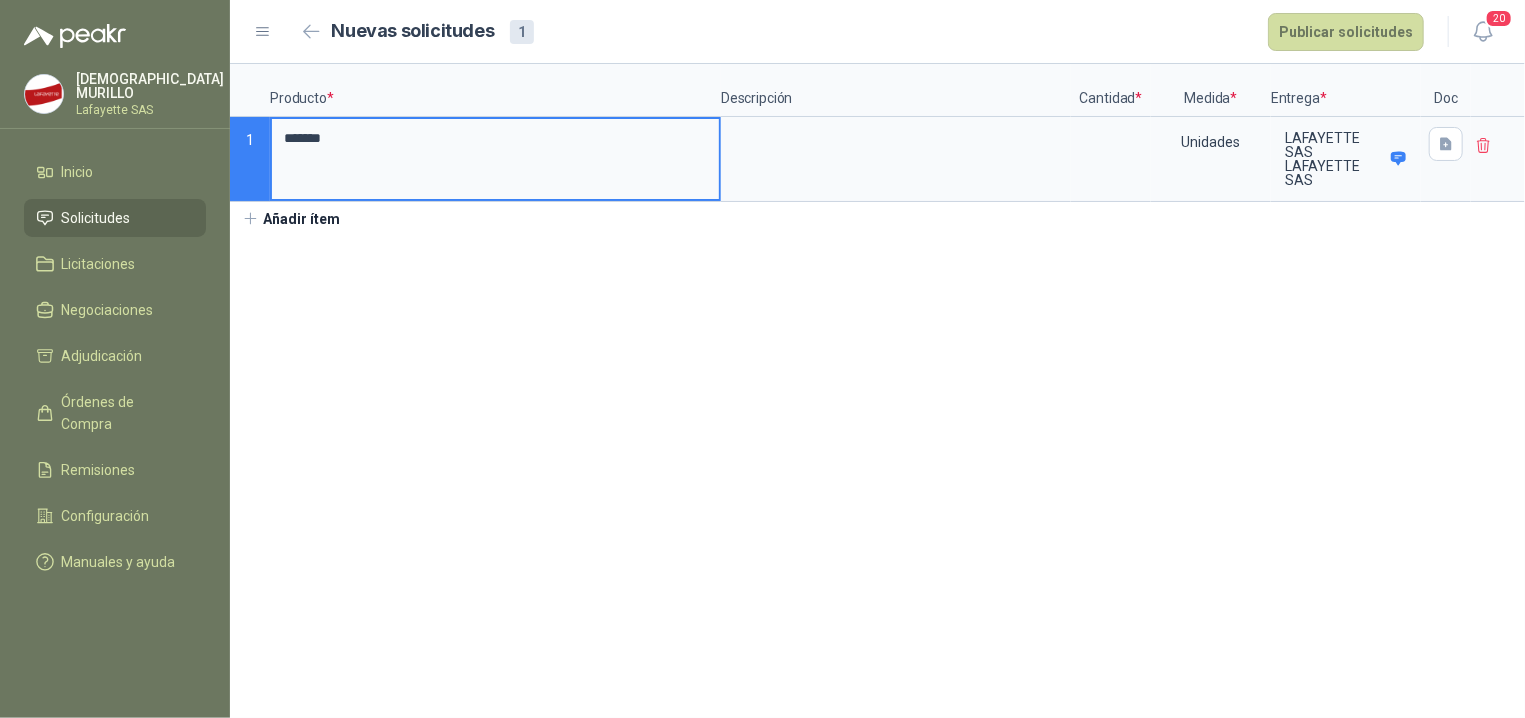 click on "******" at bounding box center [495, 138] 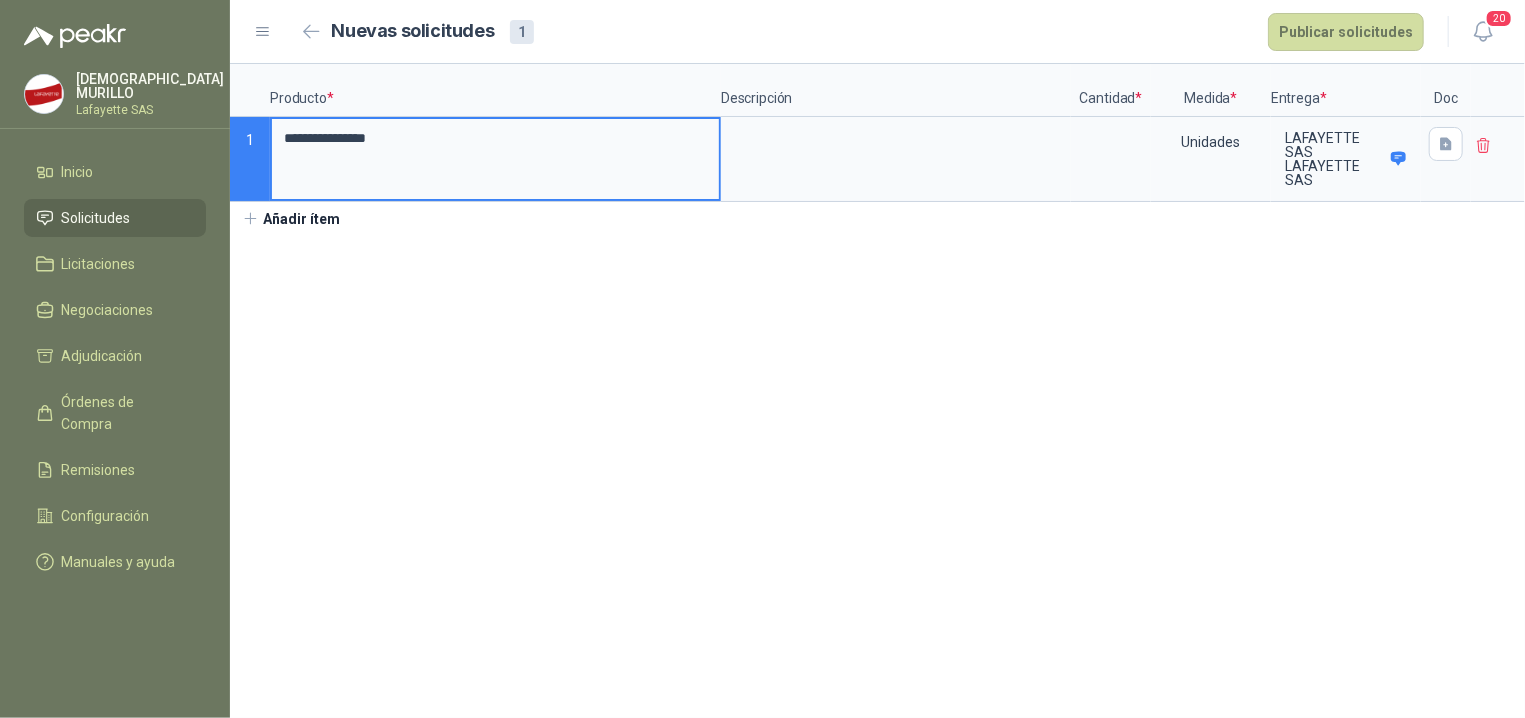 type on "**********" 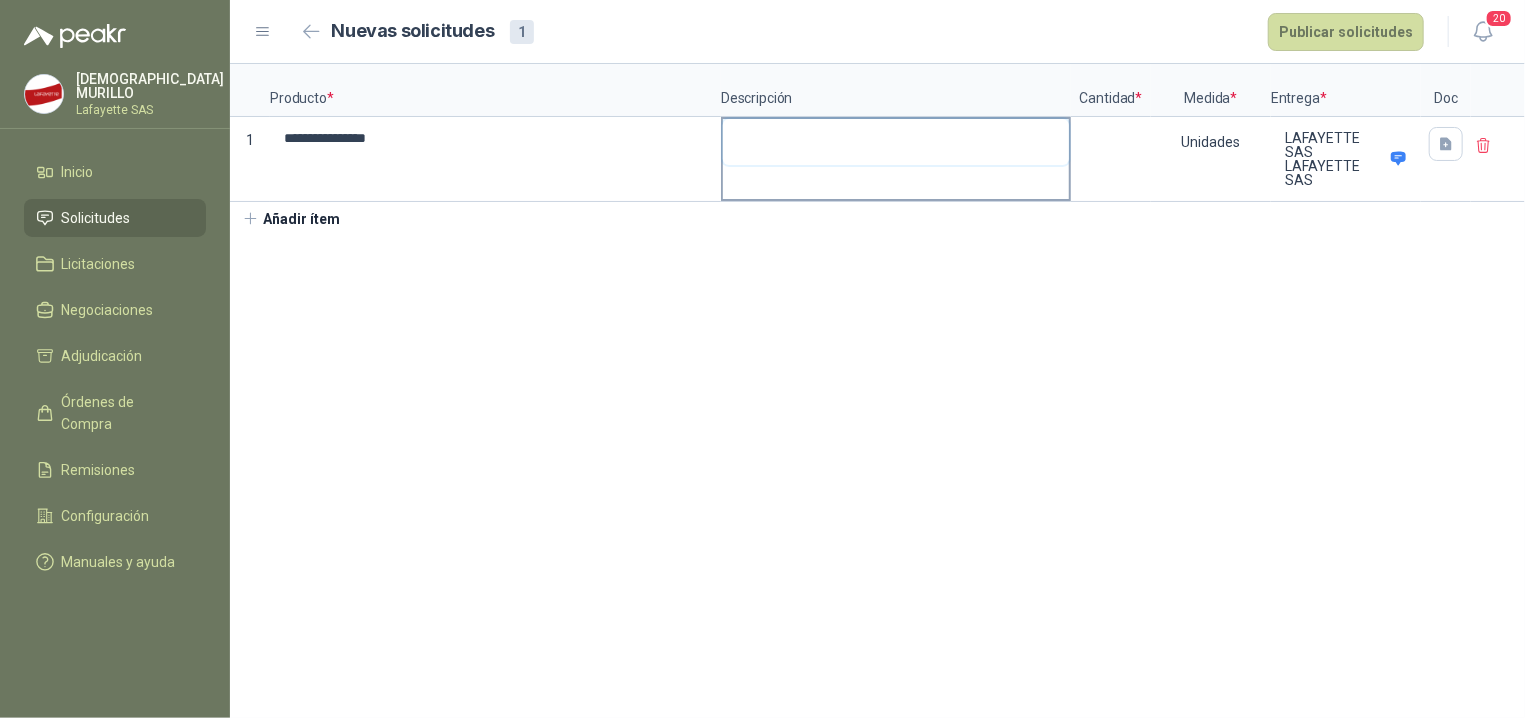 click at bounding box center [896, 142] 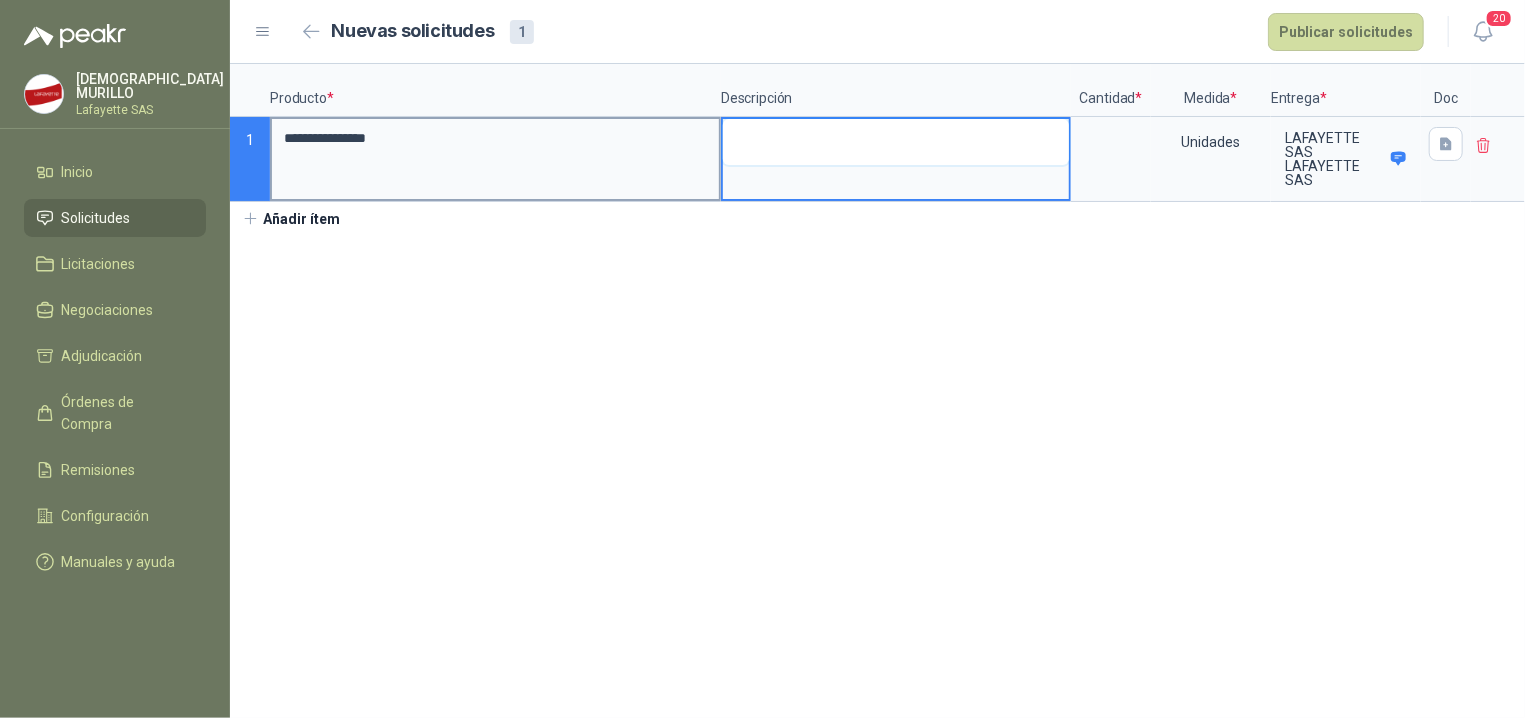 type 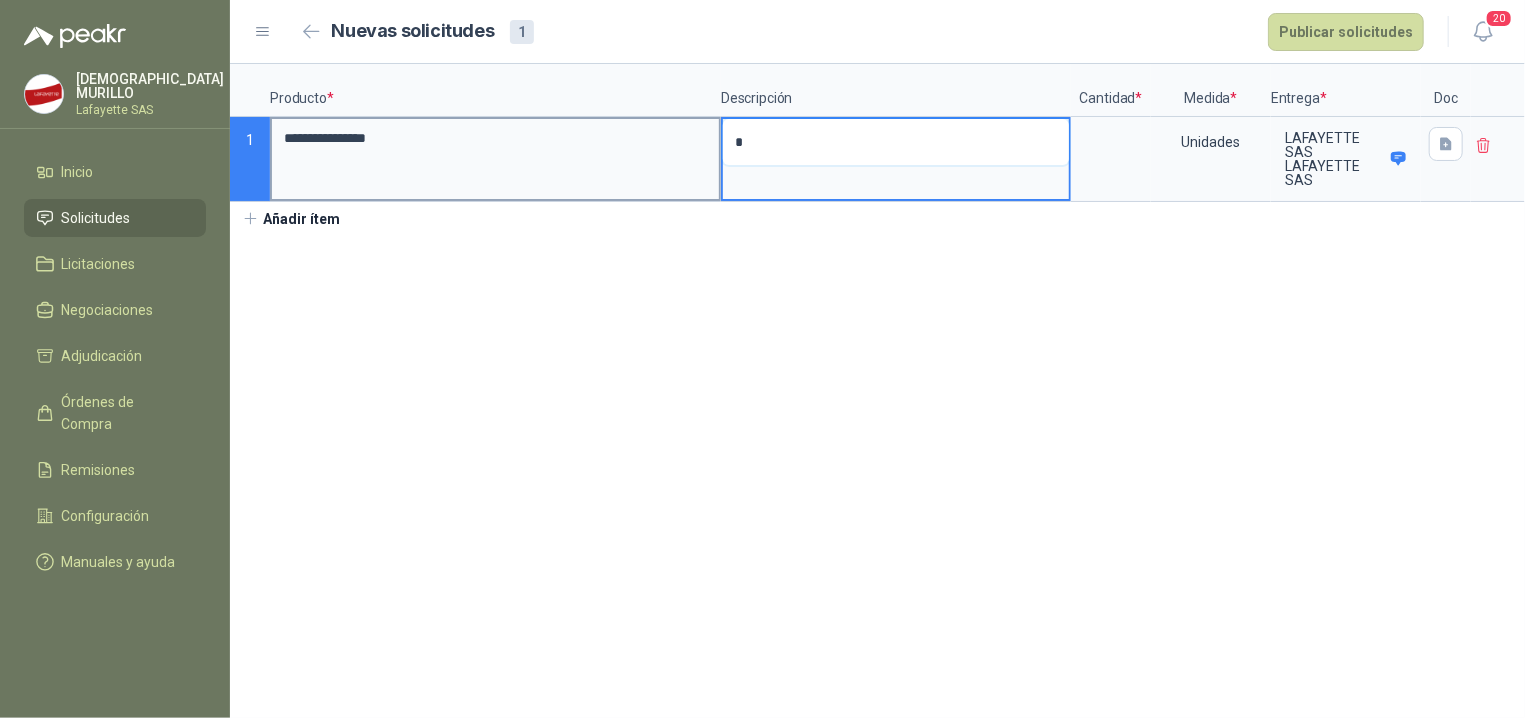 type 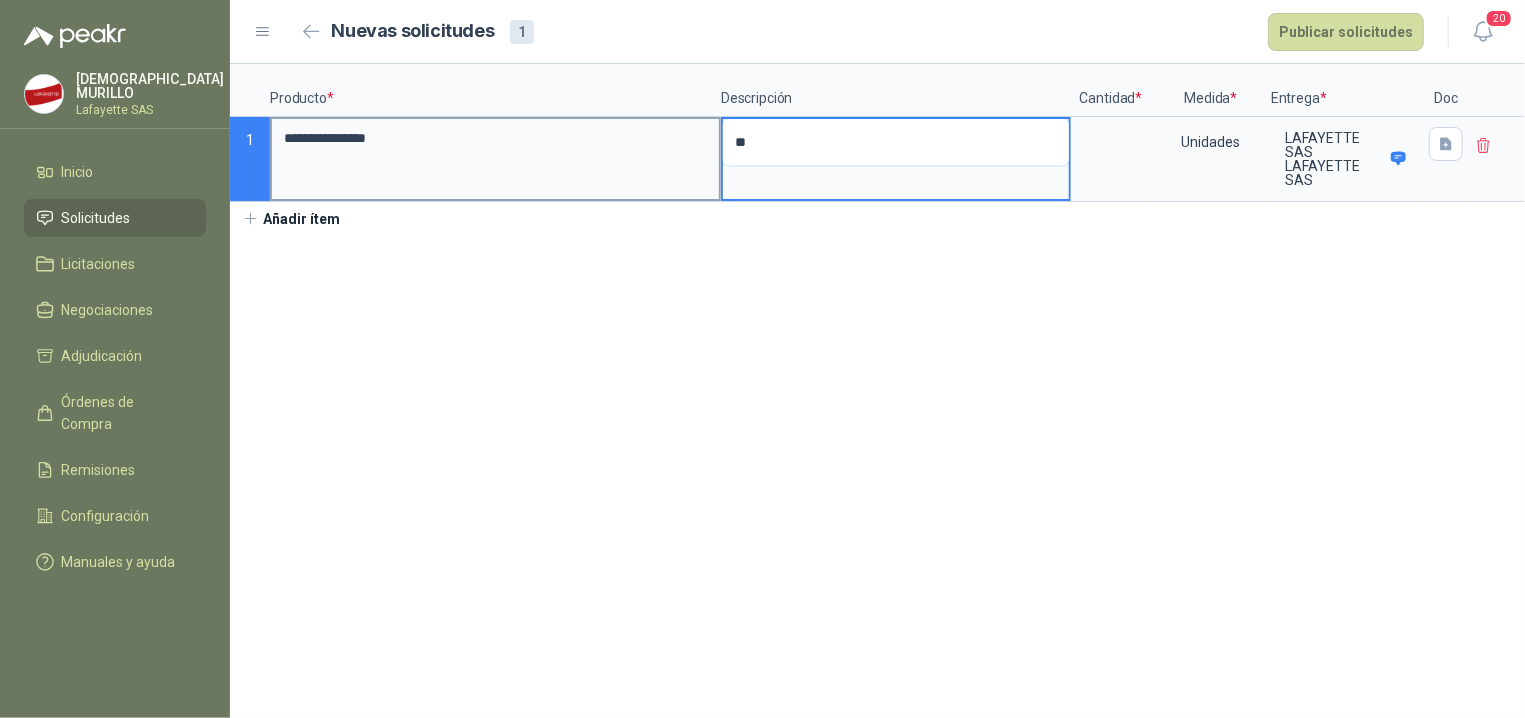 type 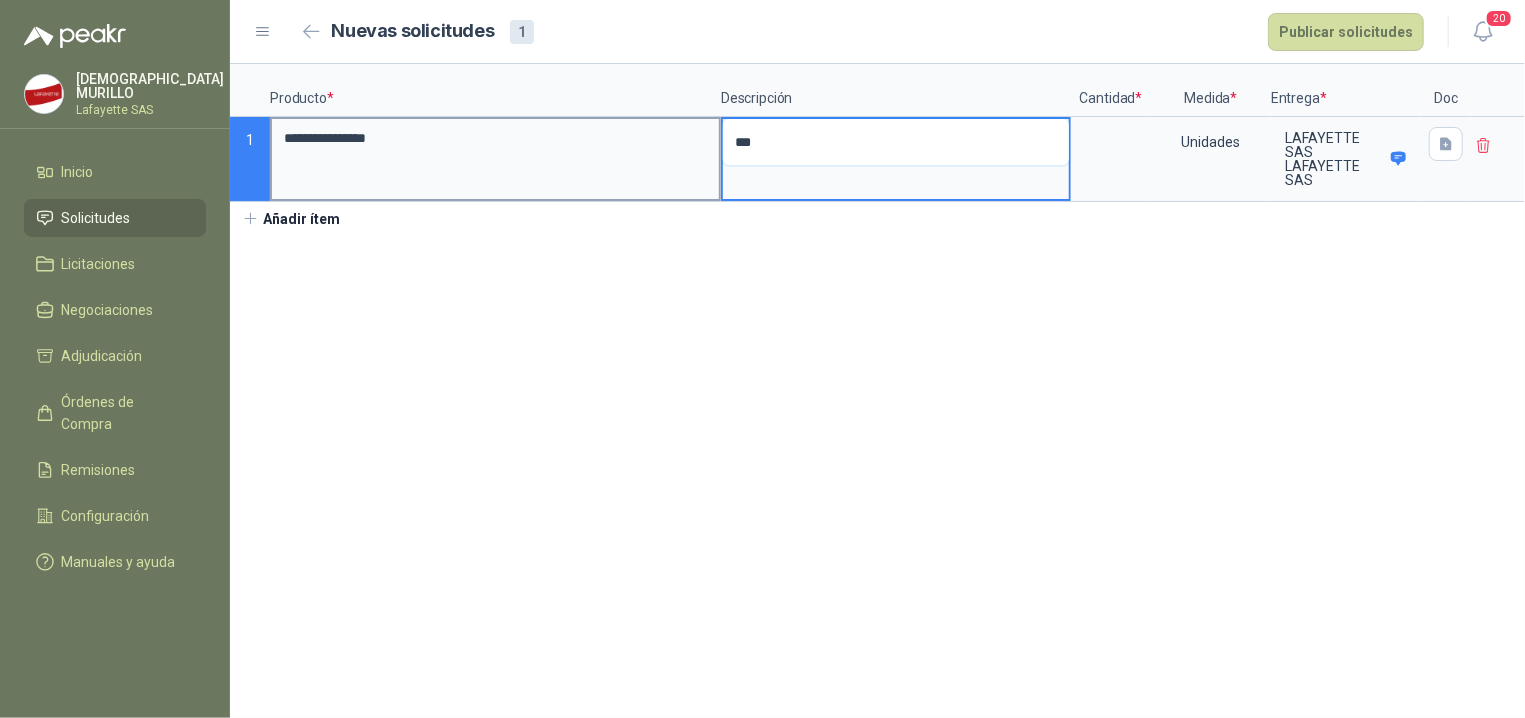 type 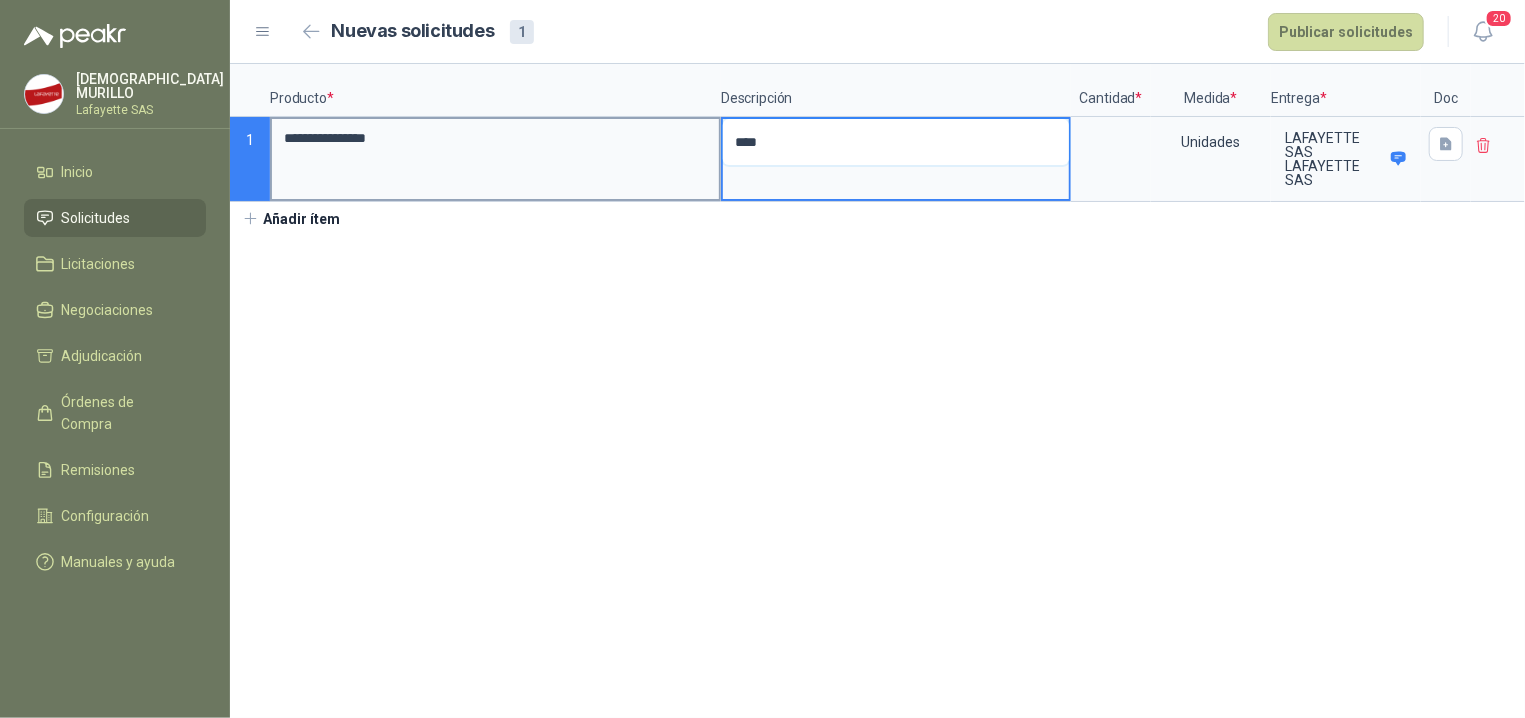 type 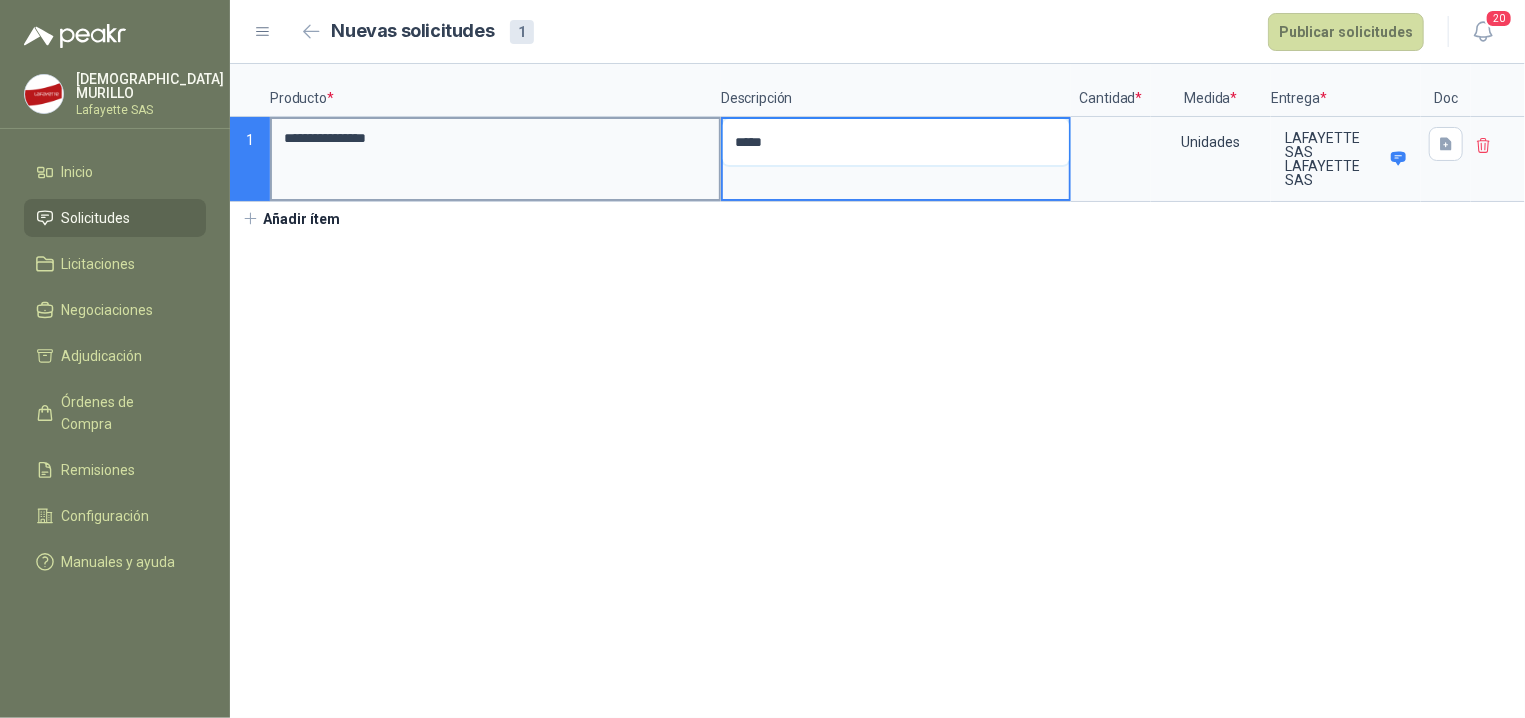 type 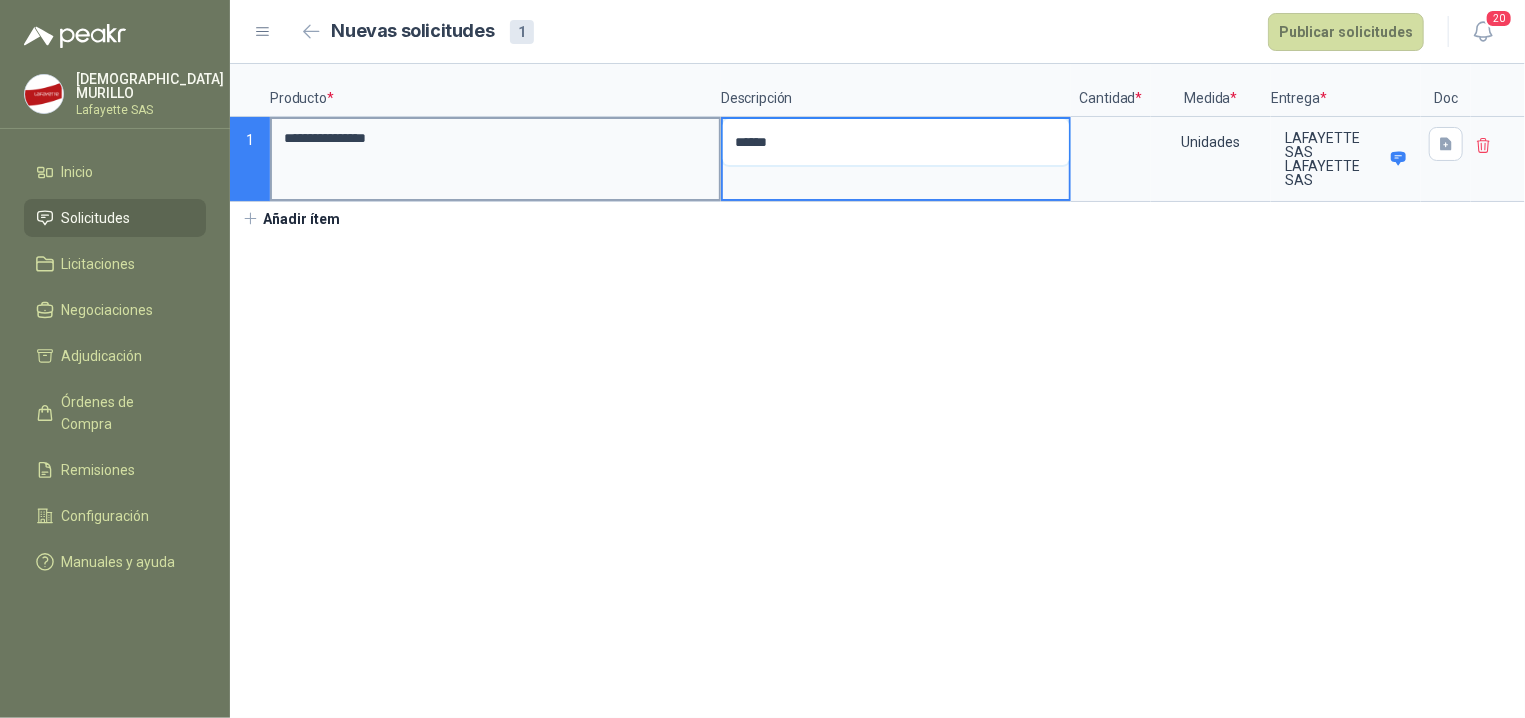 type 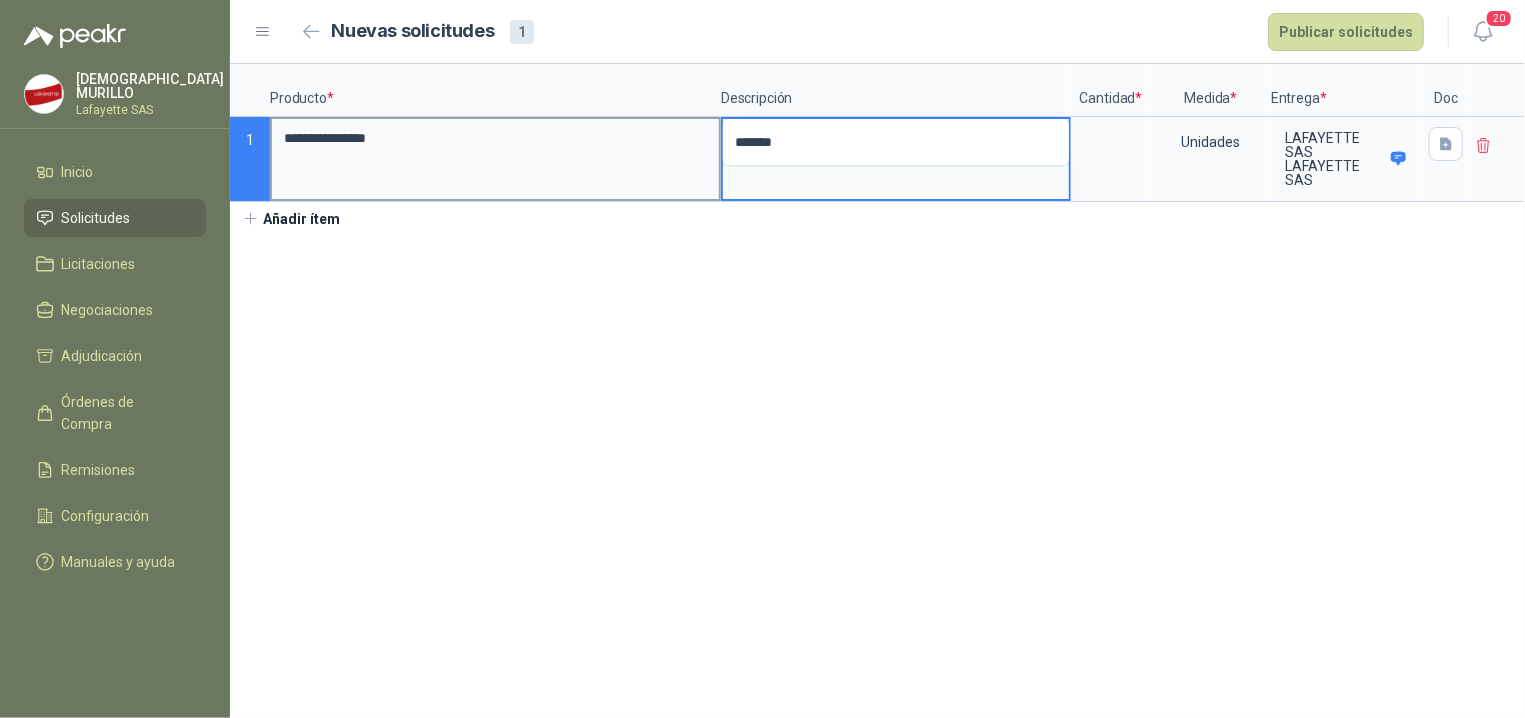 type 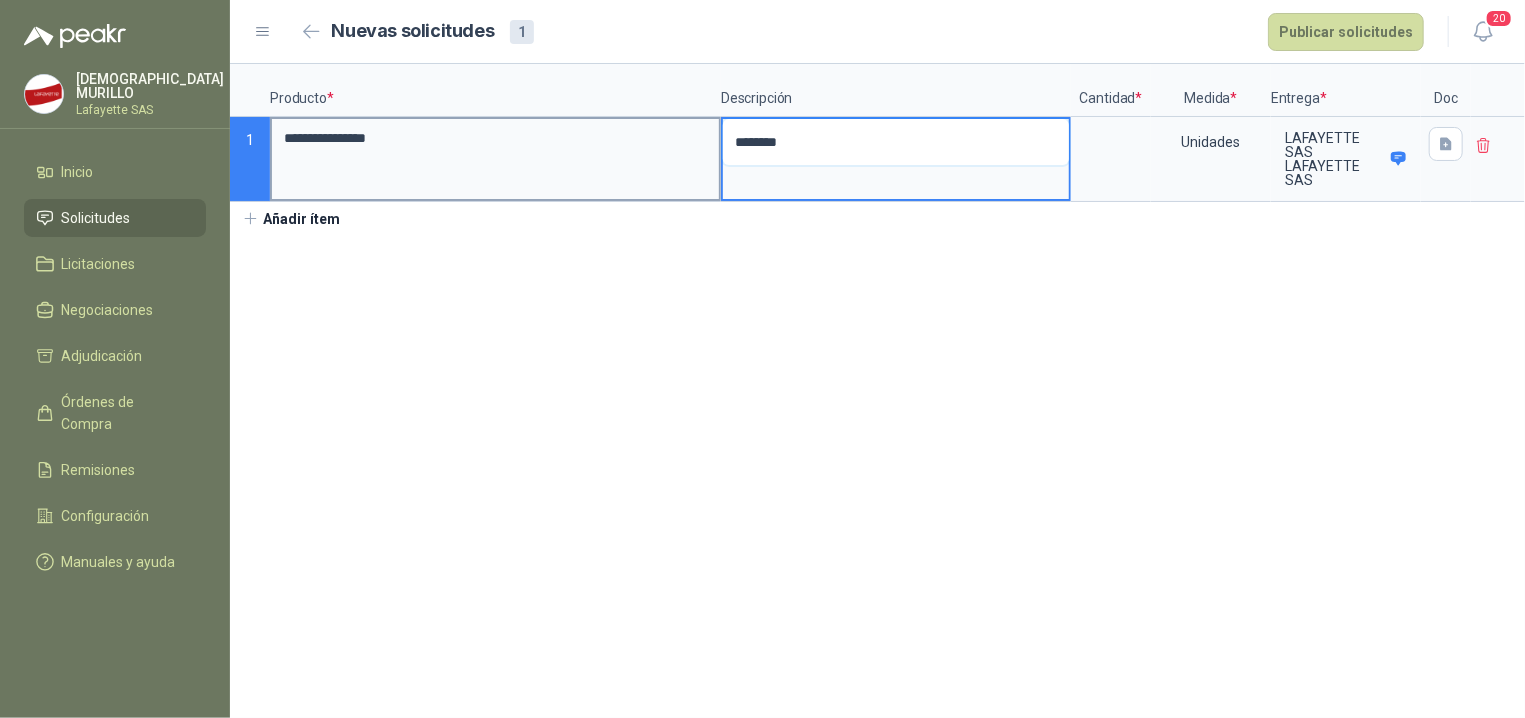 type 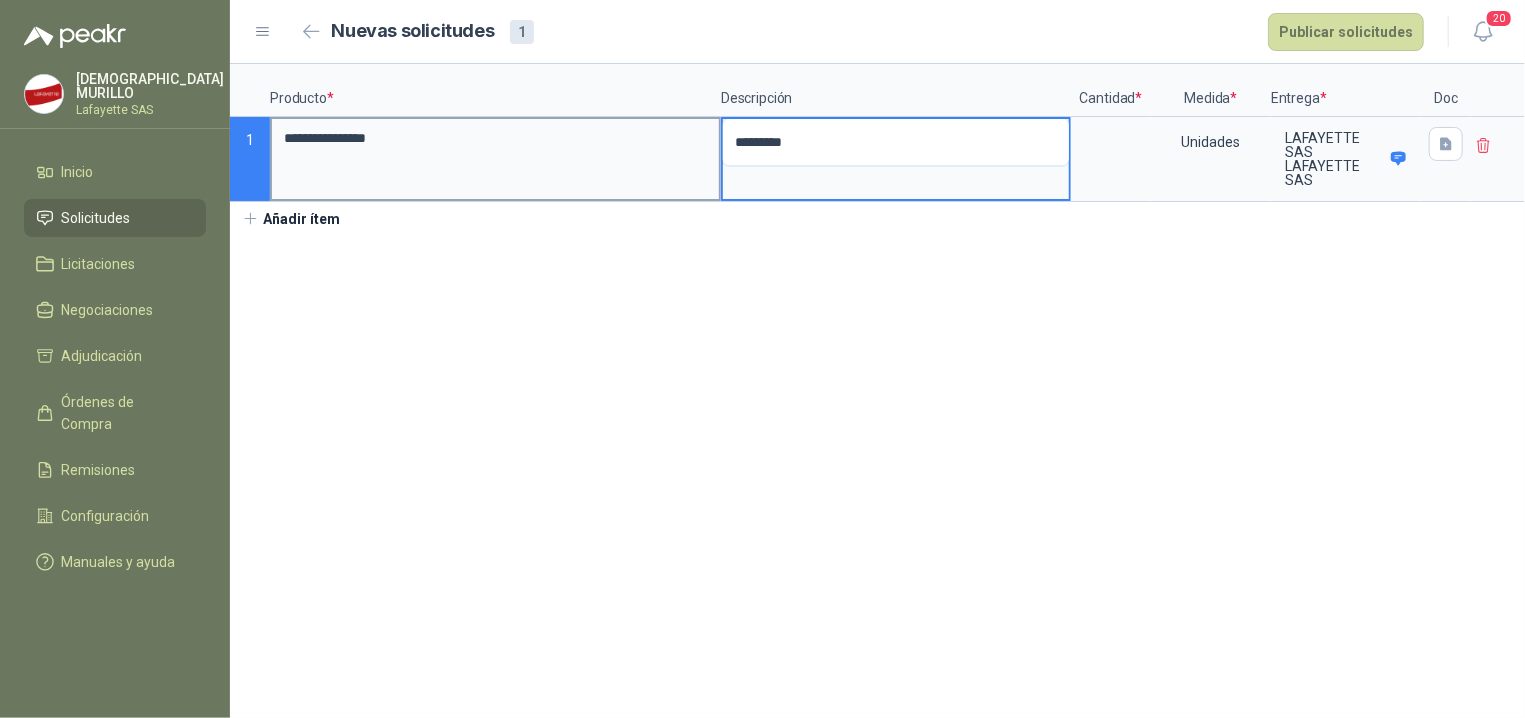 type 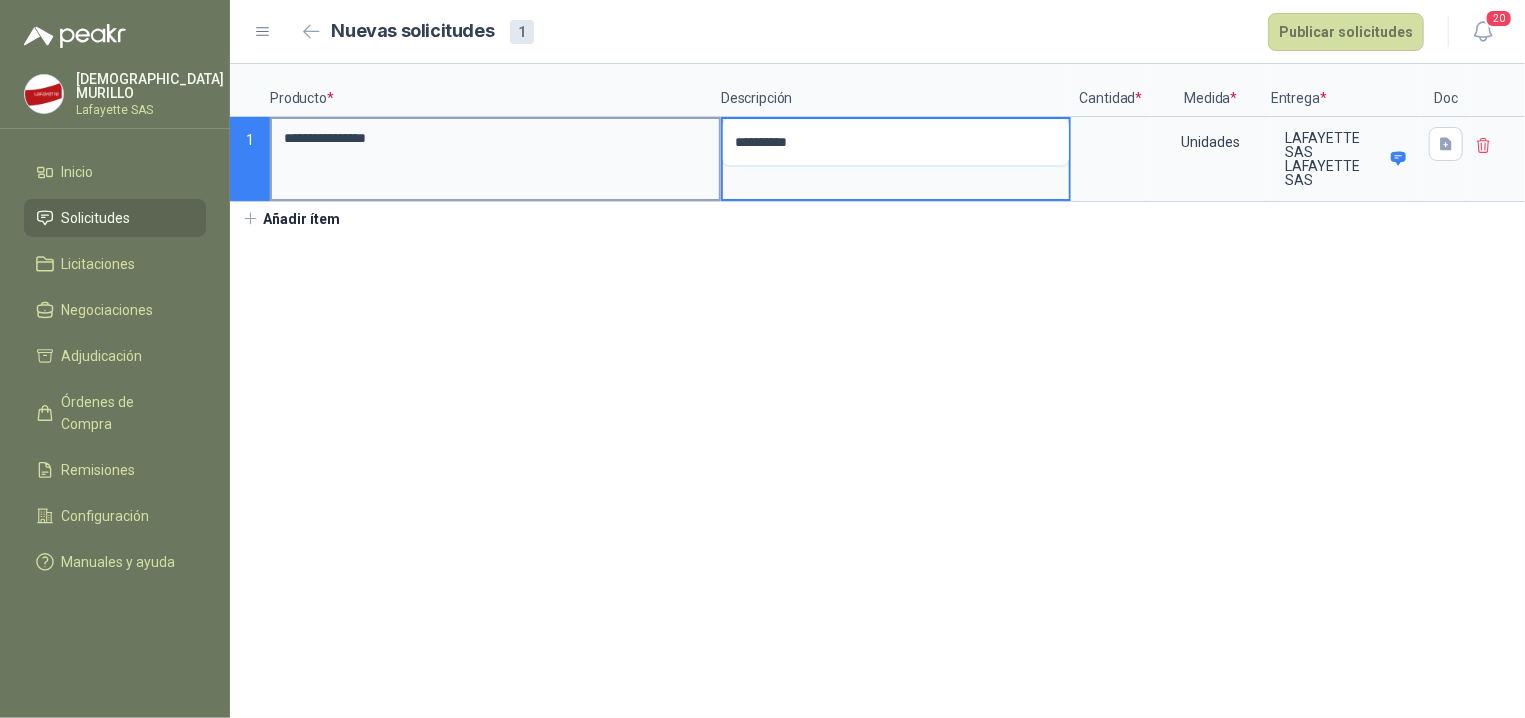 type 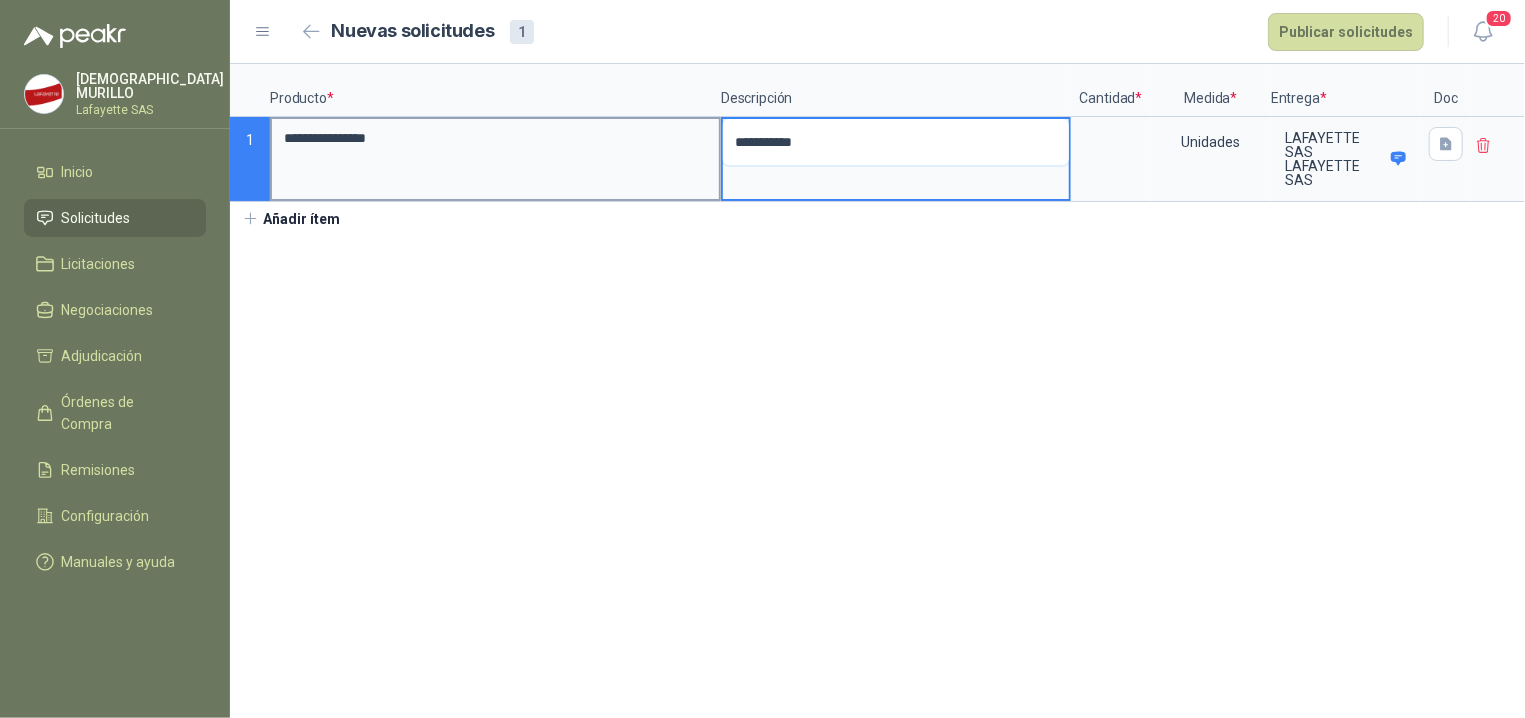 type 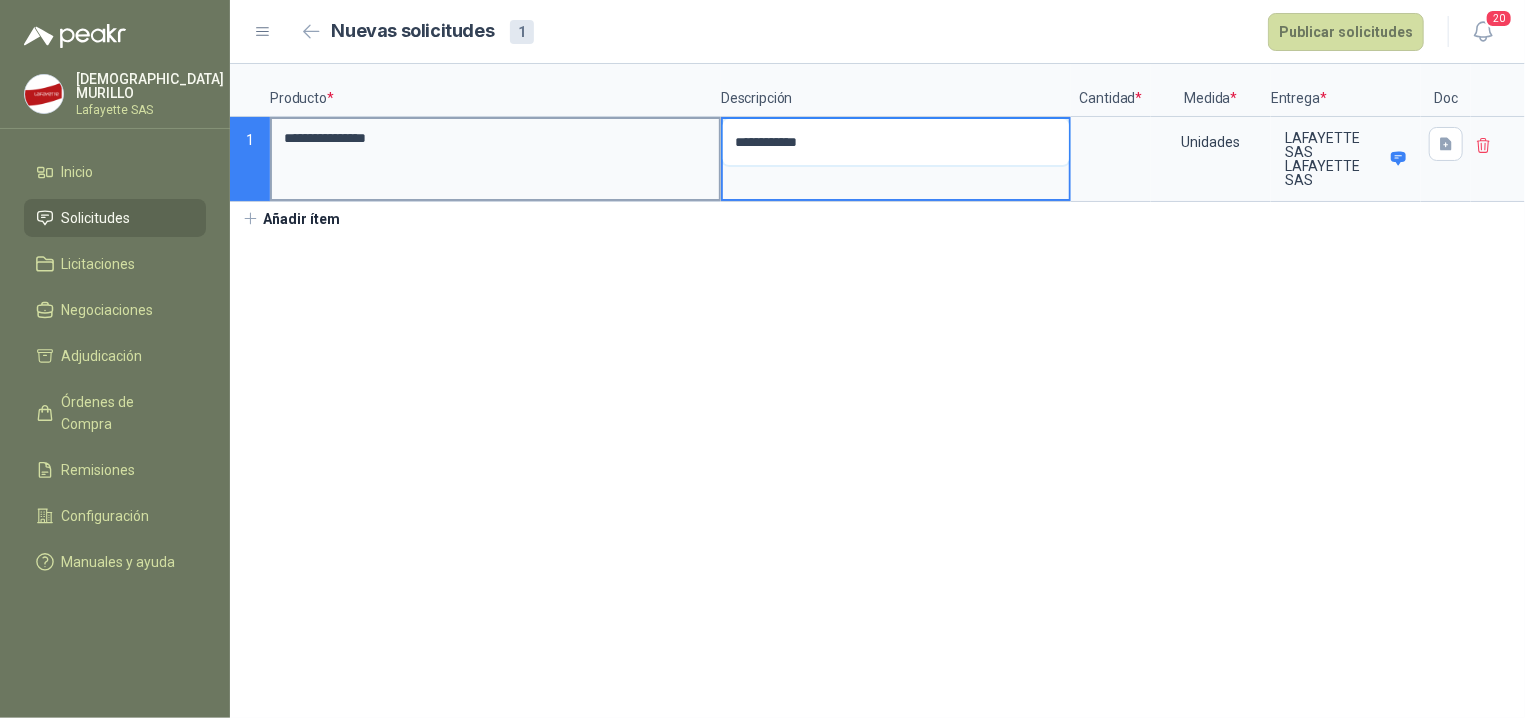 type 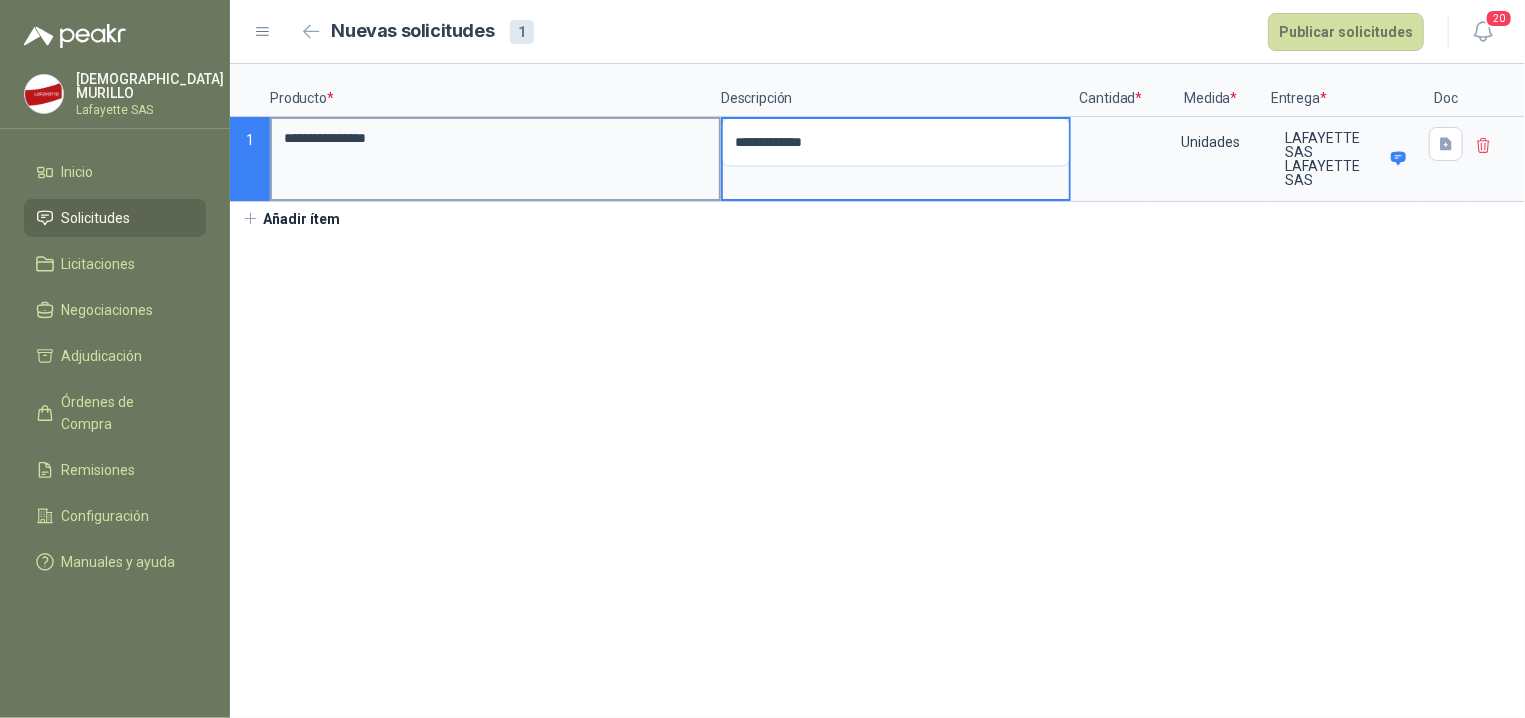 type 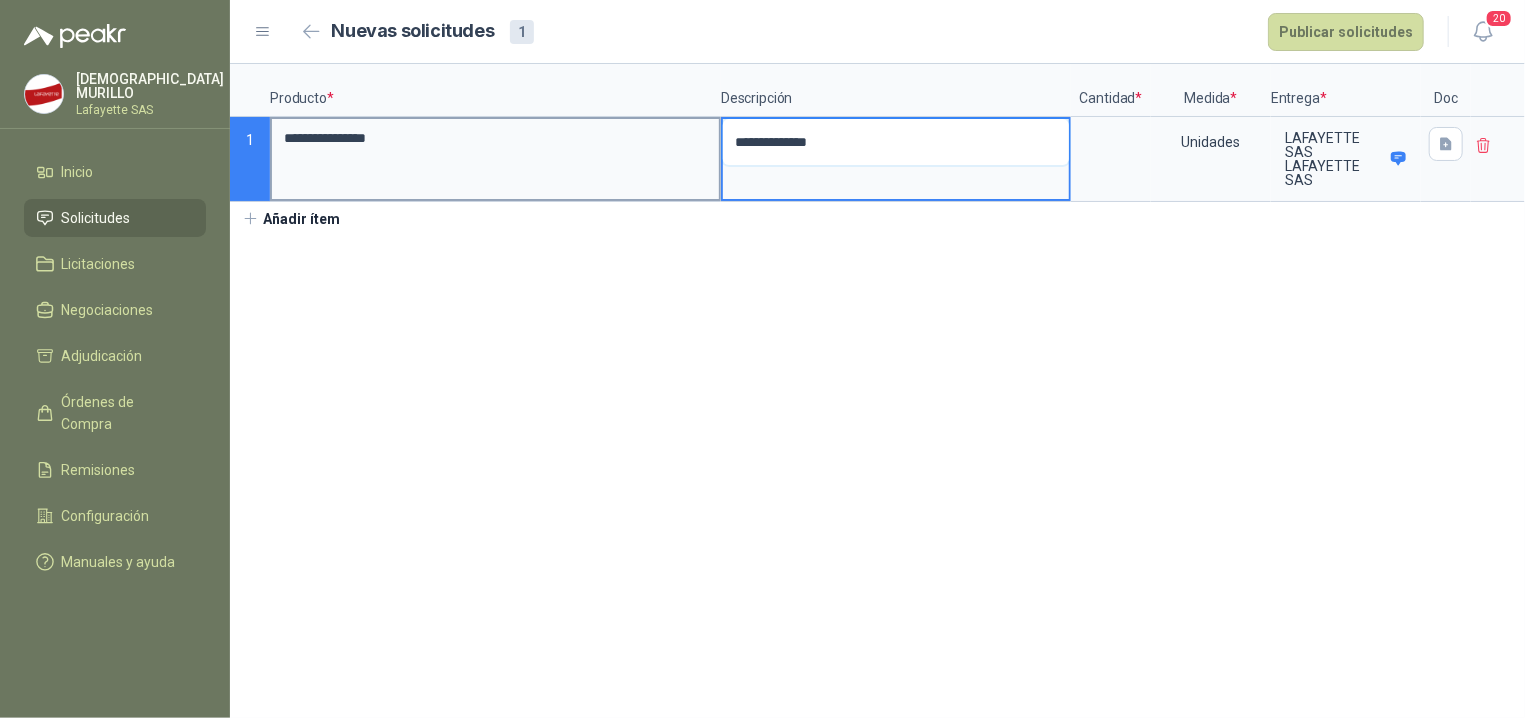 type 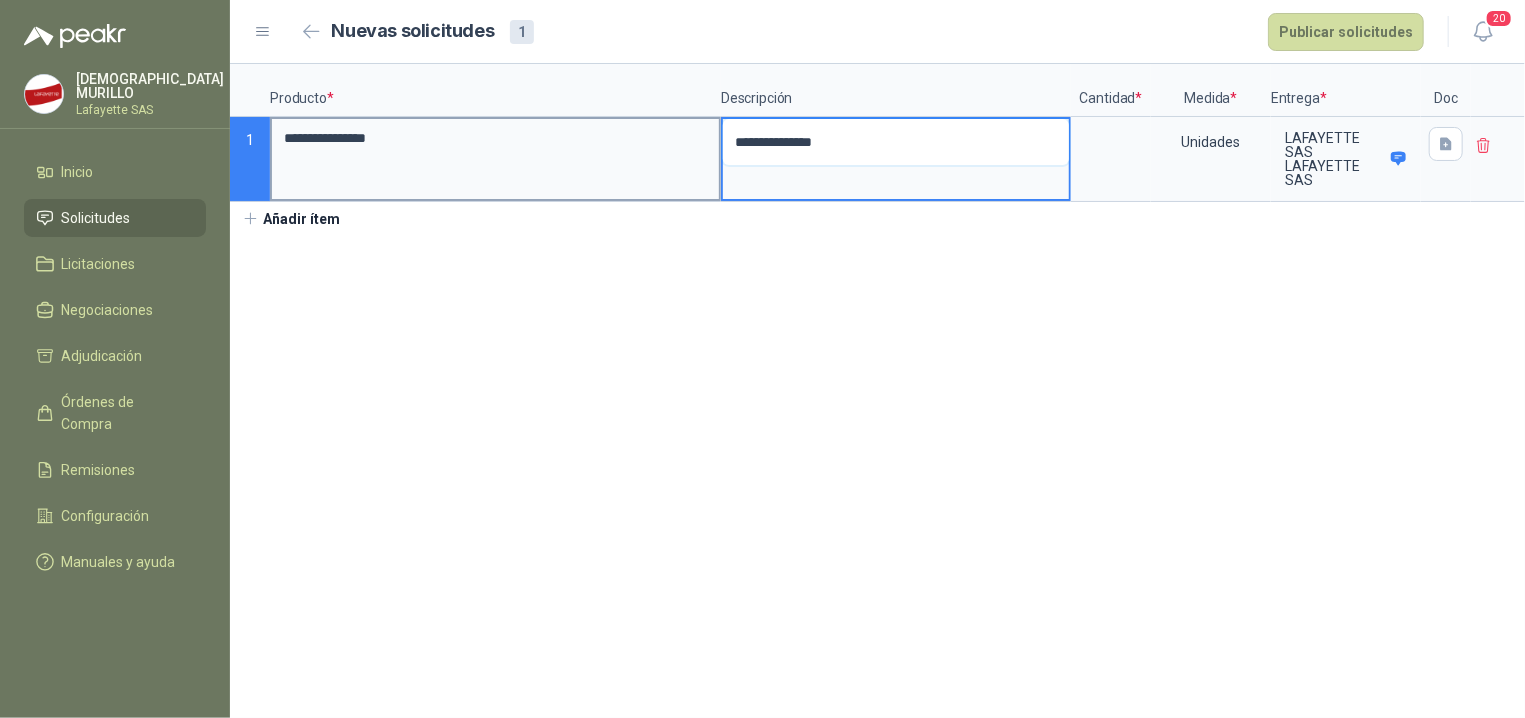 type 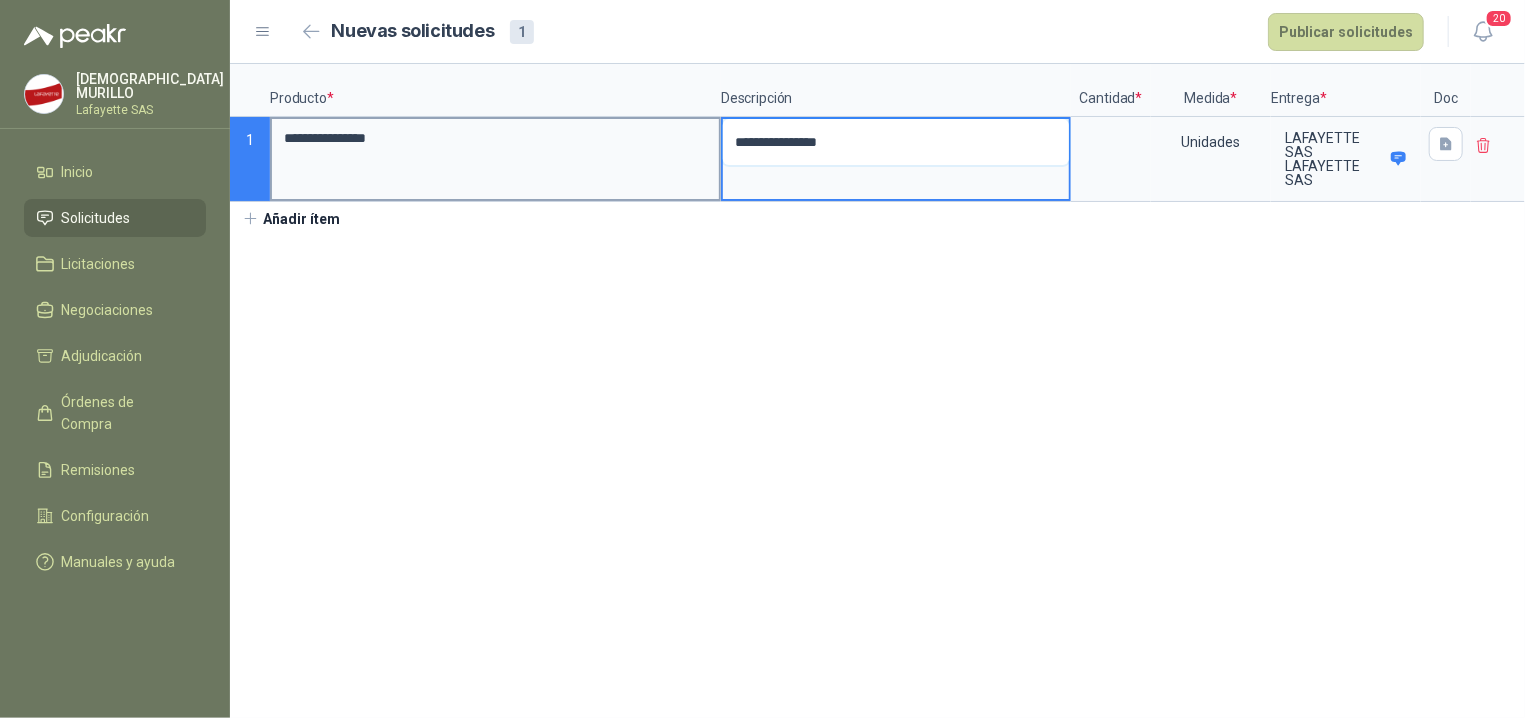 type 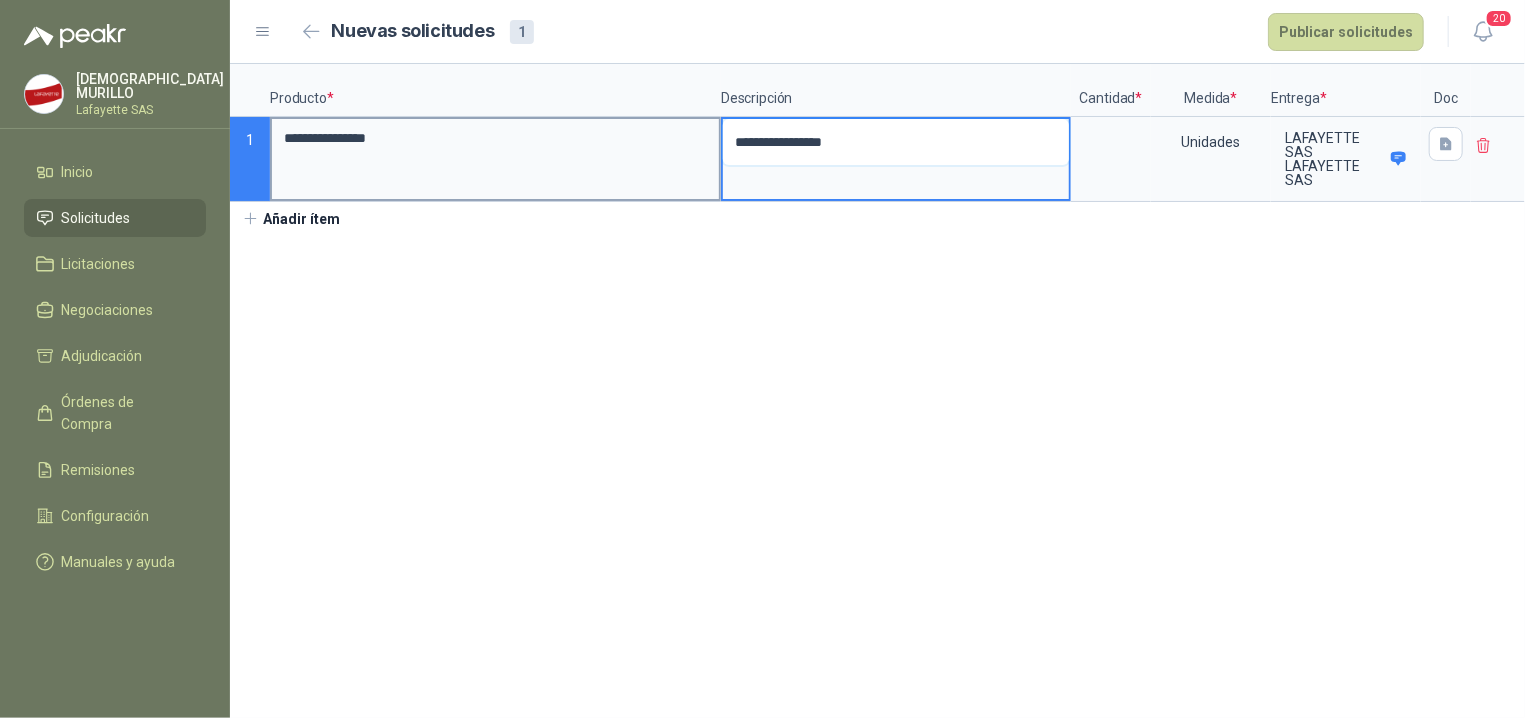 type 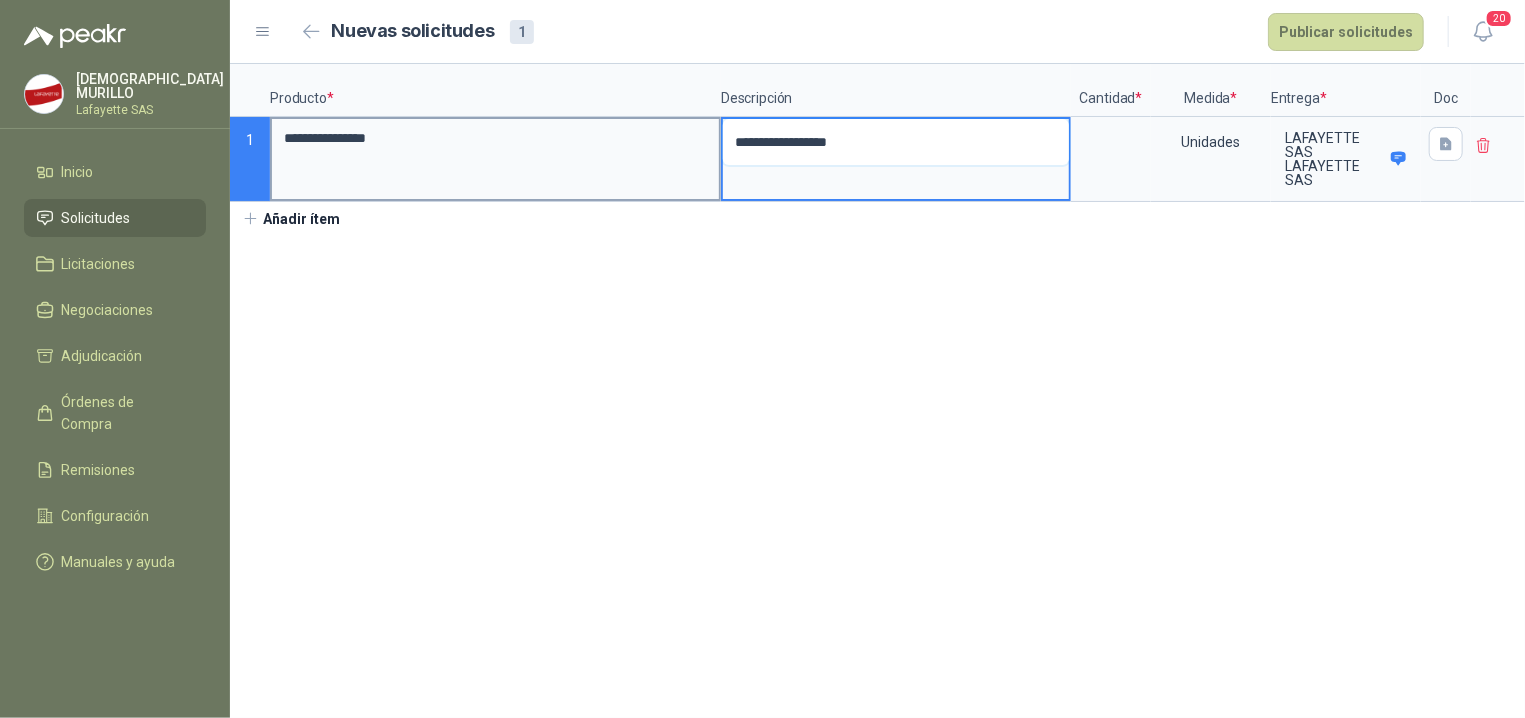 type 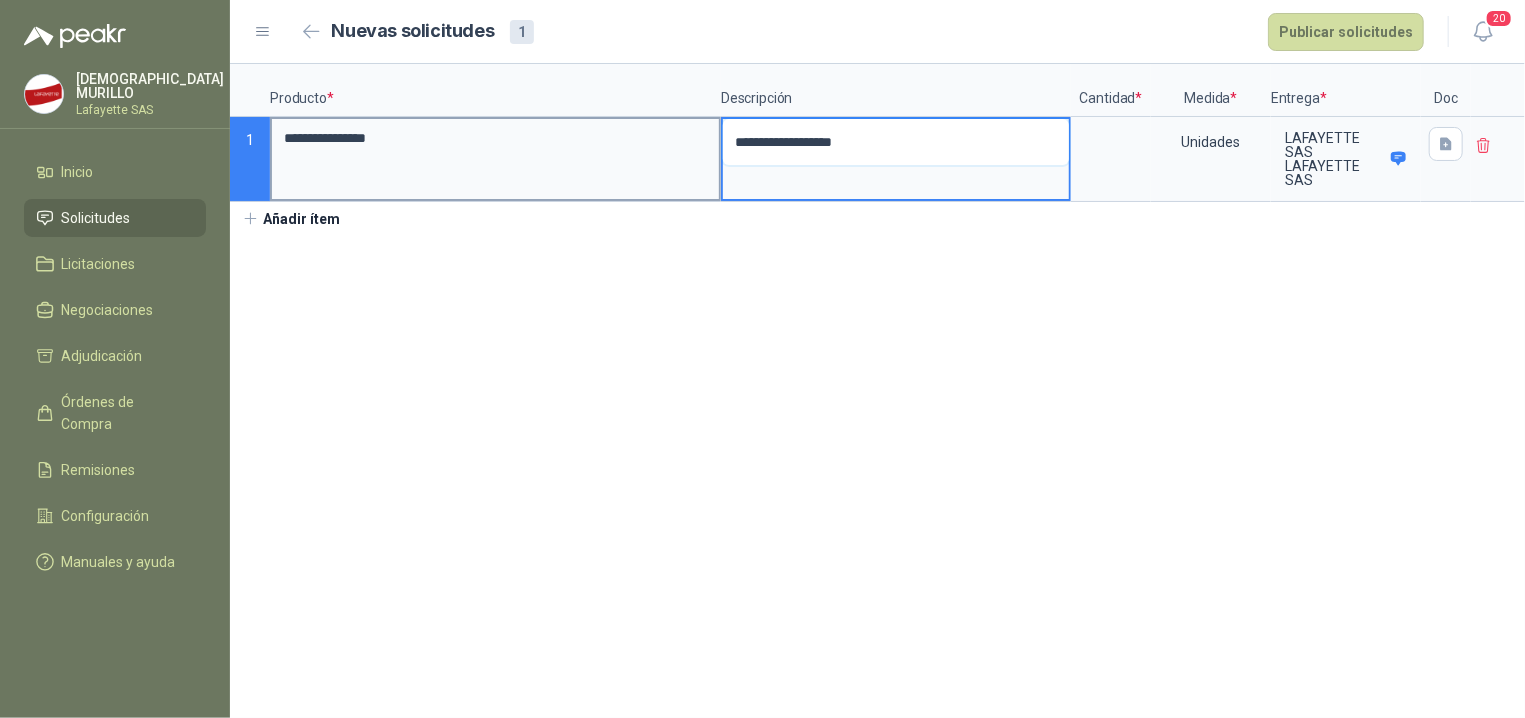 type 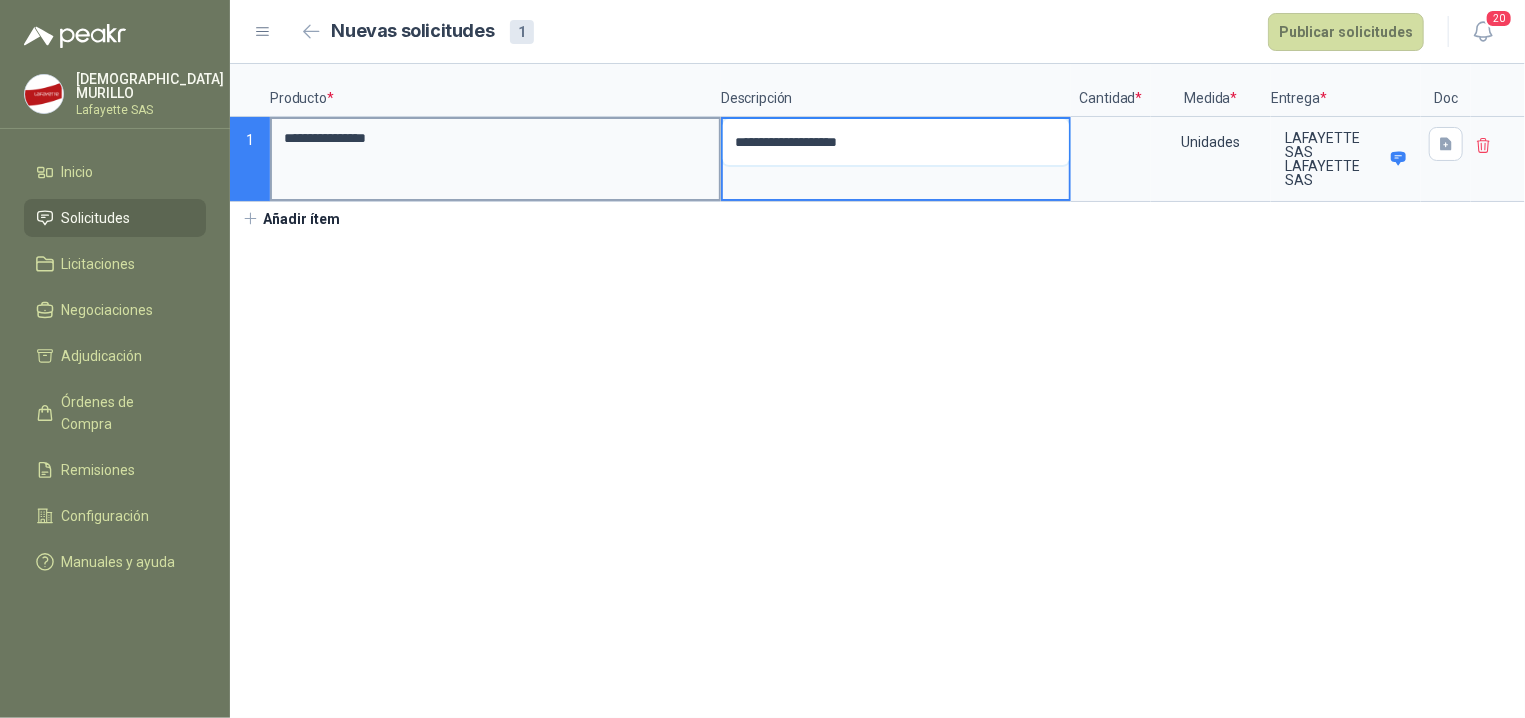 type 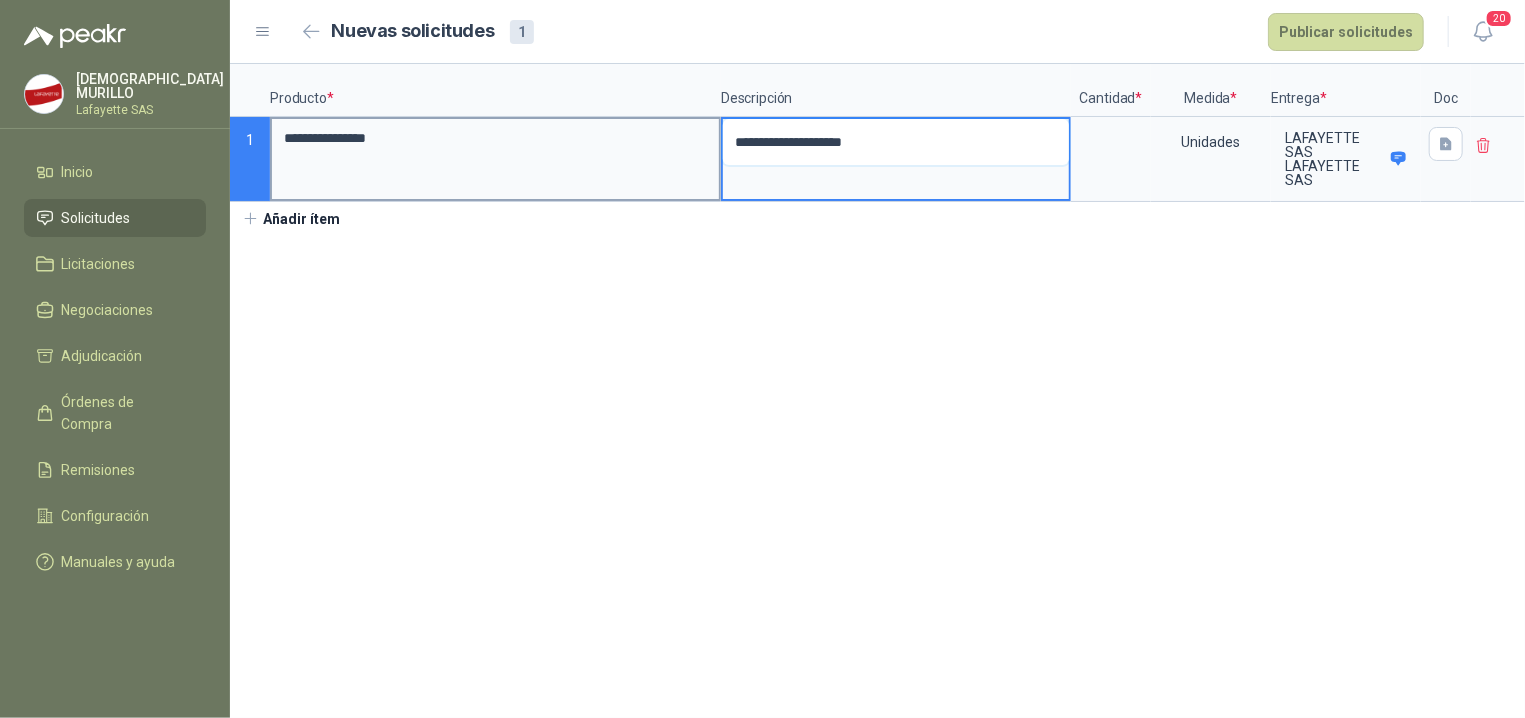 type 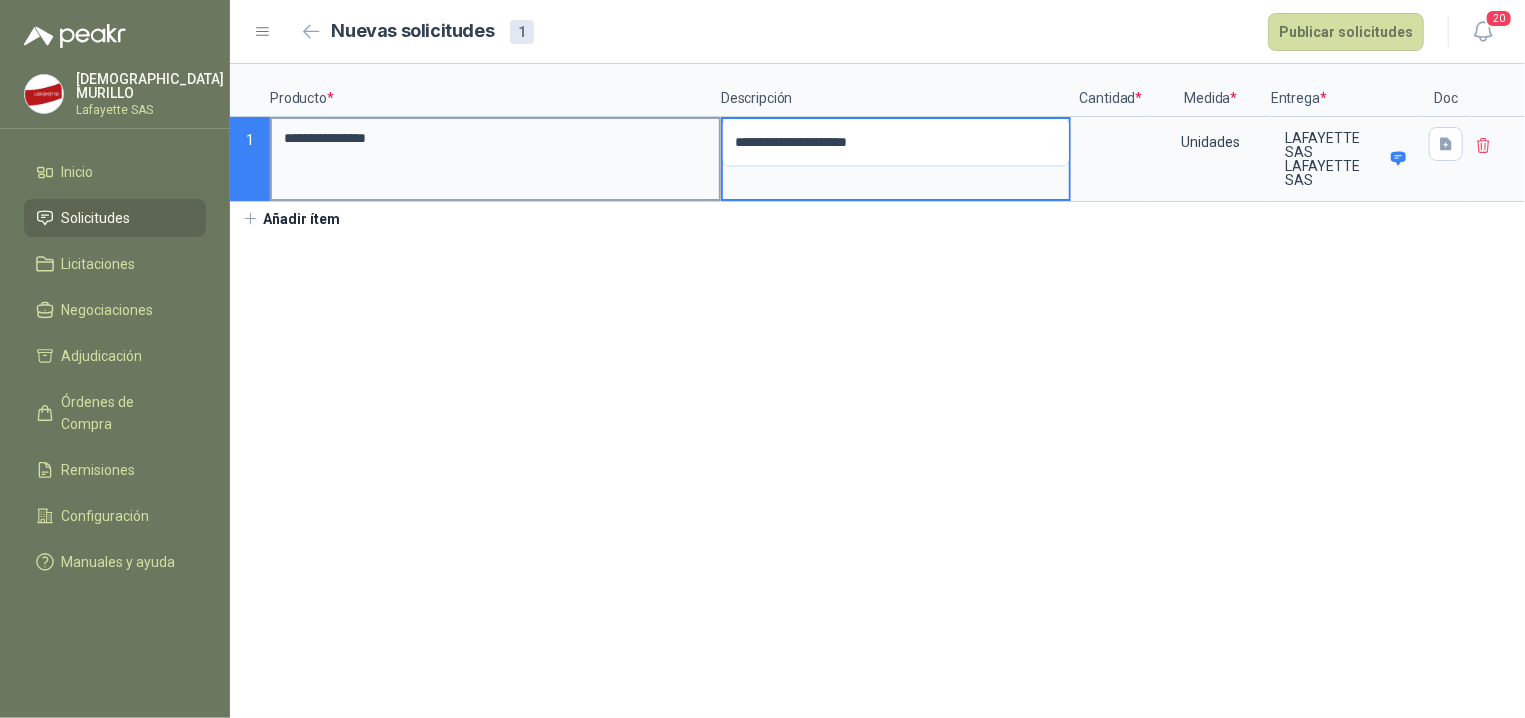 type 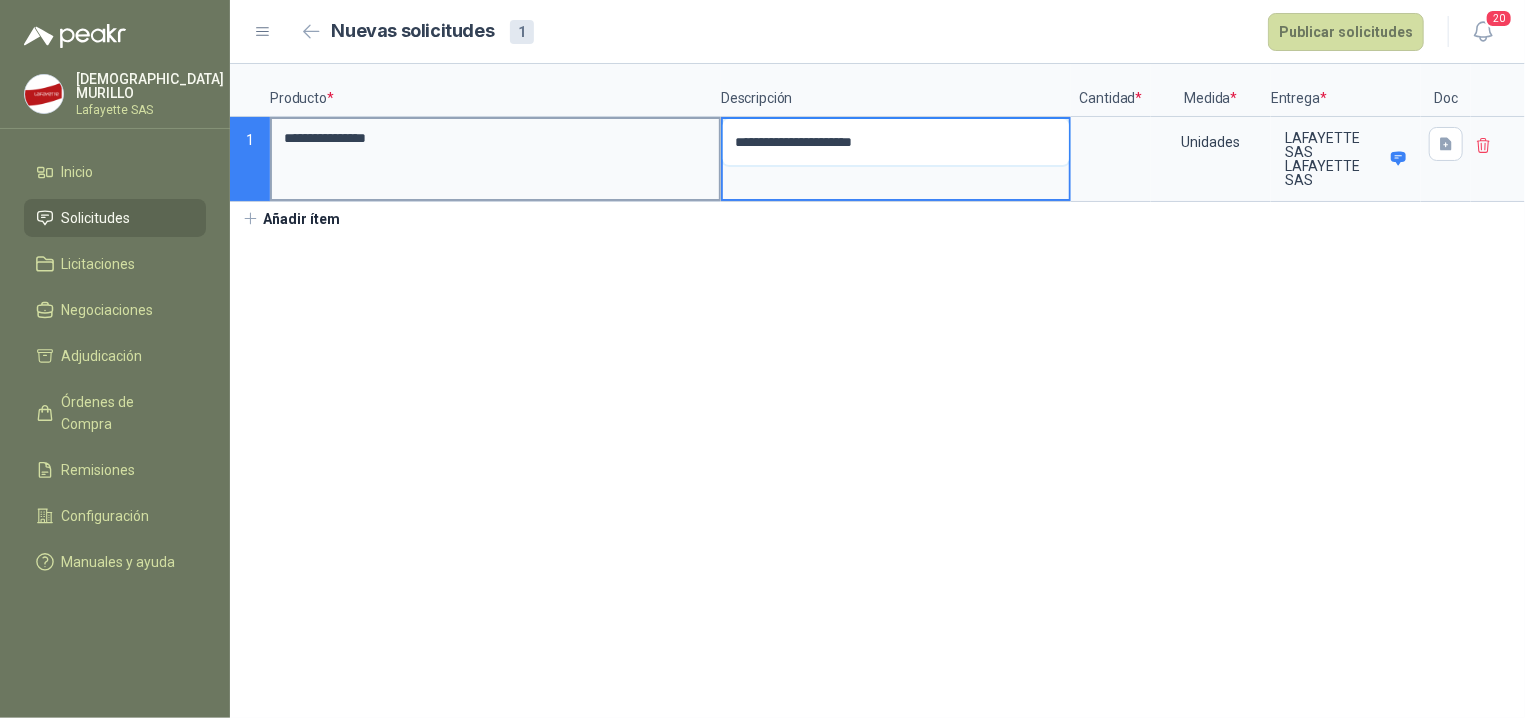type 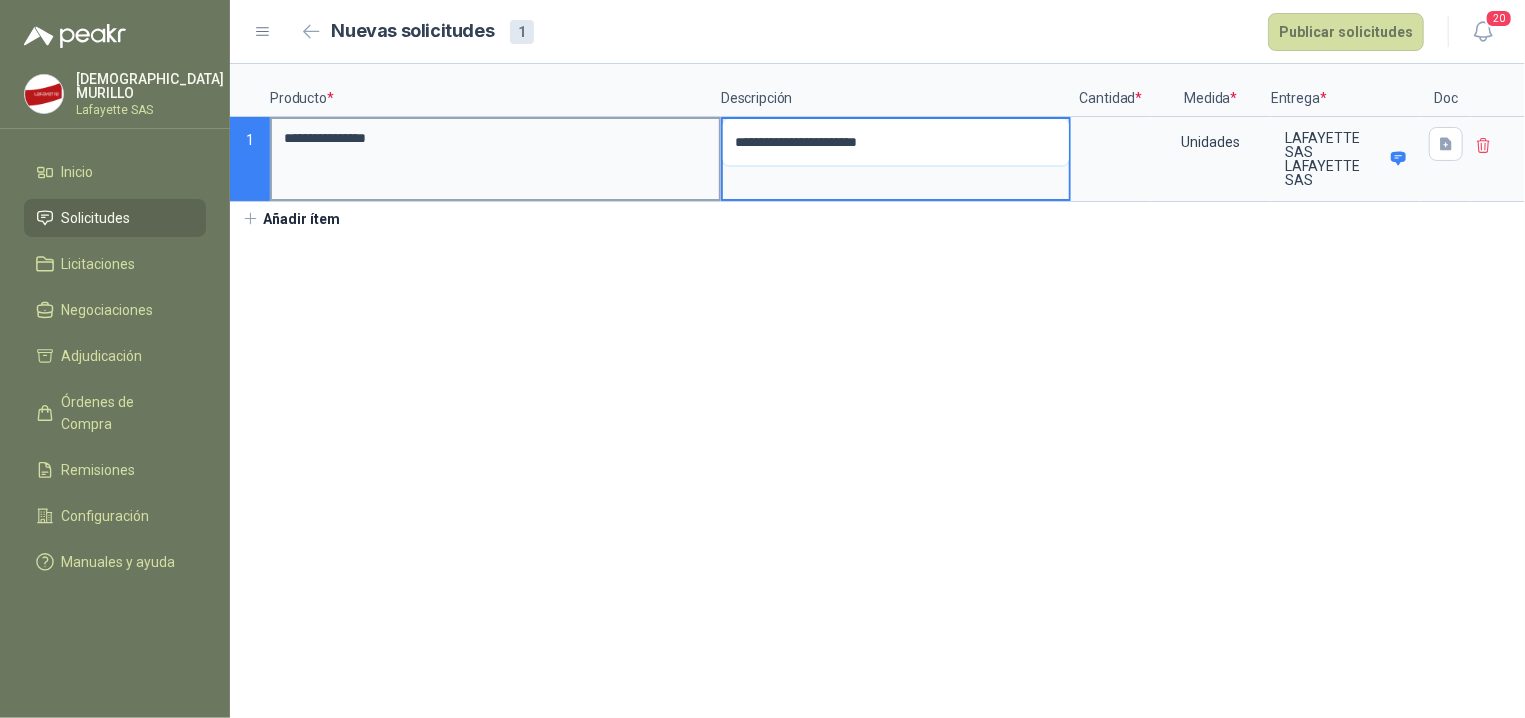 type 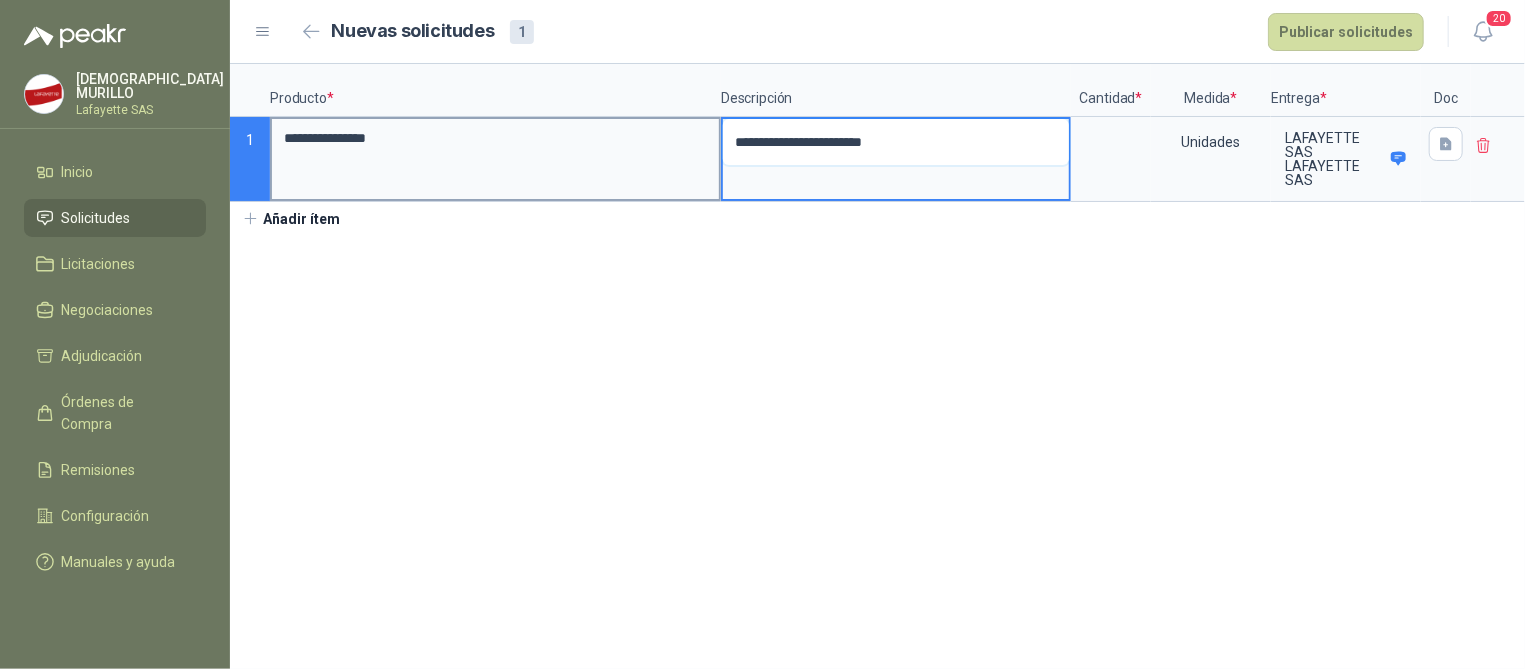 type 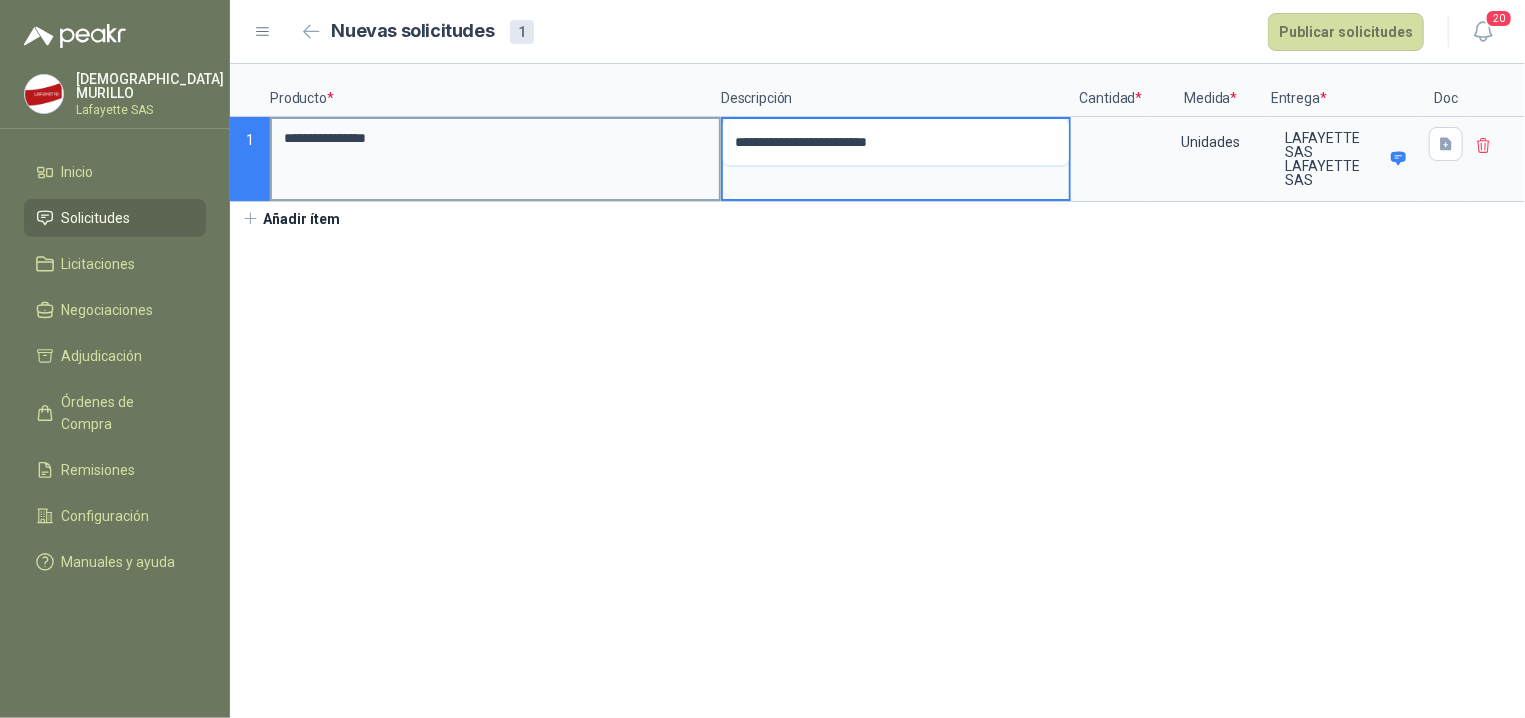 type 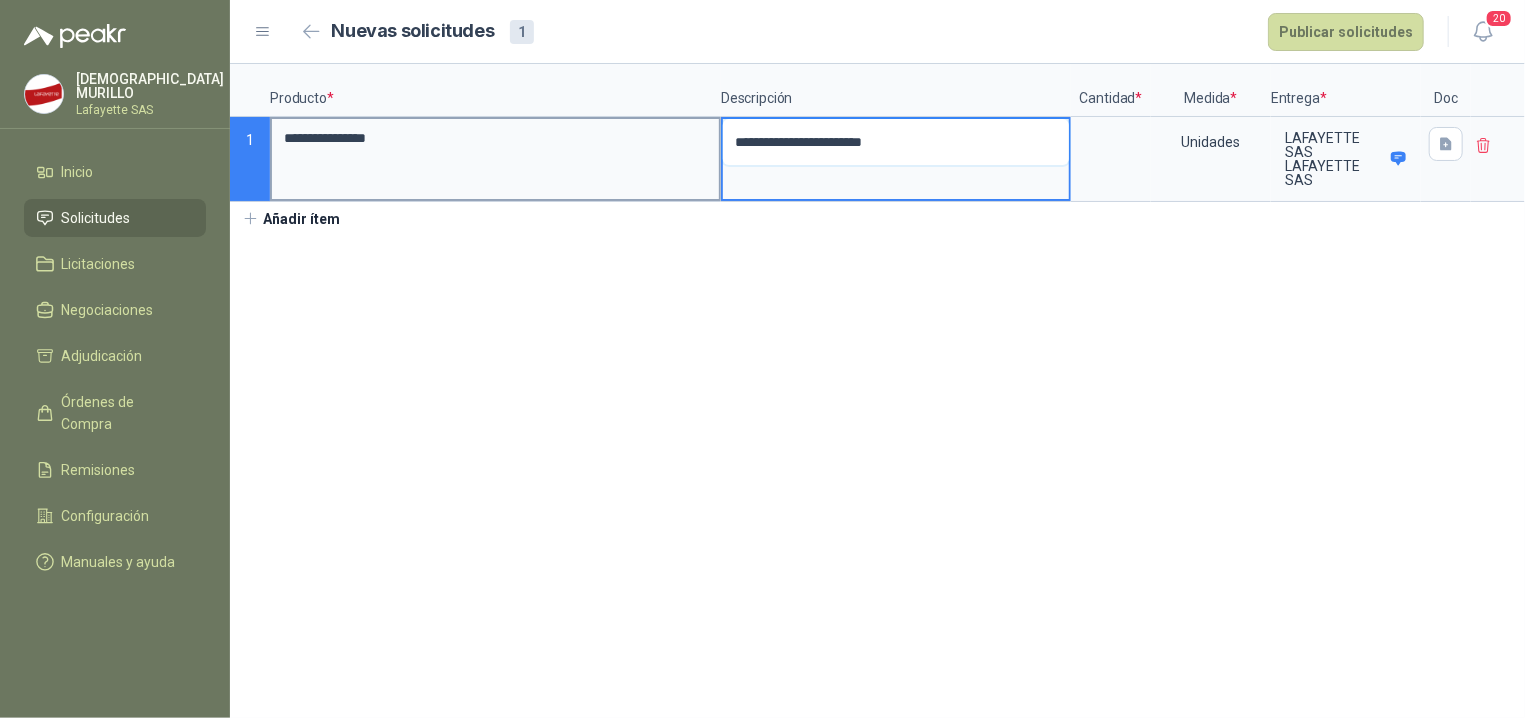 type 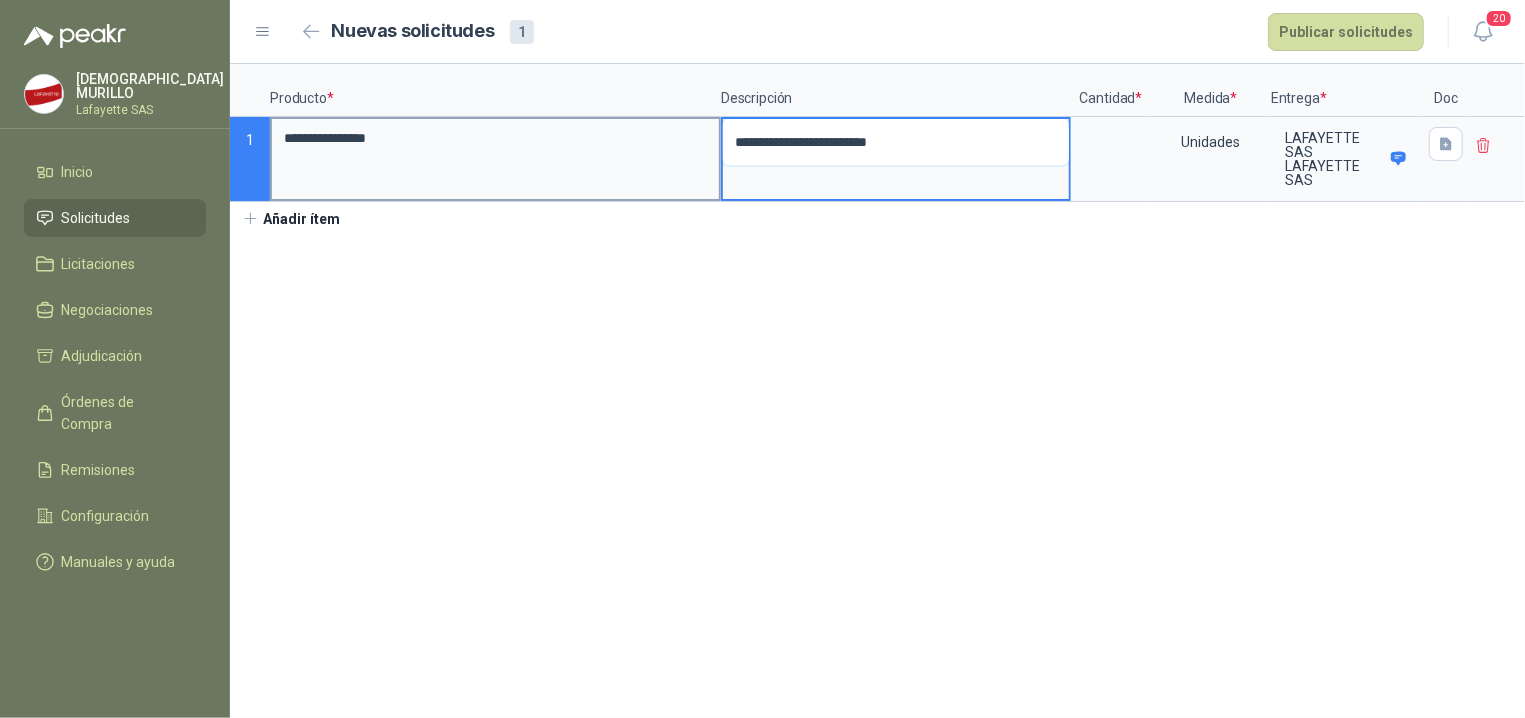 type 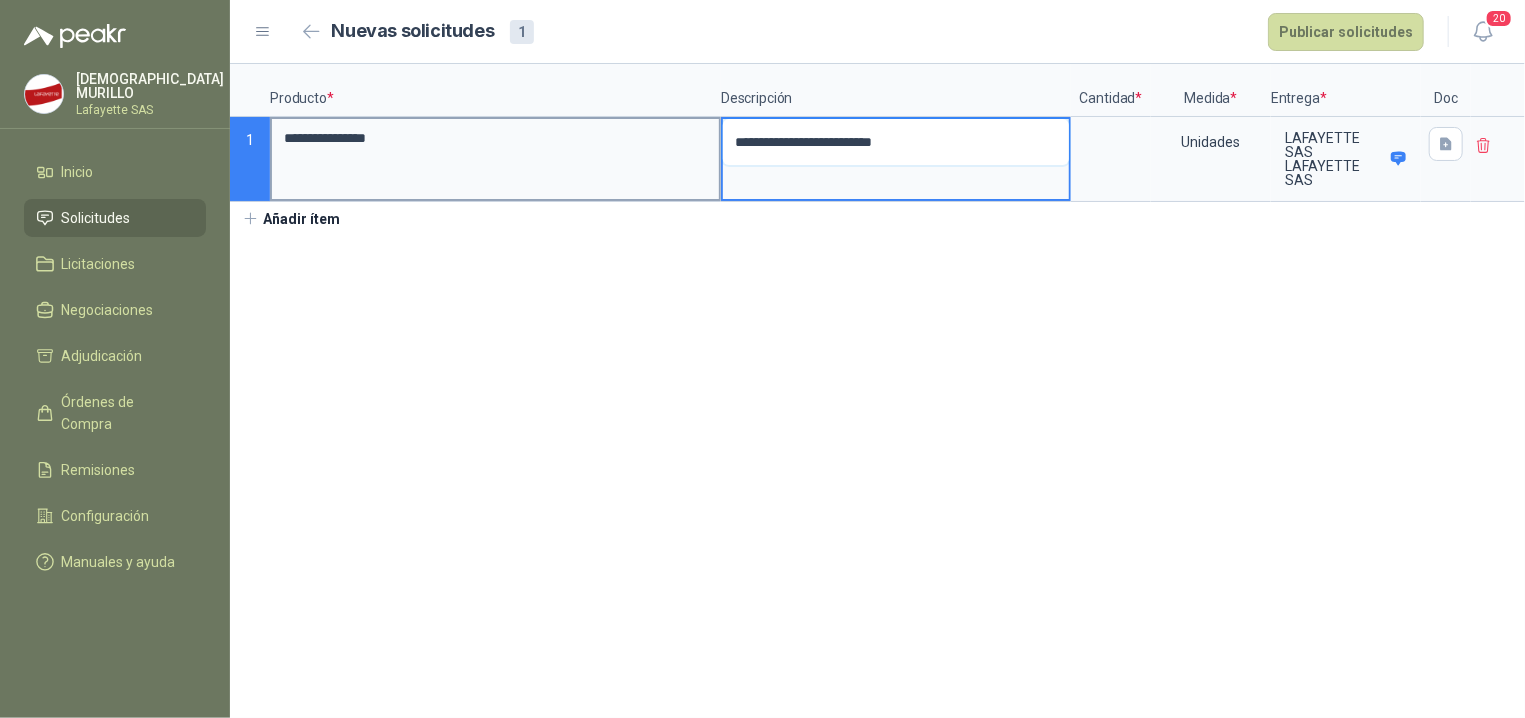 type 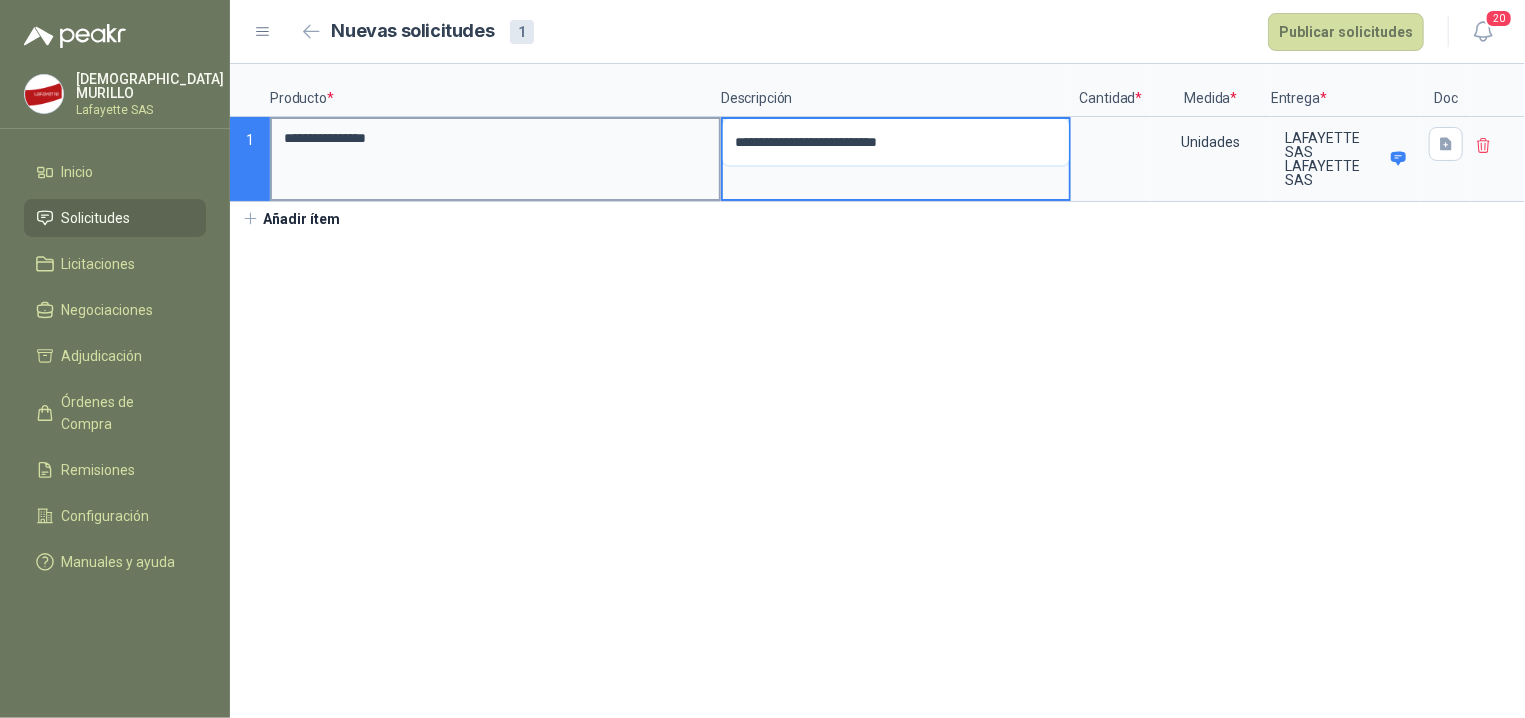 type on "**********" 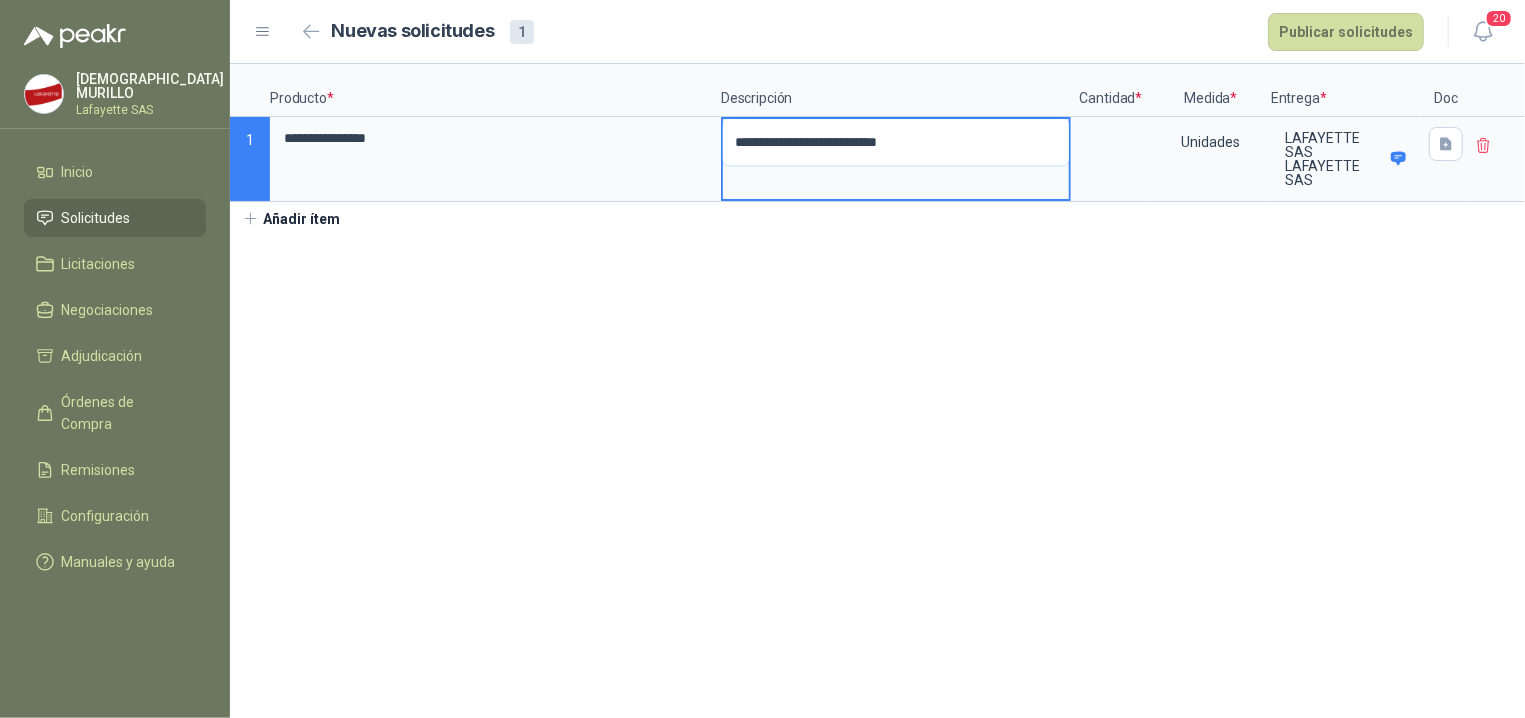 type 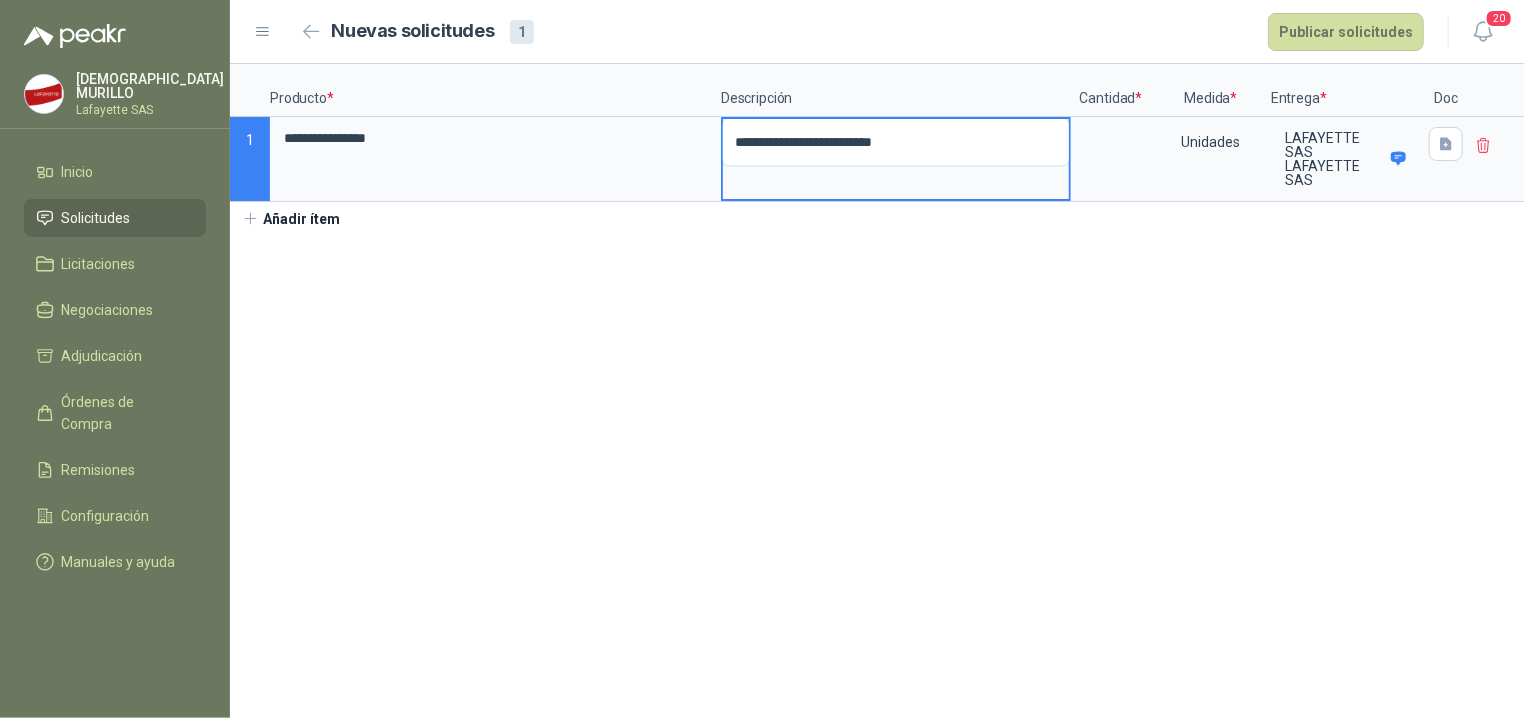 type 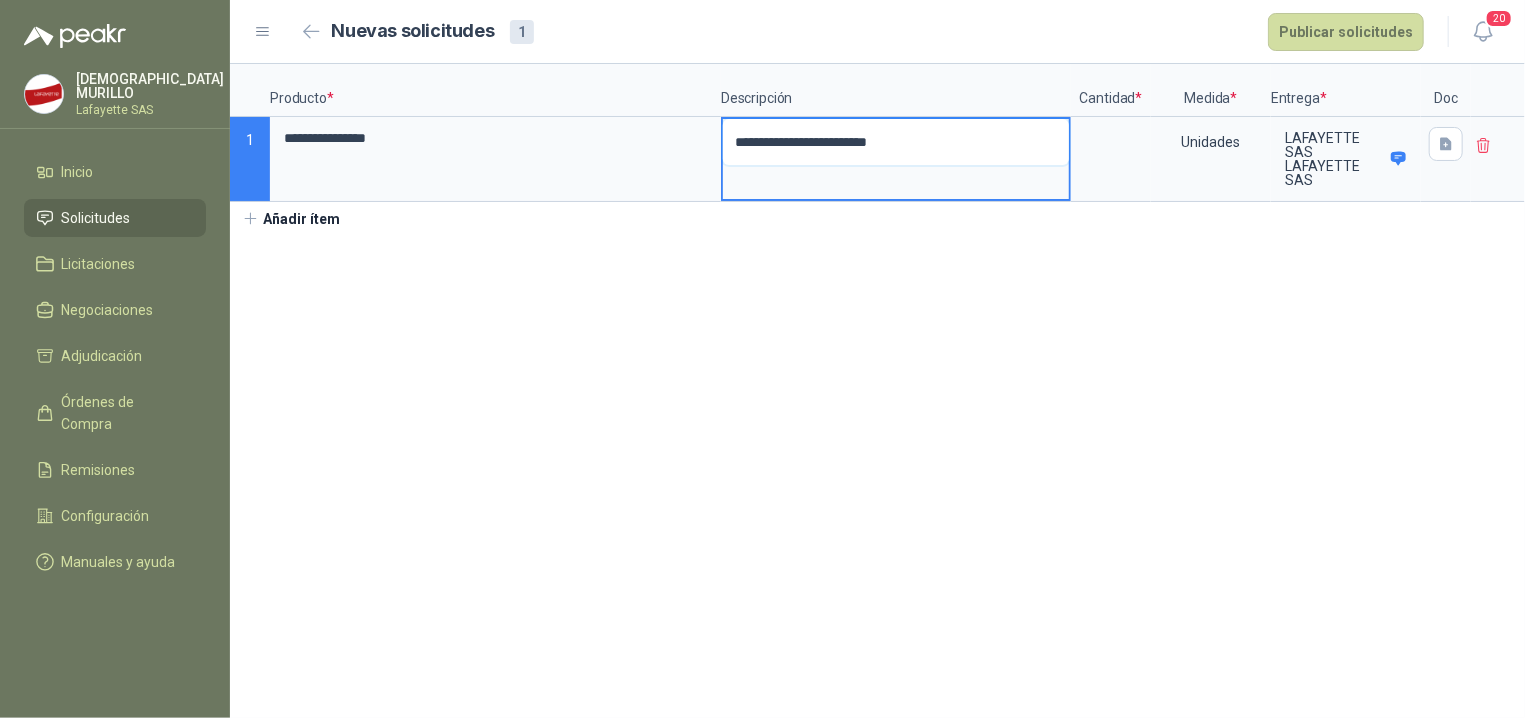 type 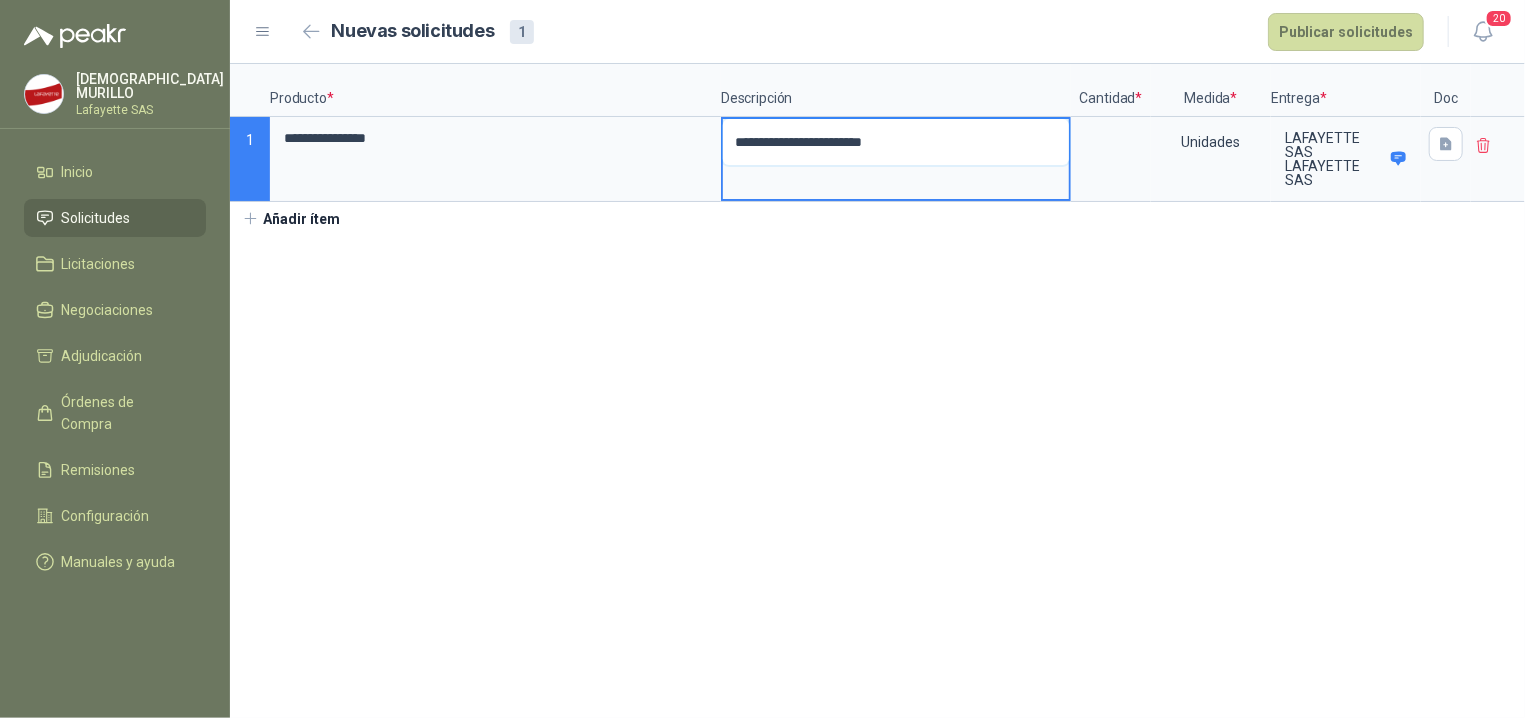 type 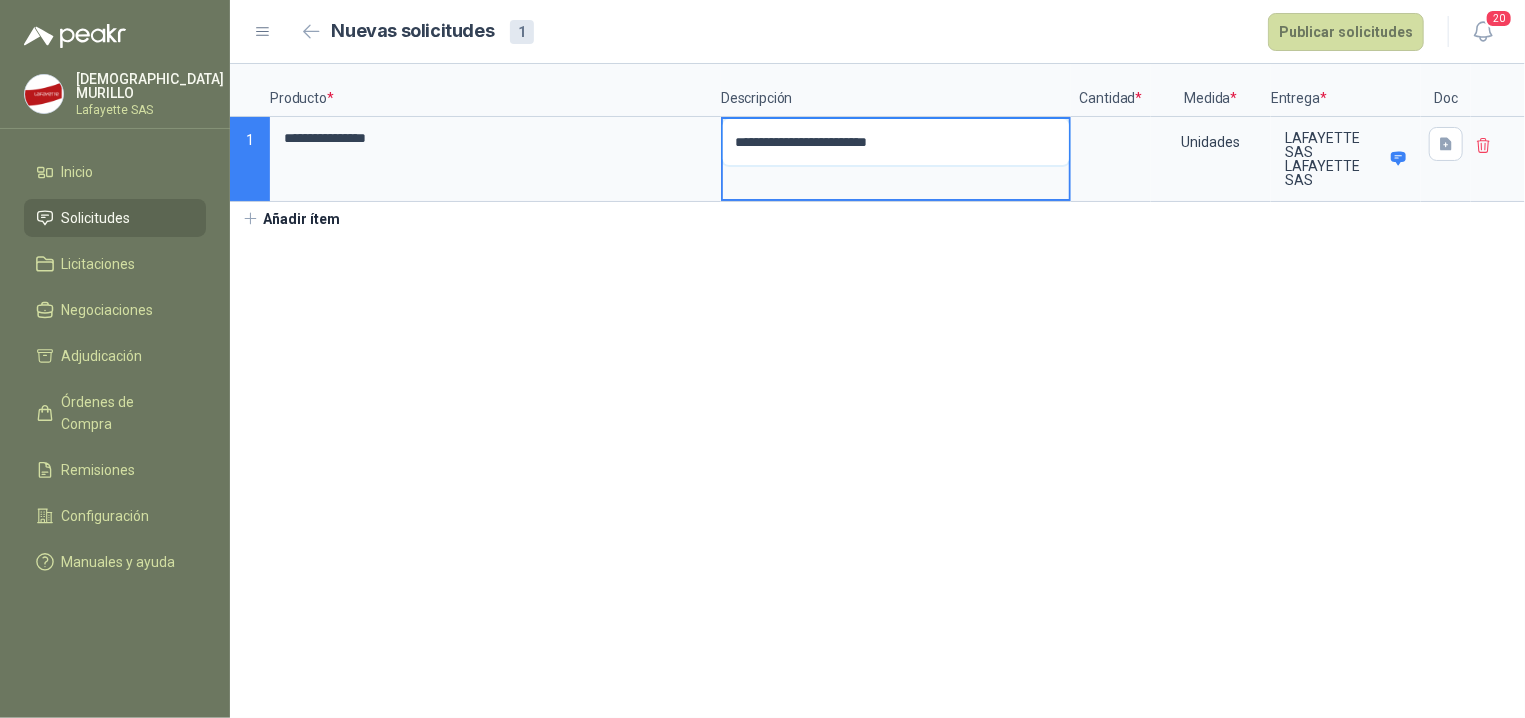 type 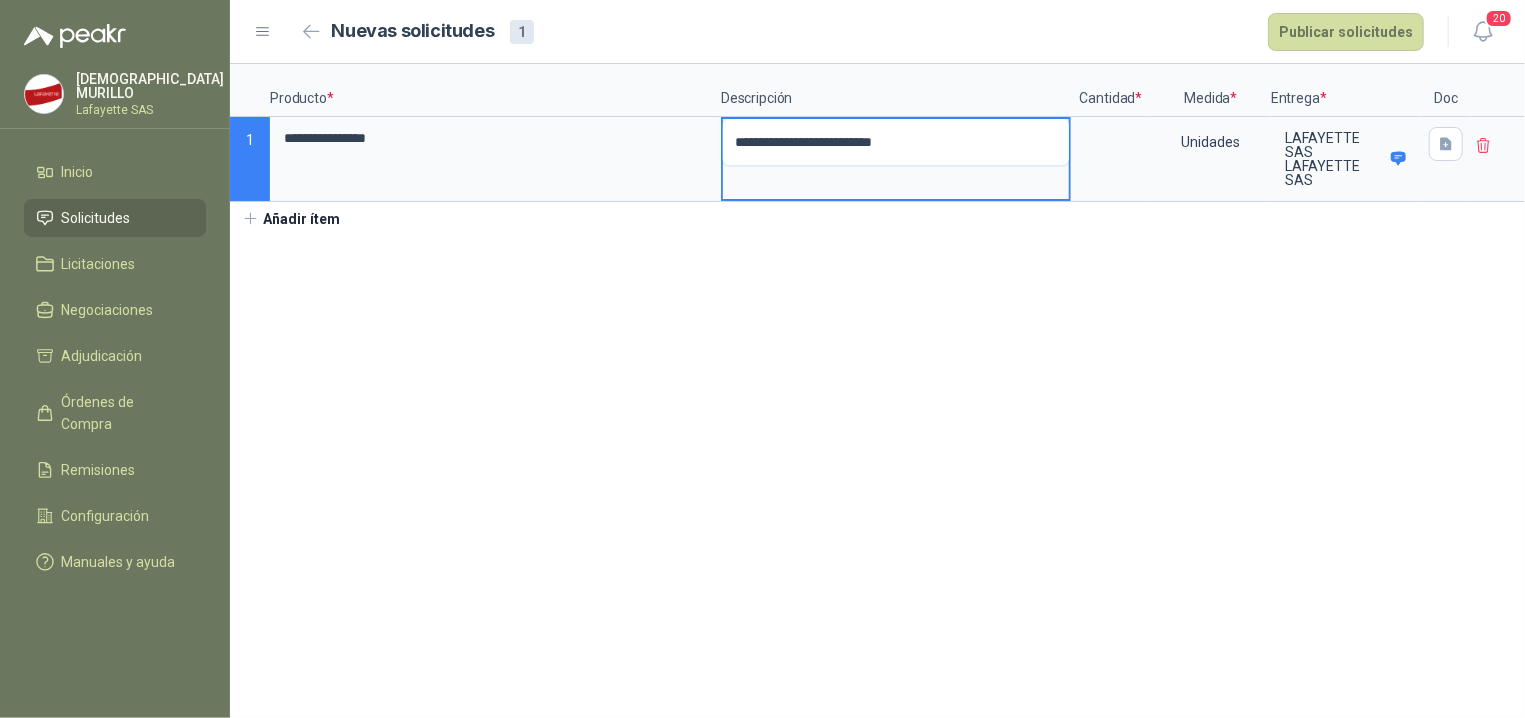 type 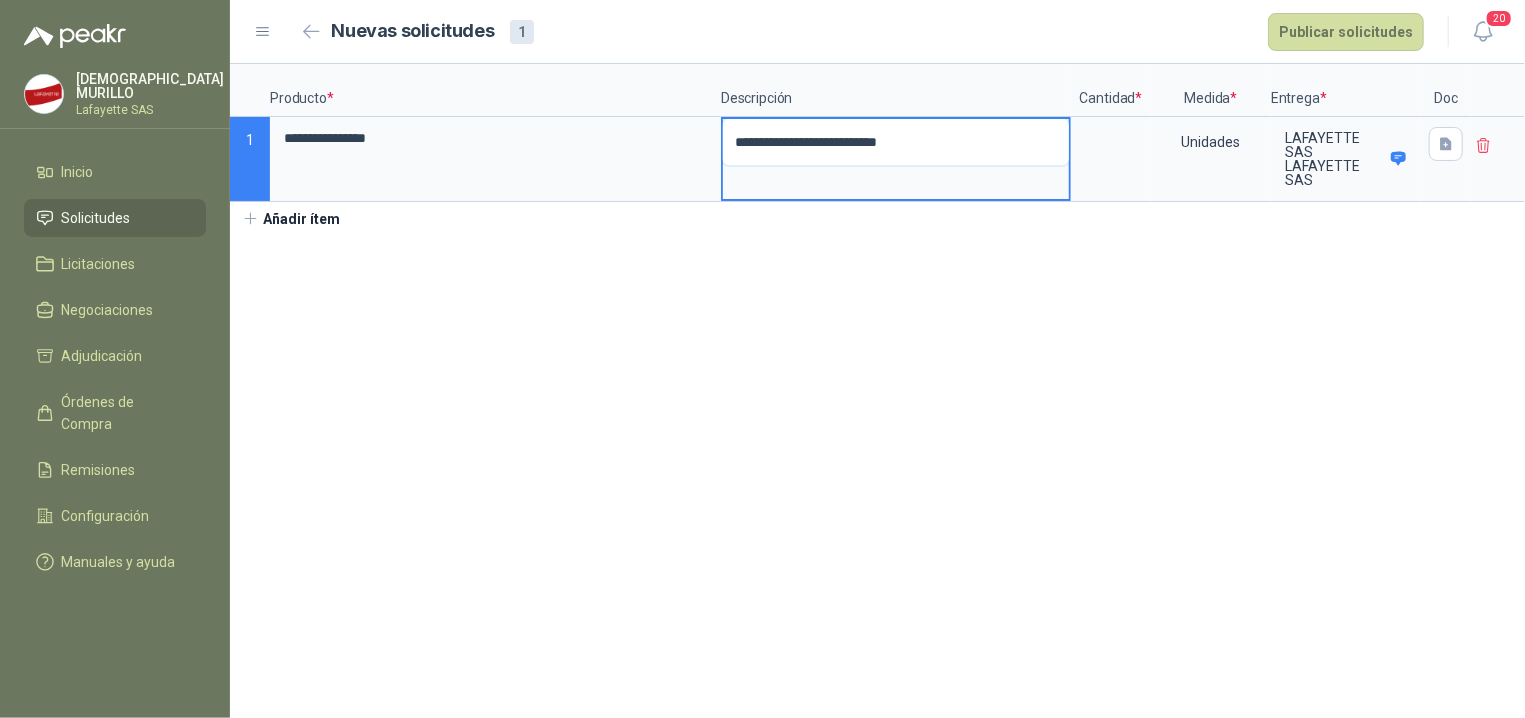 type 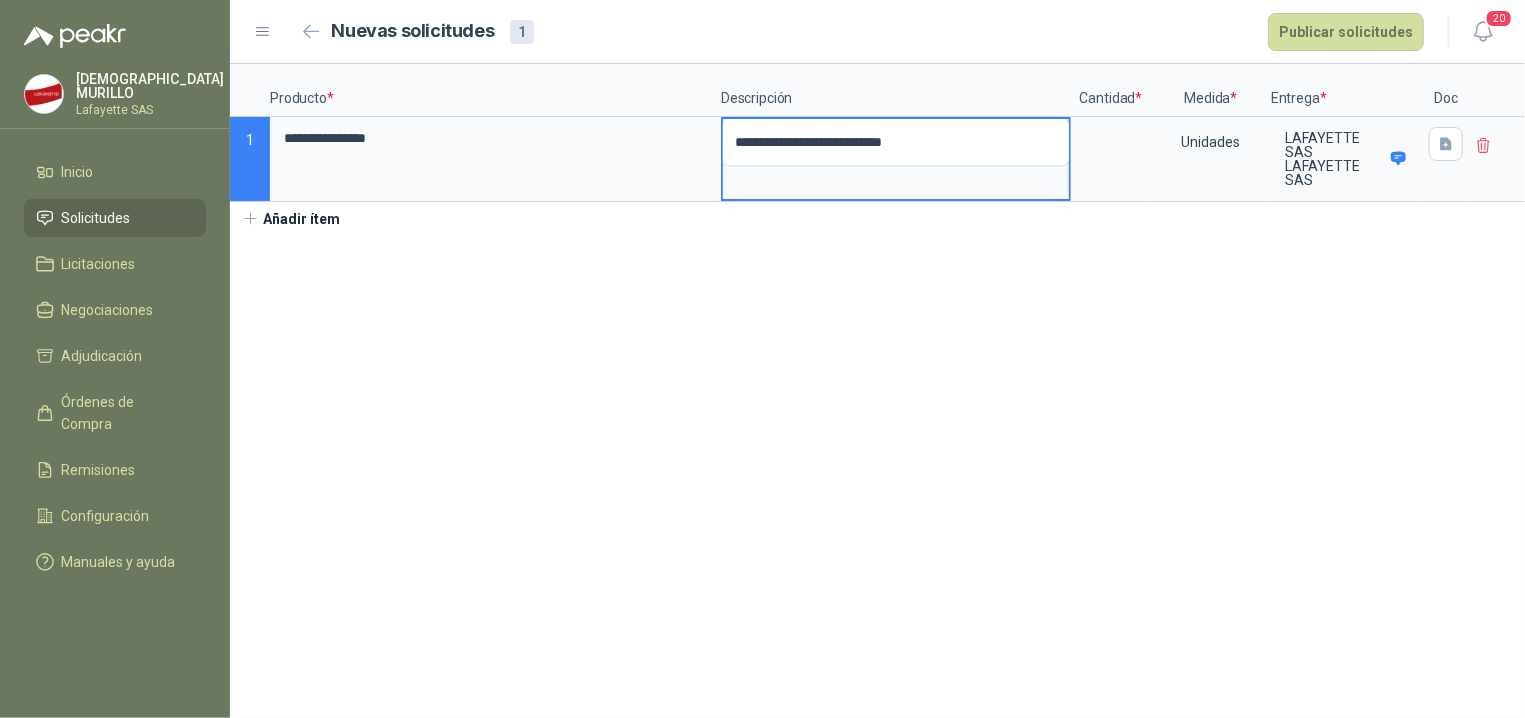 type 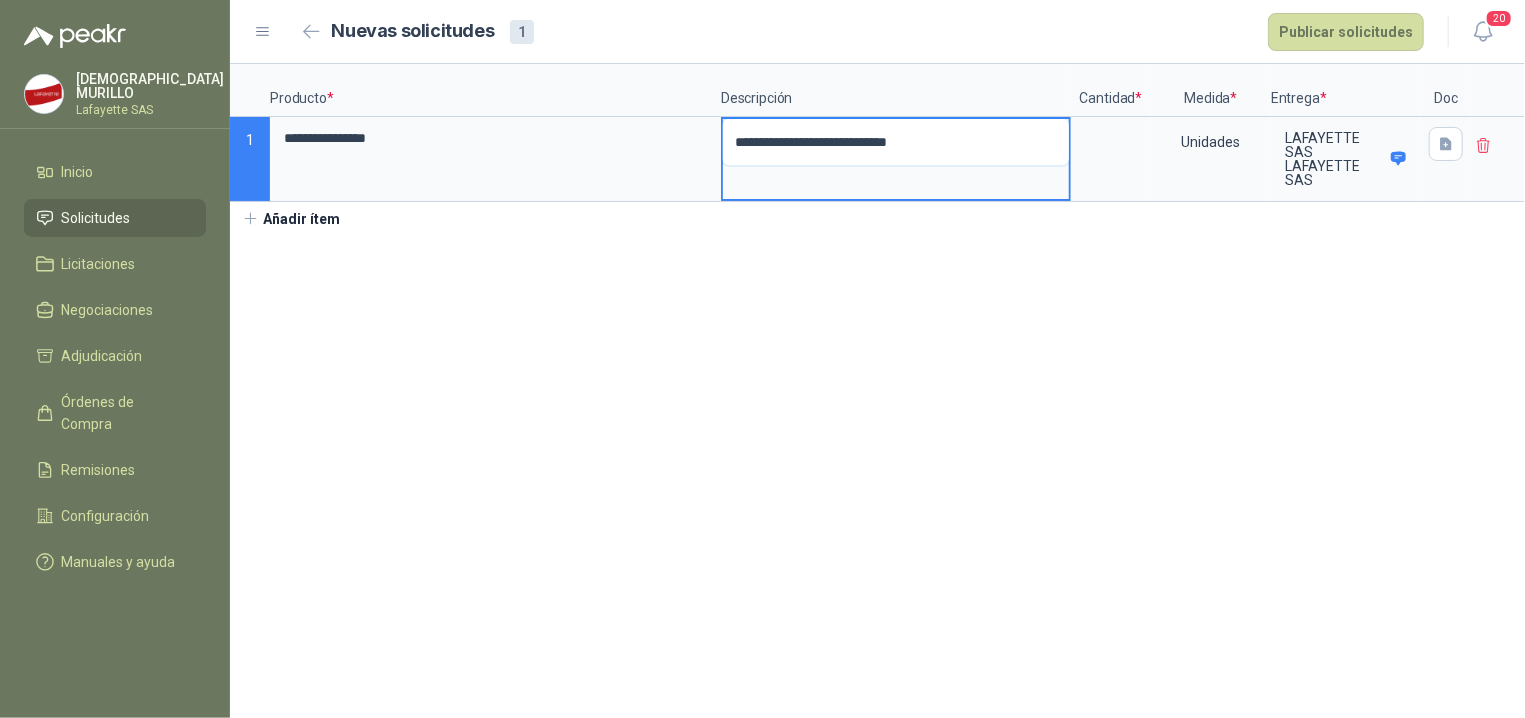 type 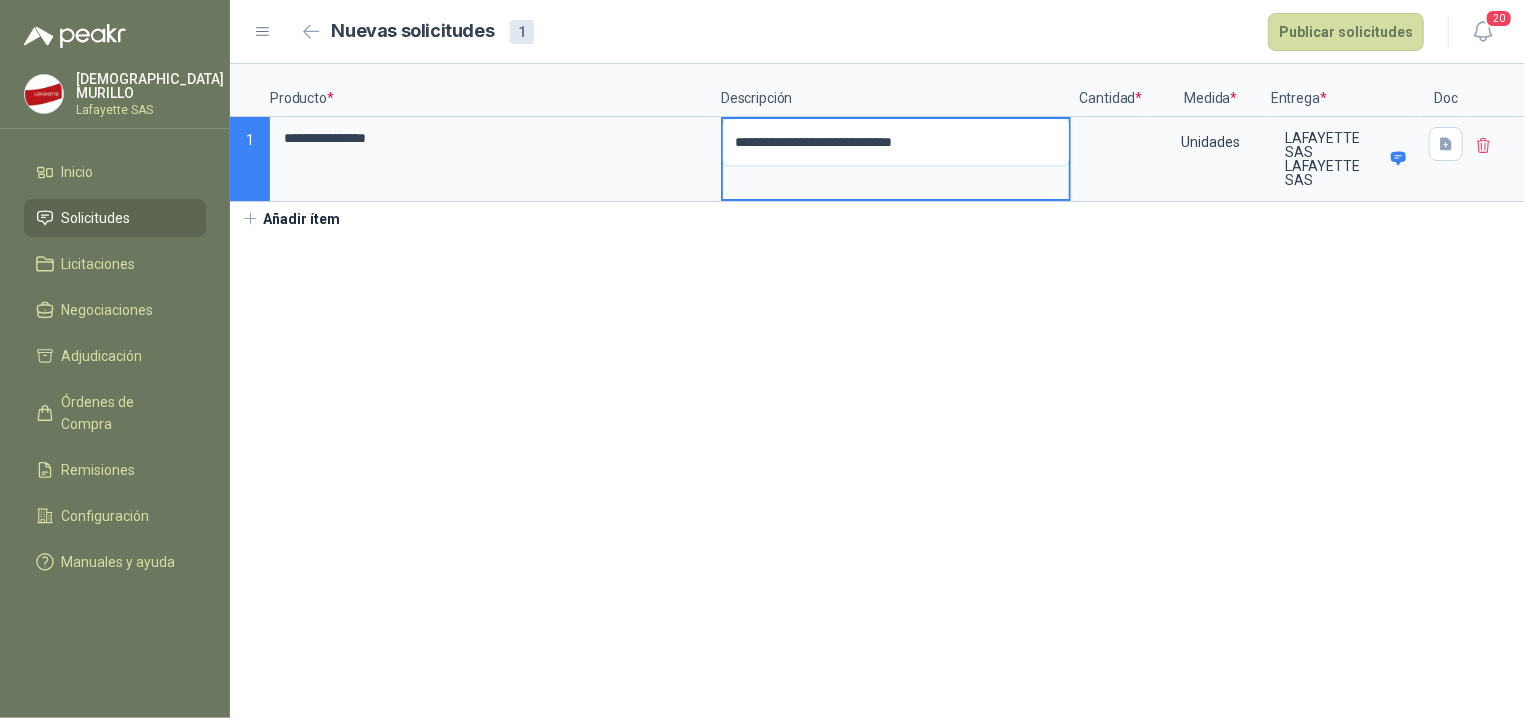 type 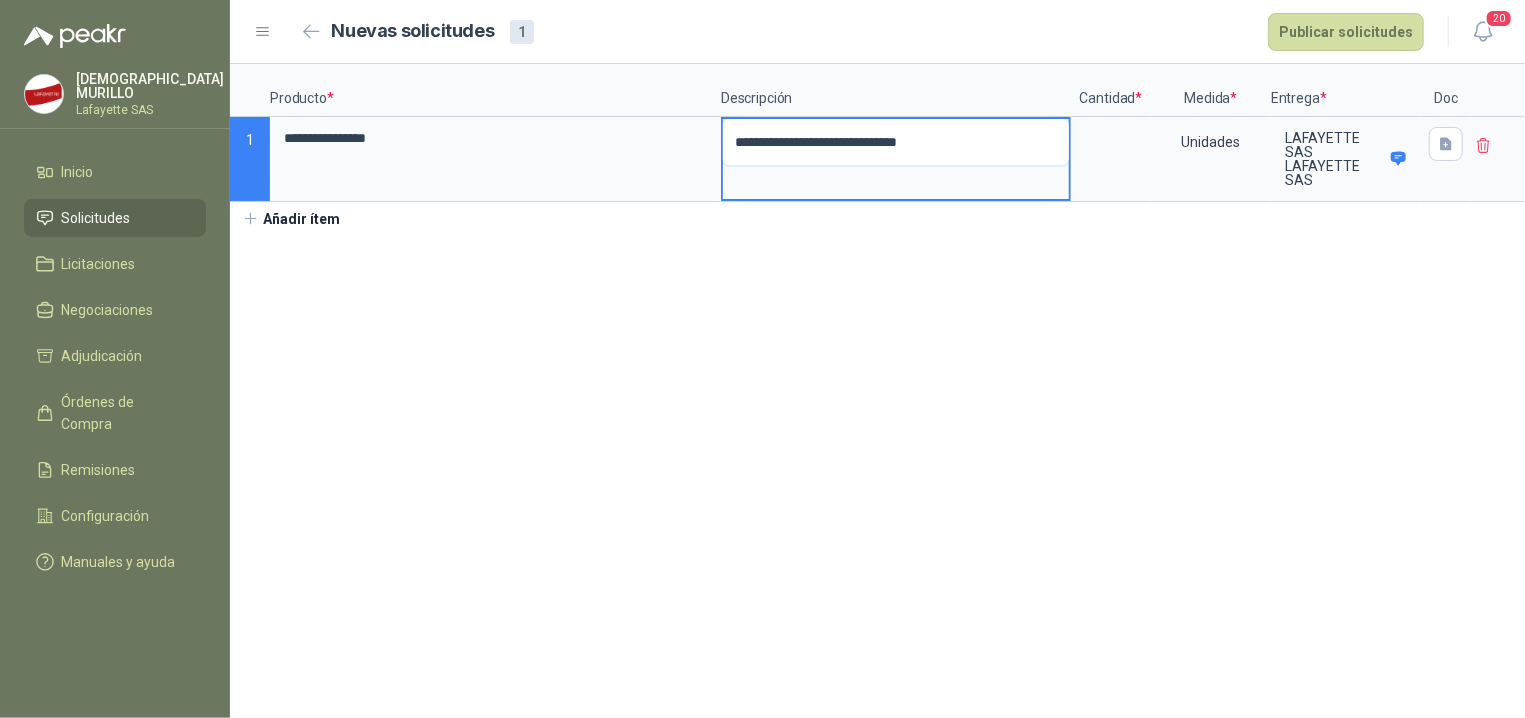 type 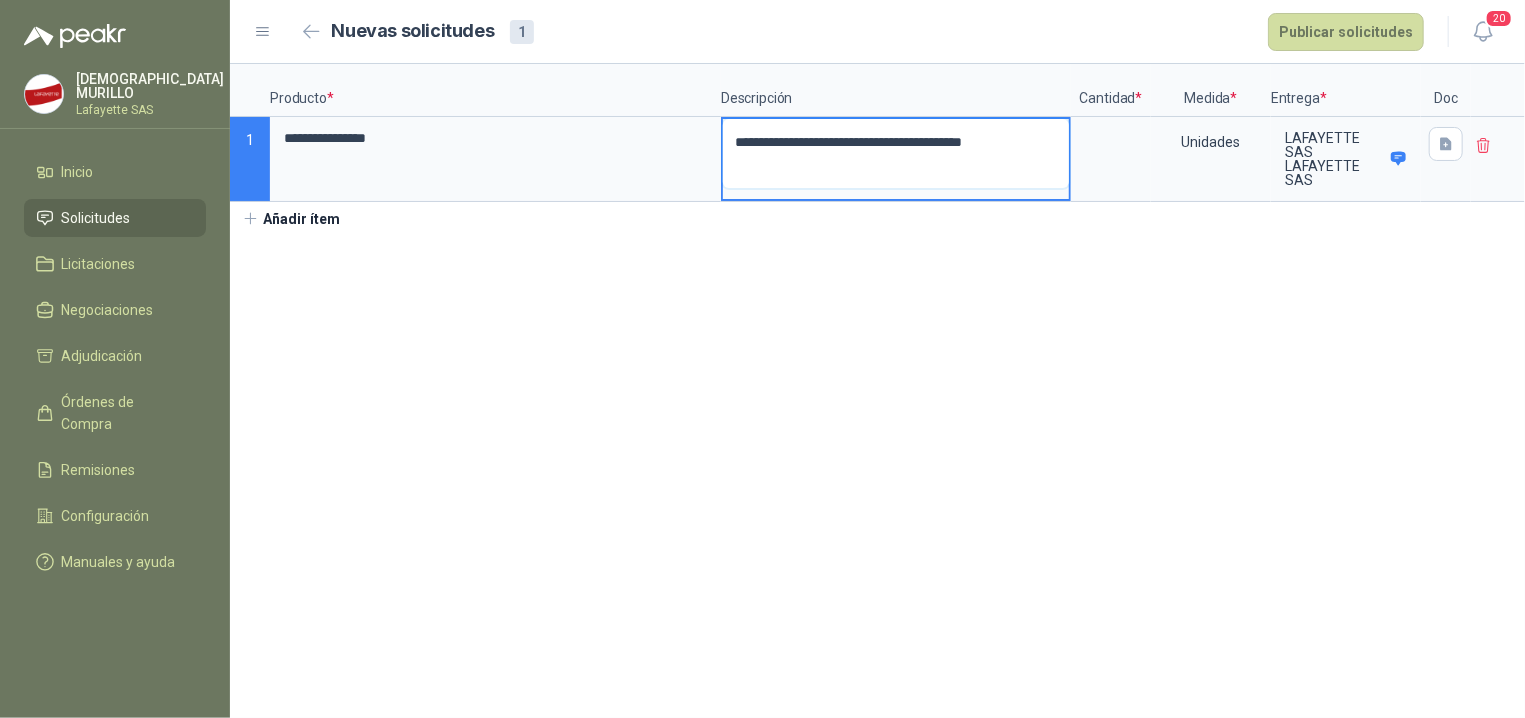 click on "**********" at bounding box center (896, 153) 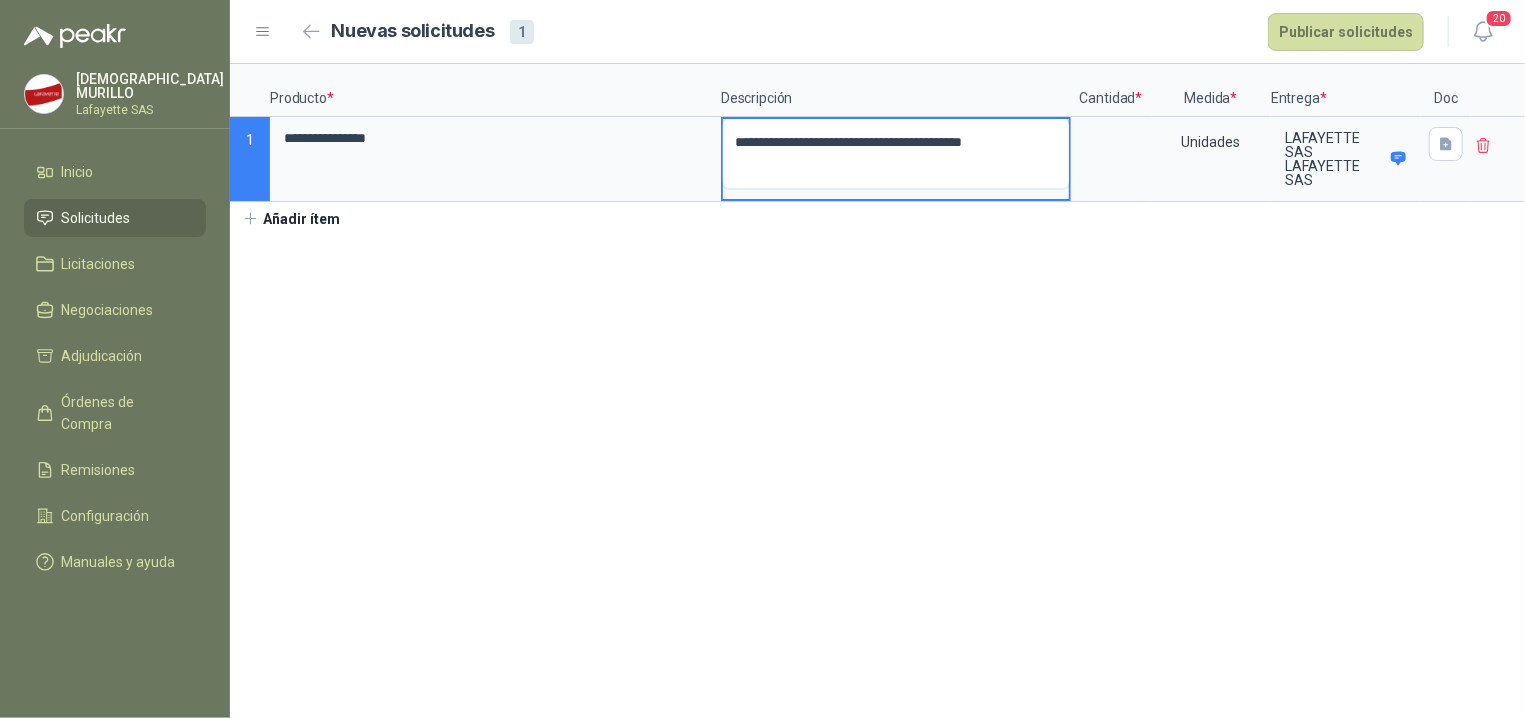 type 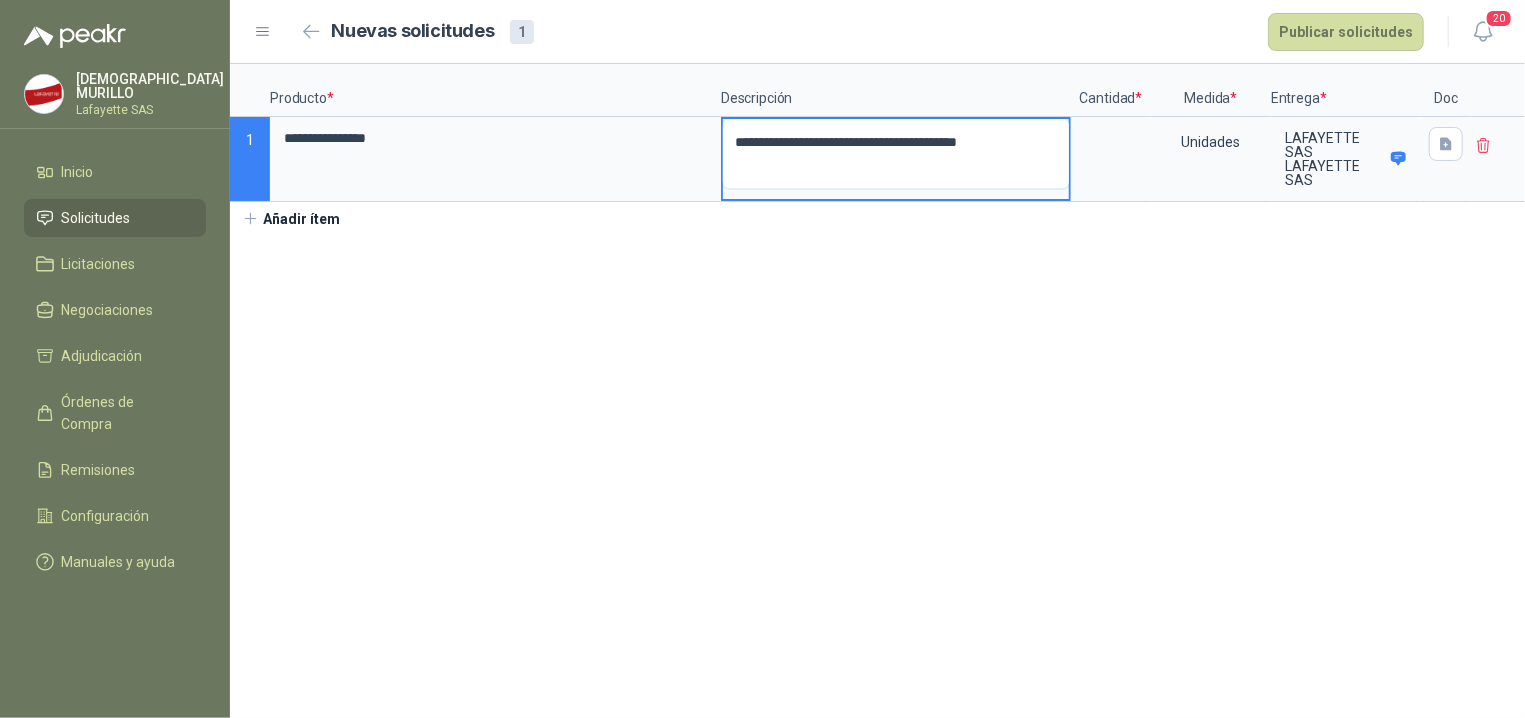 type 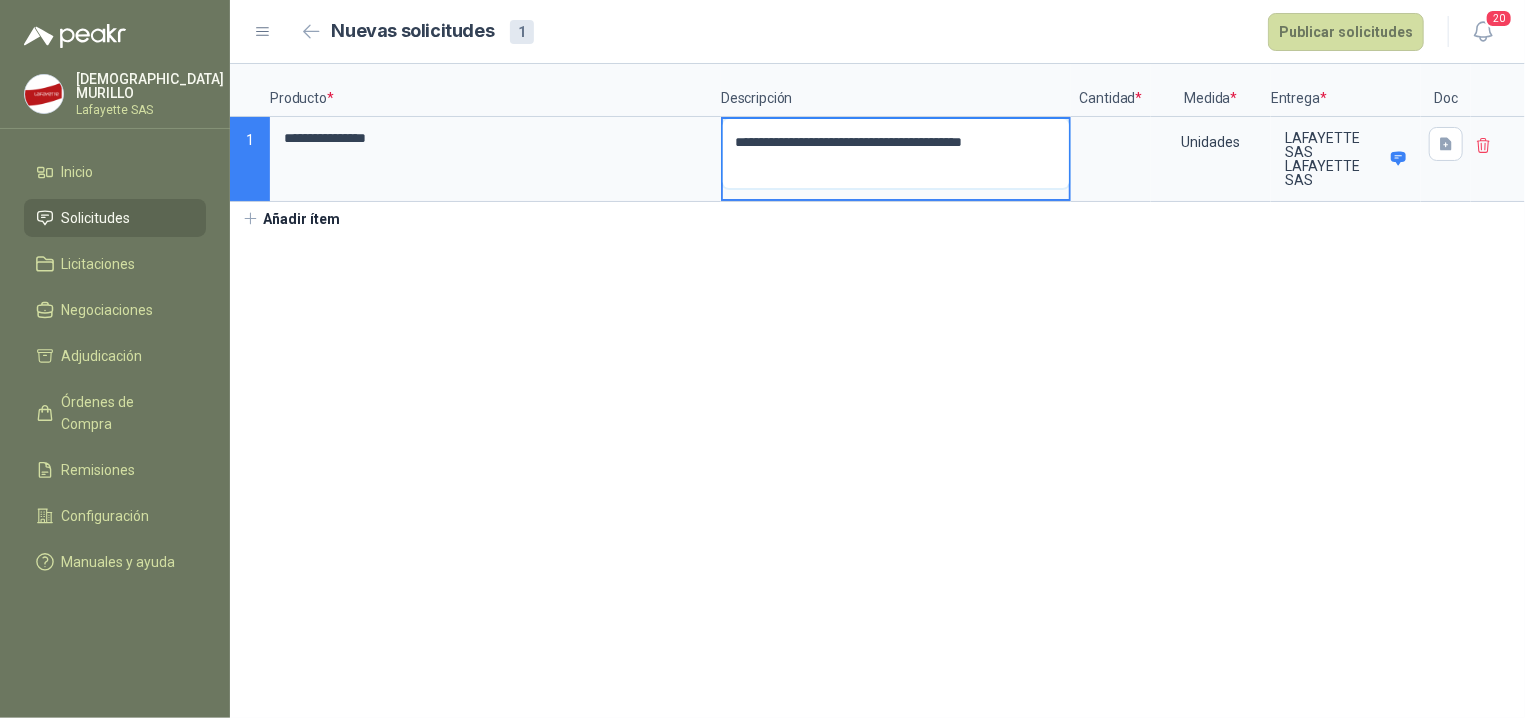 type 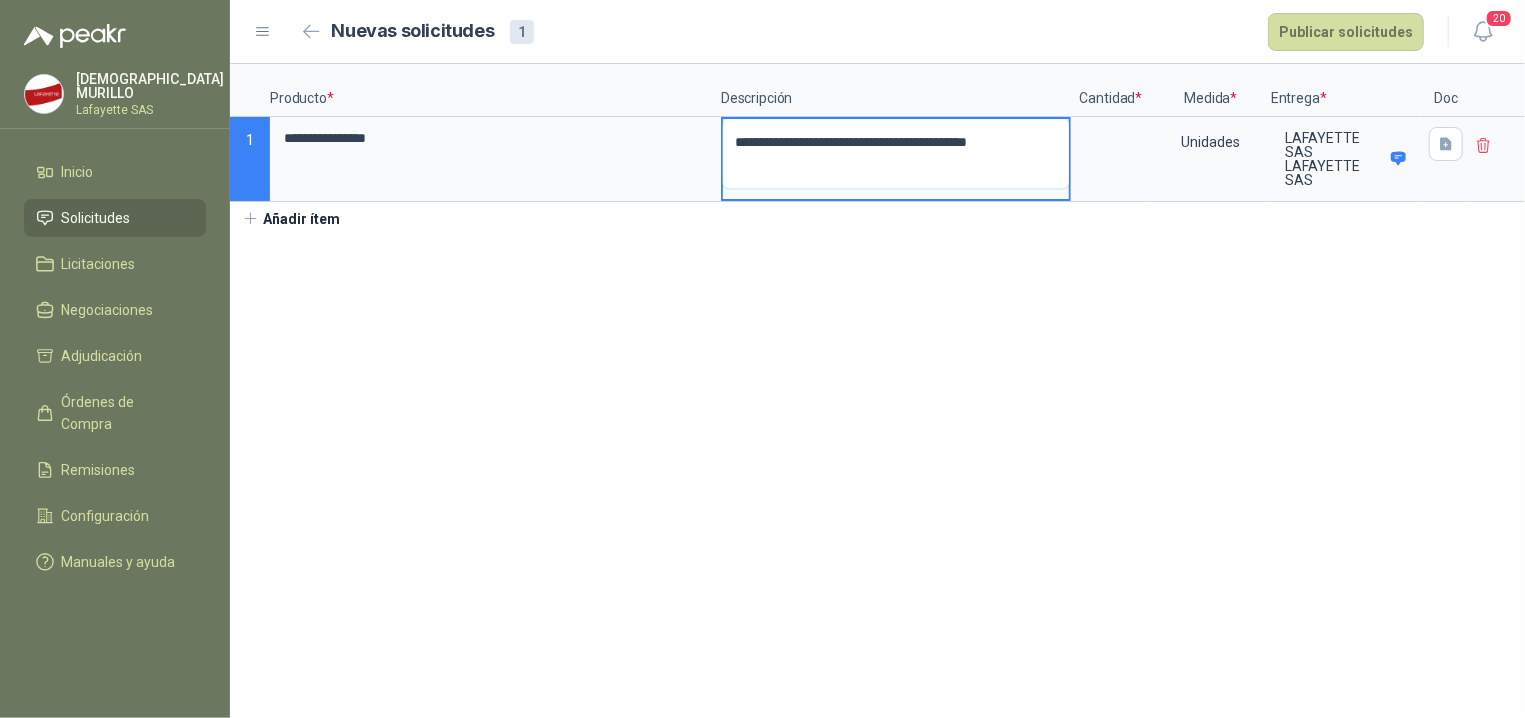 type 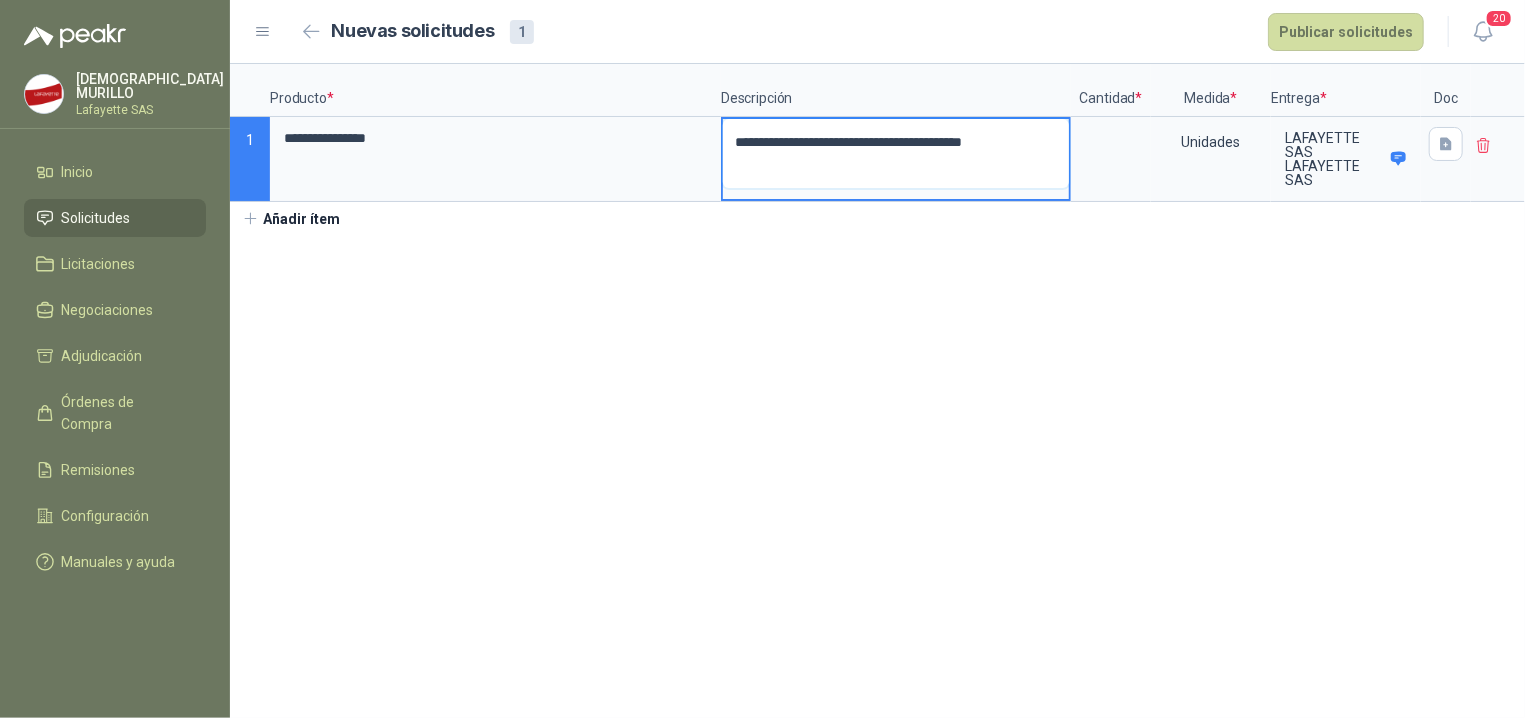 type 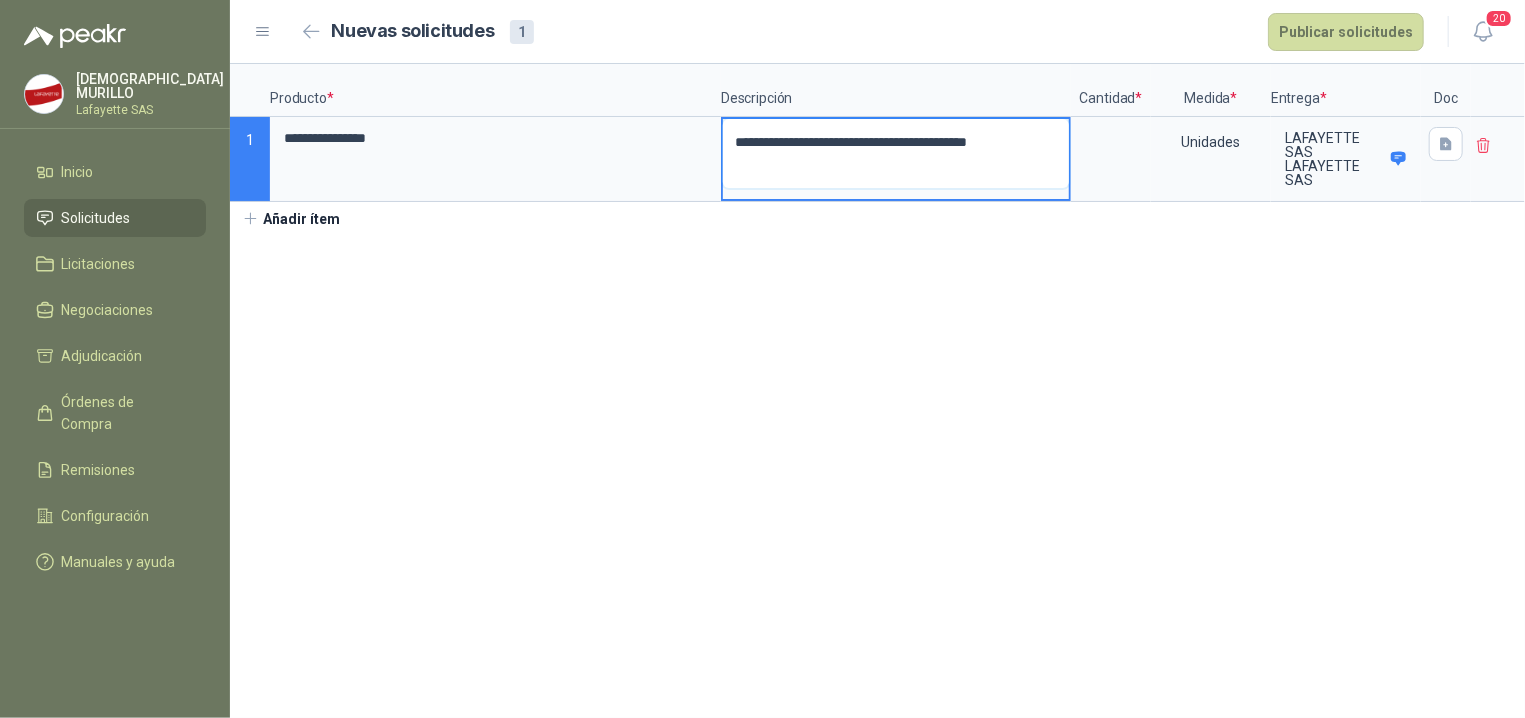 click on "**********" at bounding box center (896, 153) 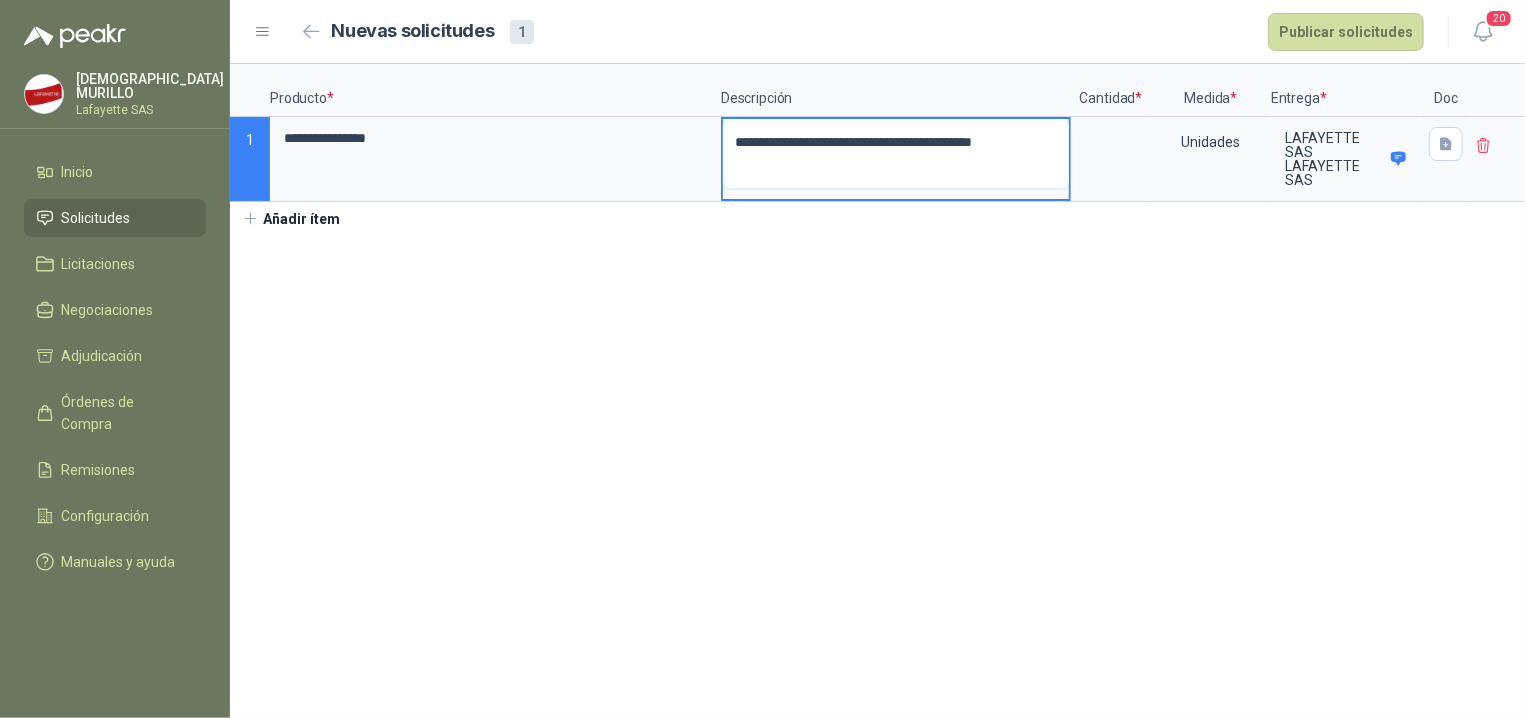 type 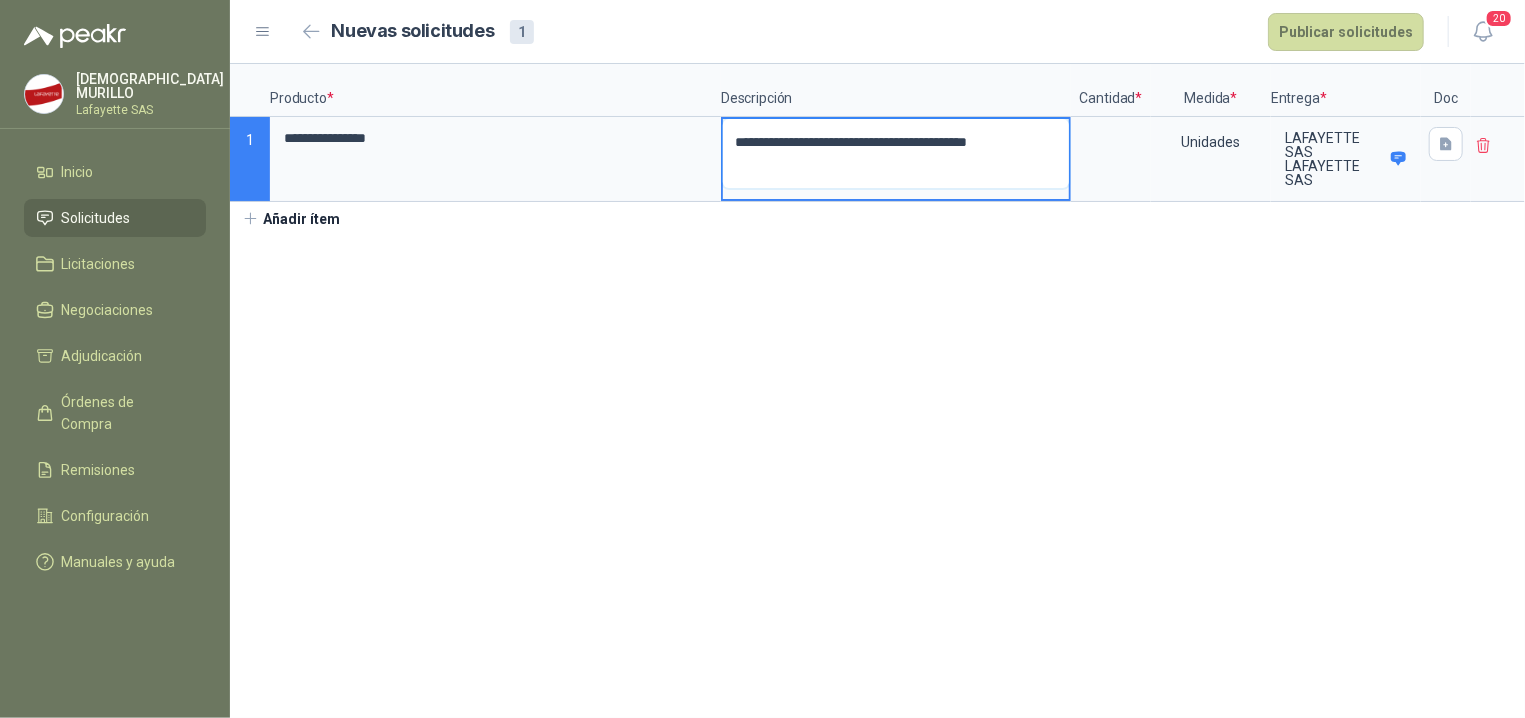 type 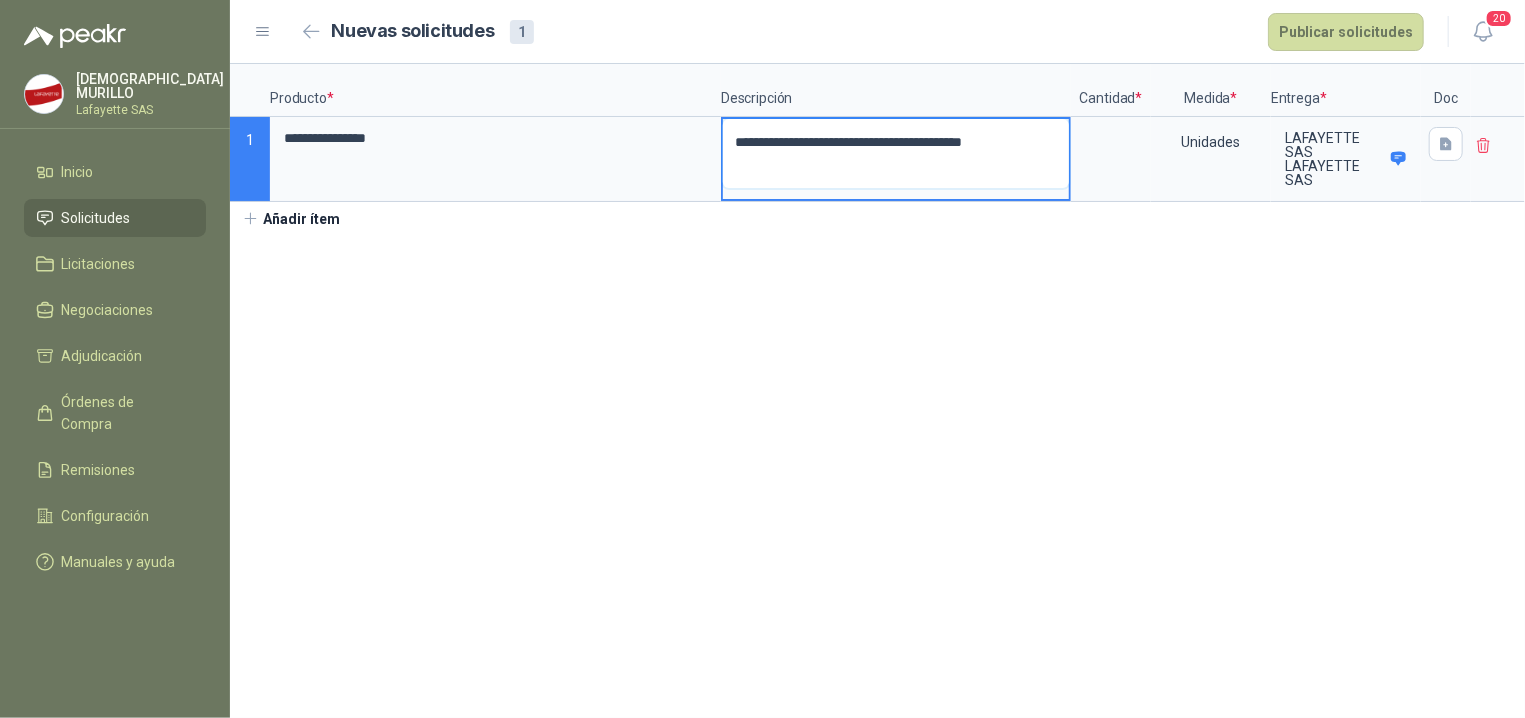 type 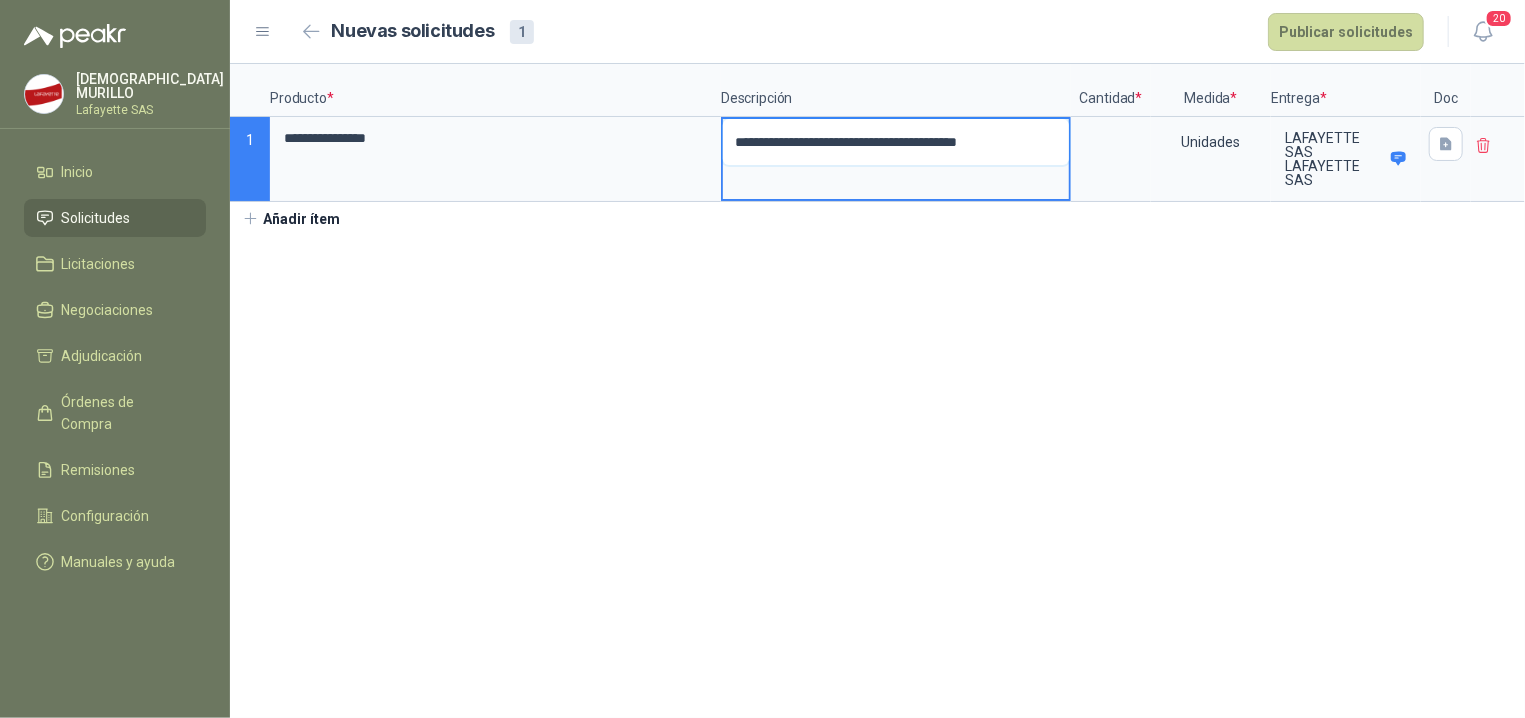 type 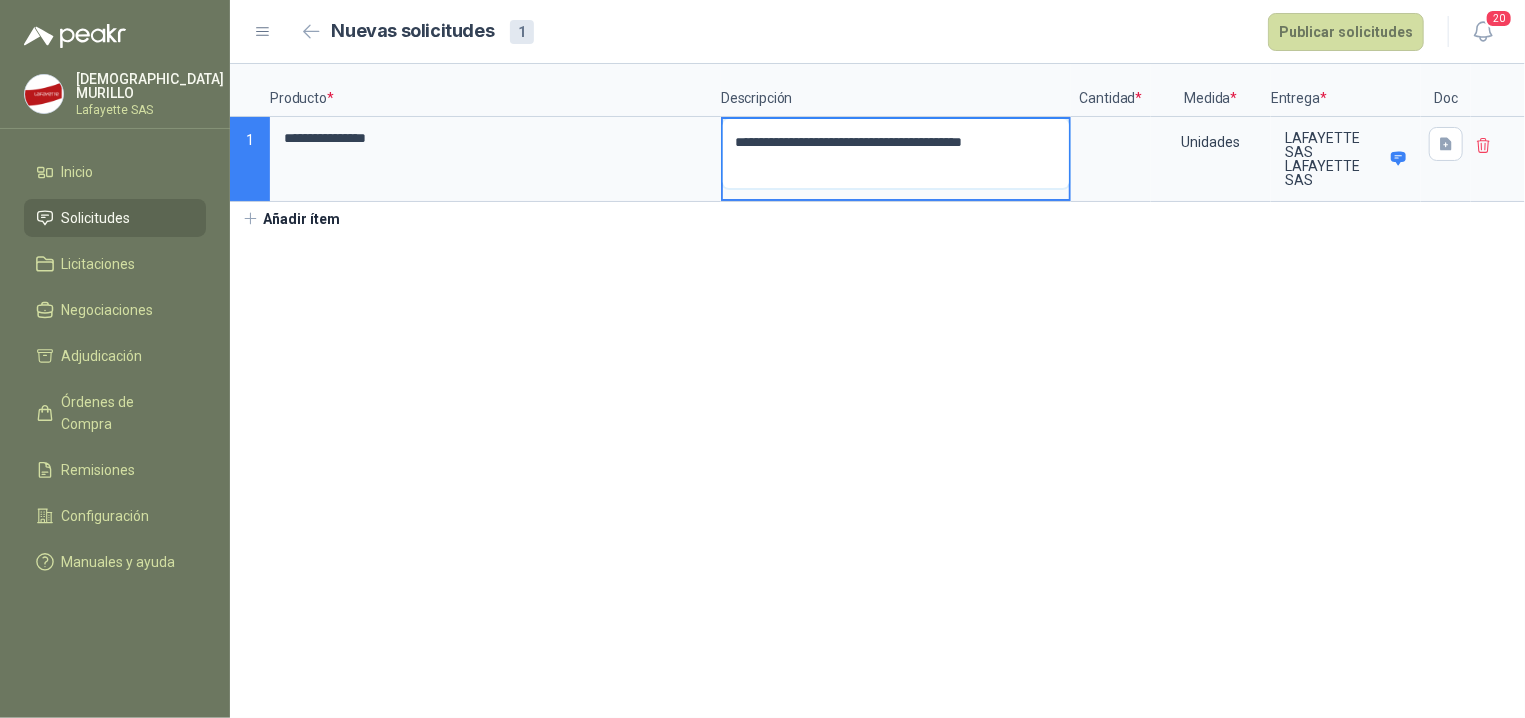 type 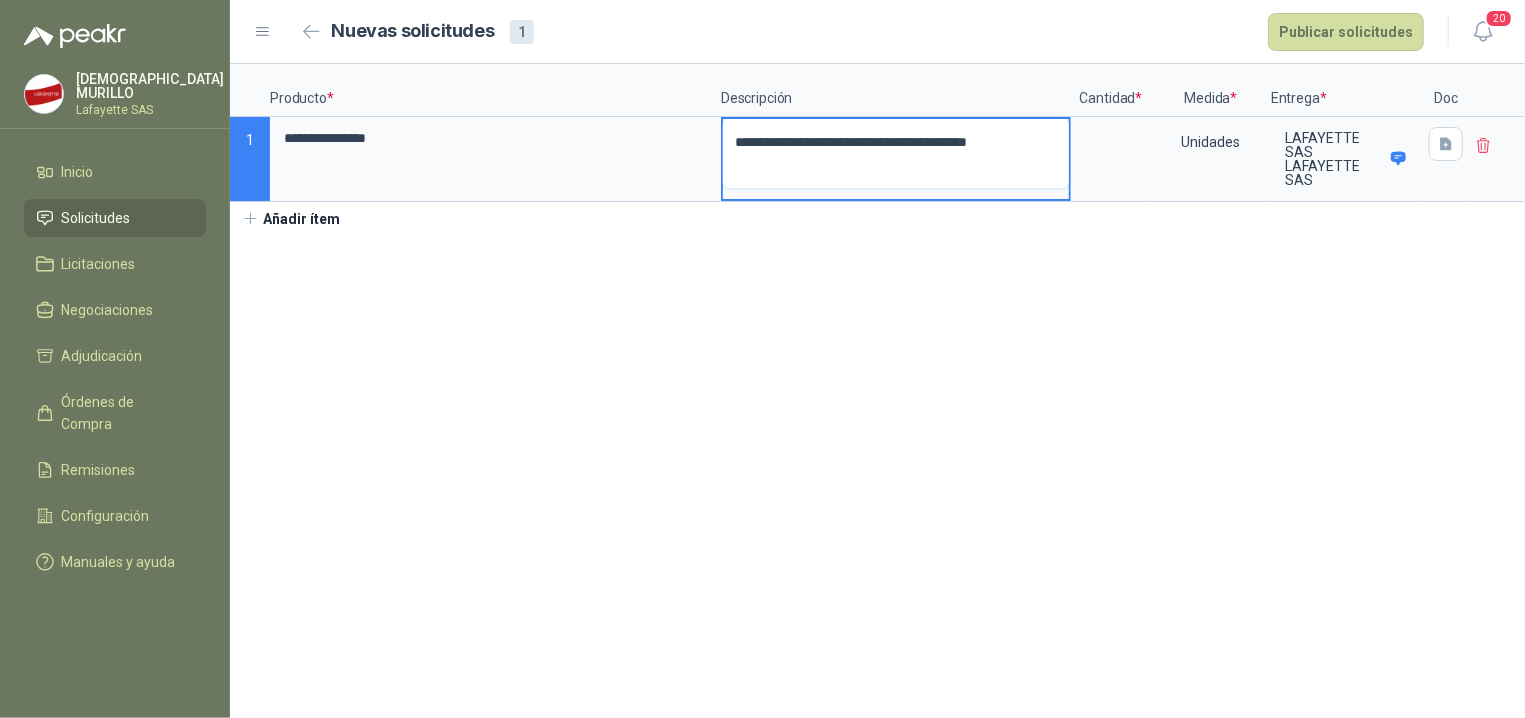 type 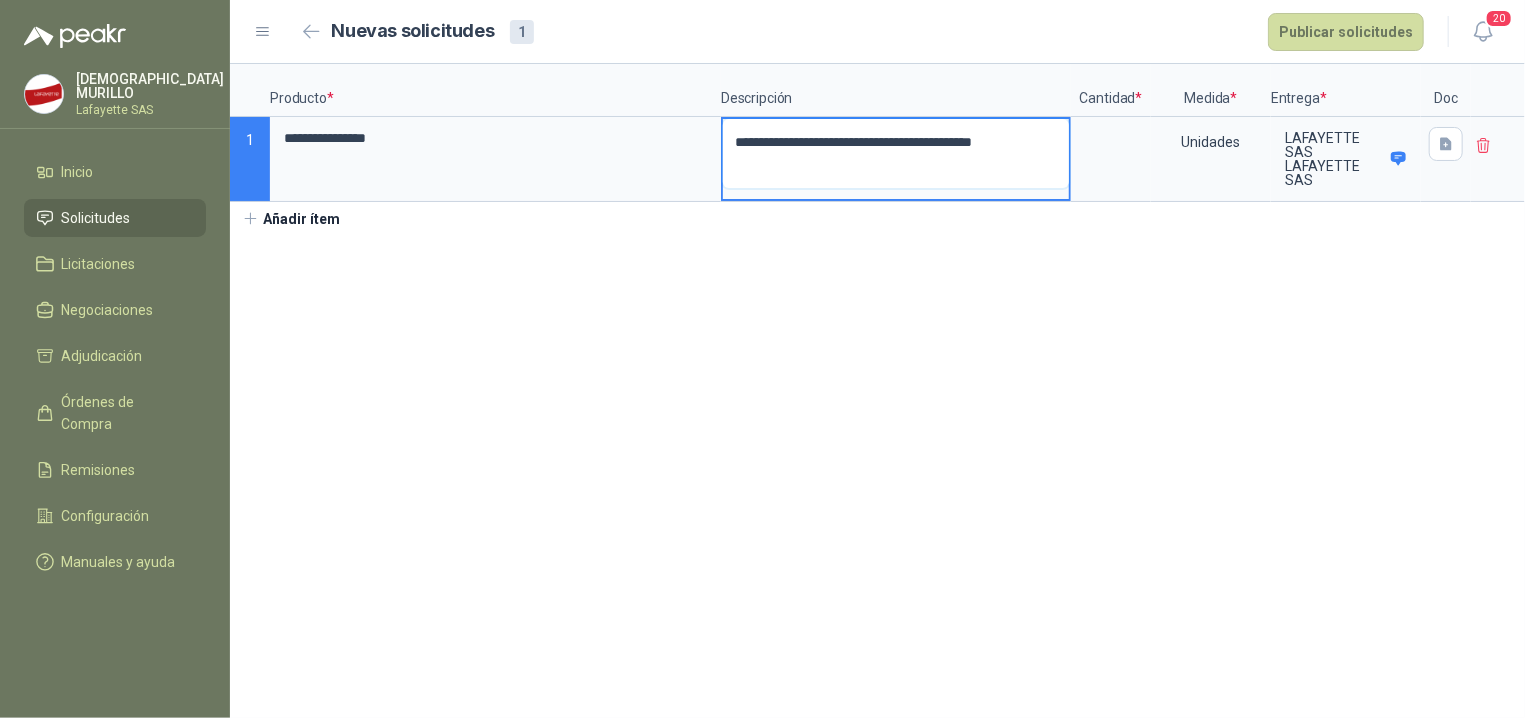 type on "**********" 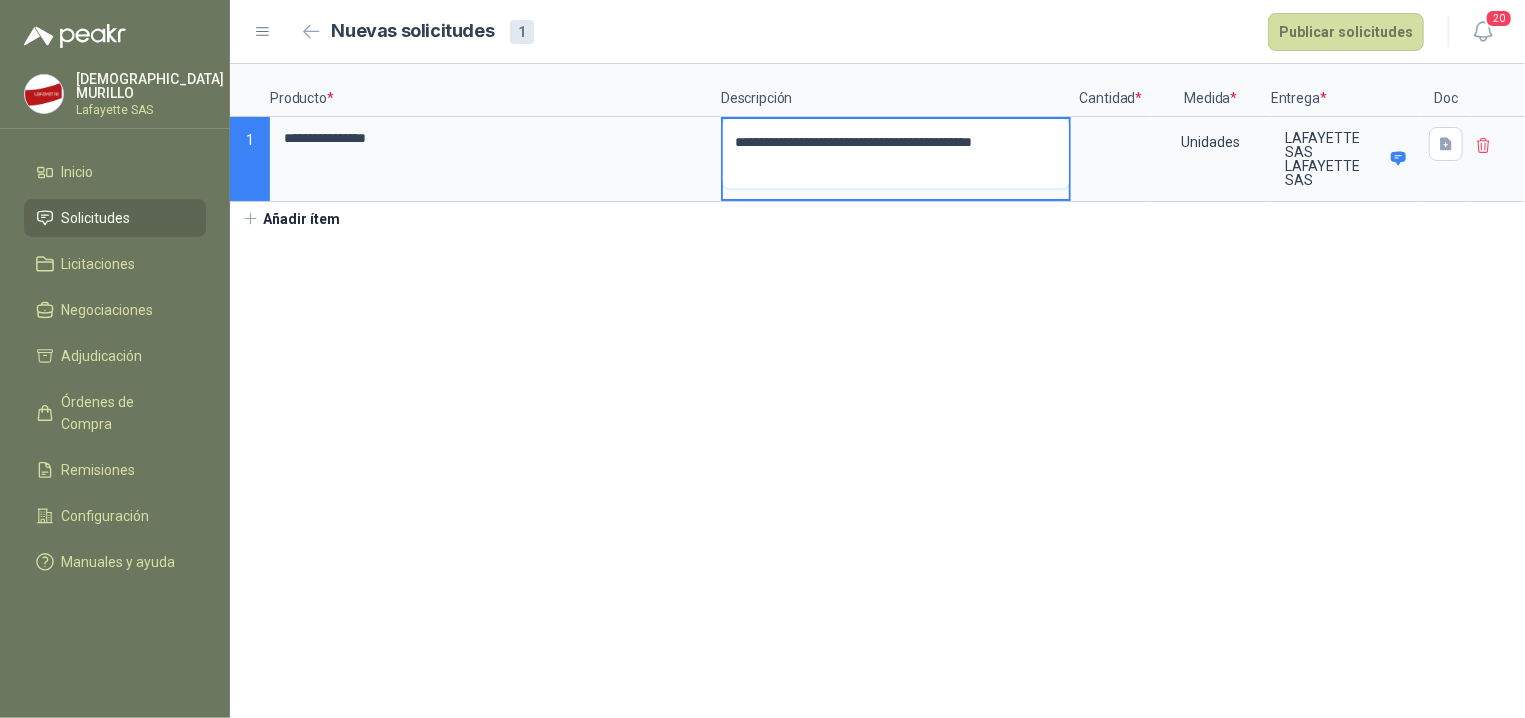 type 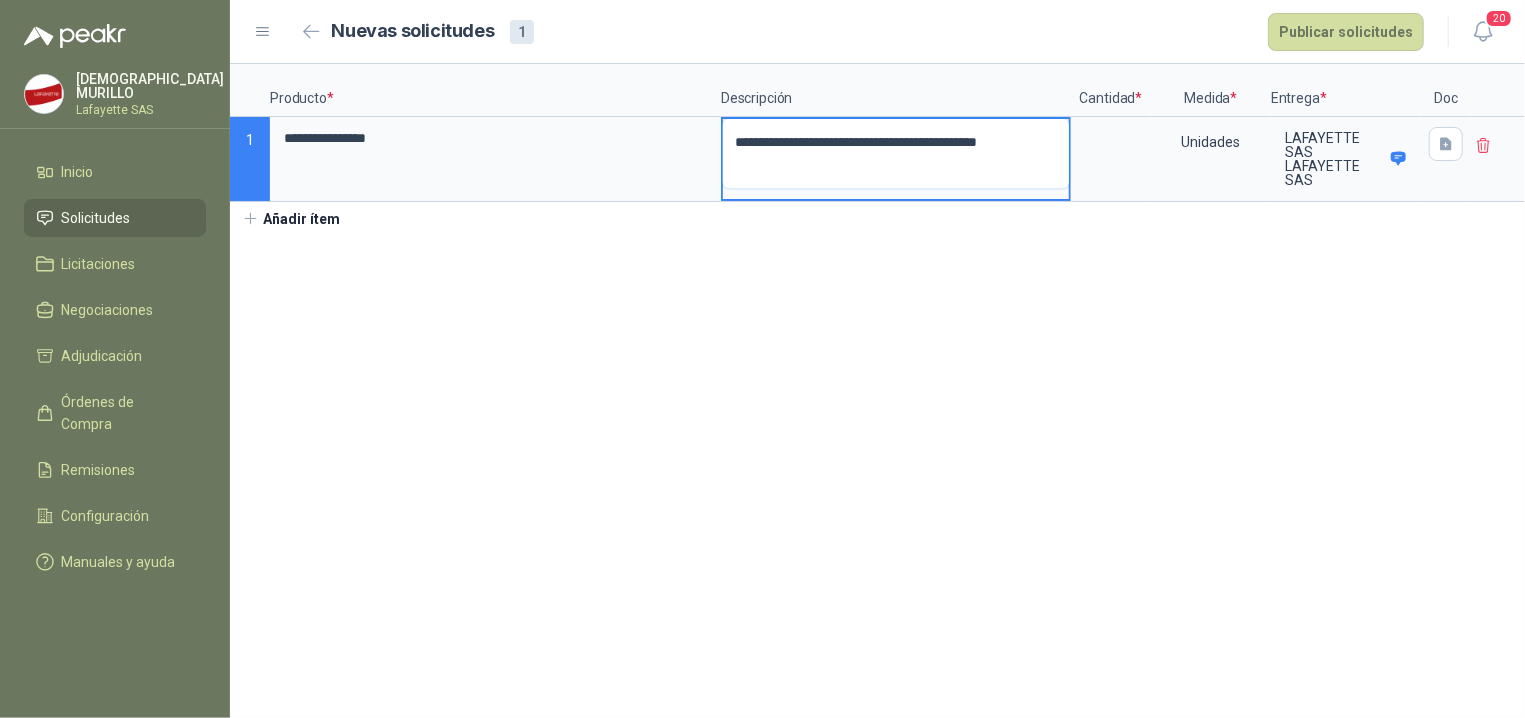 type 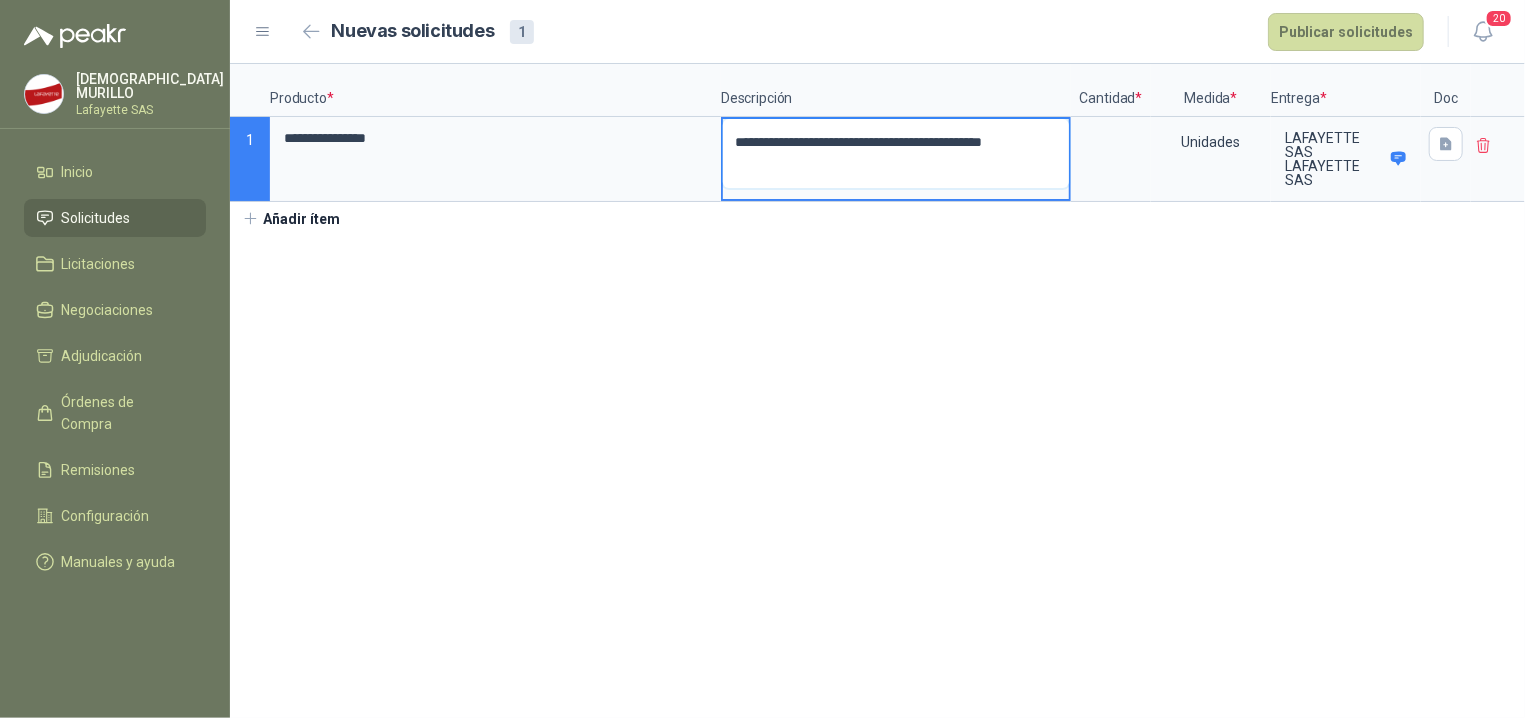 type 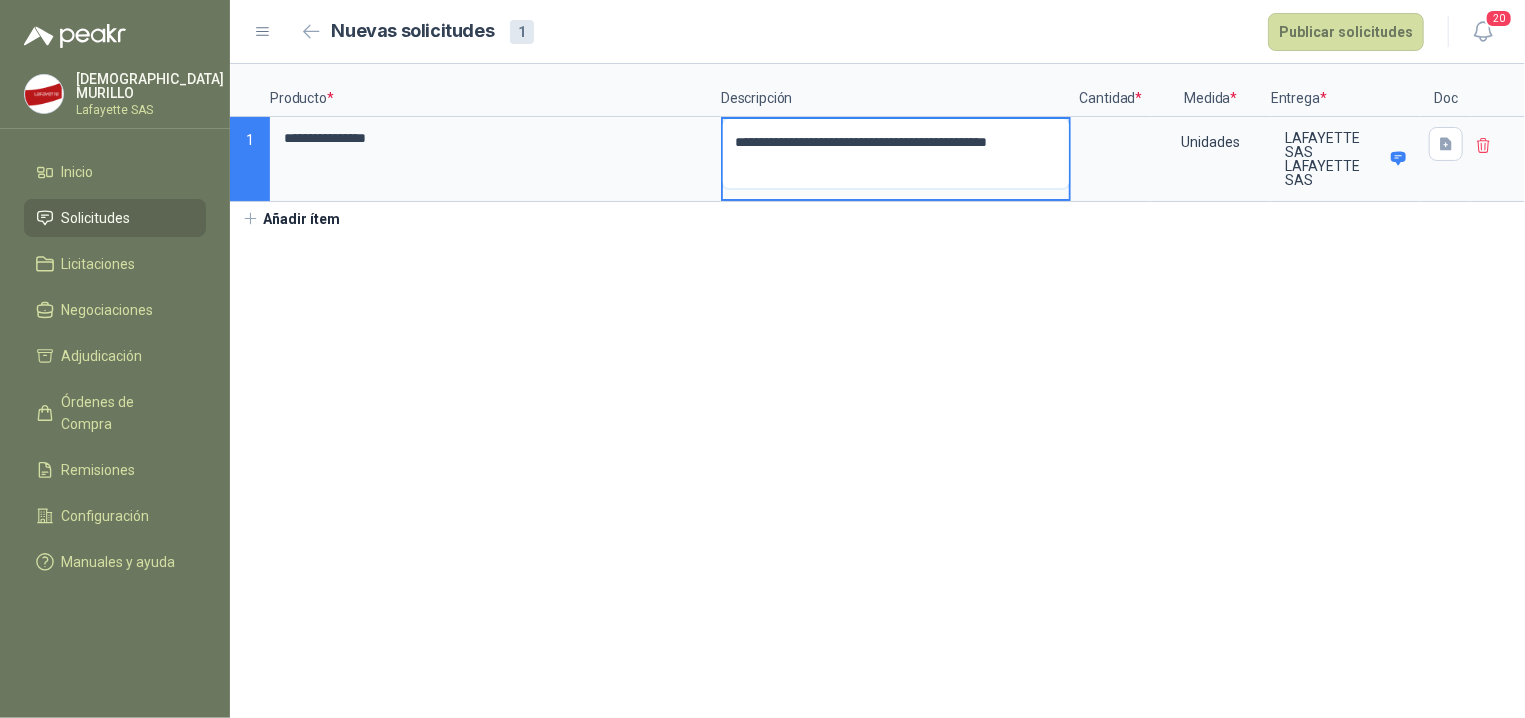 type 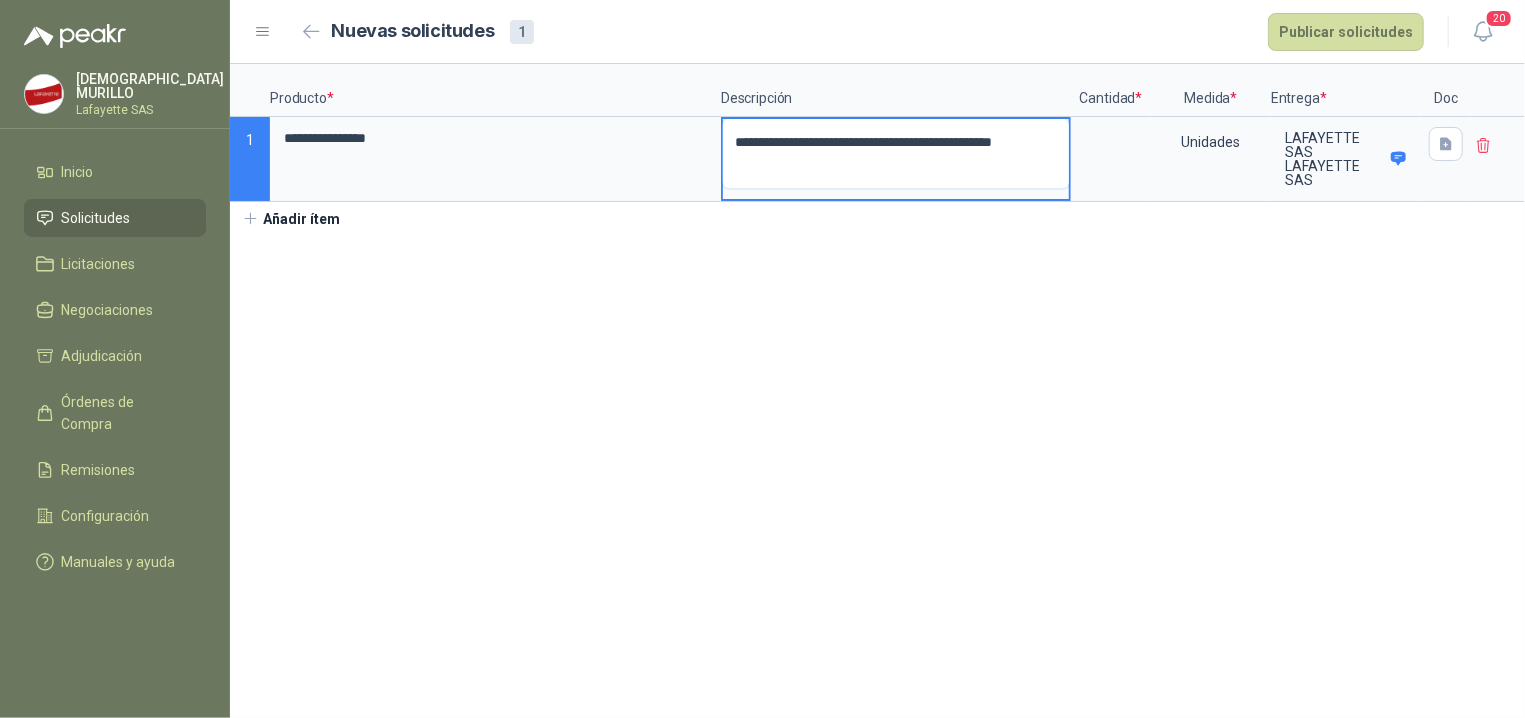 type 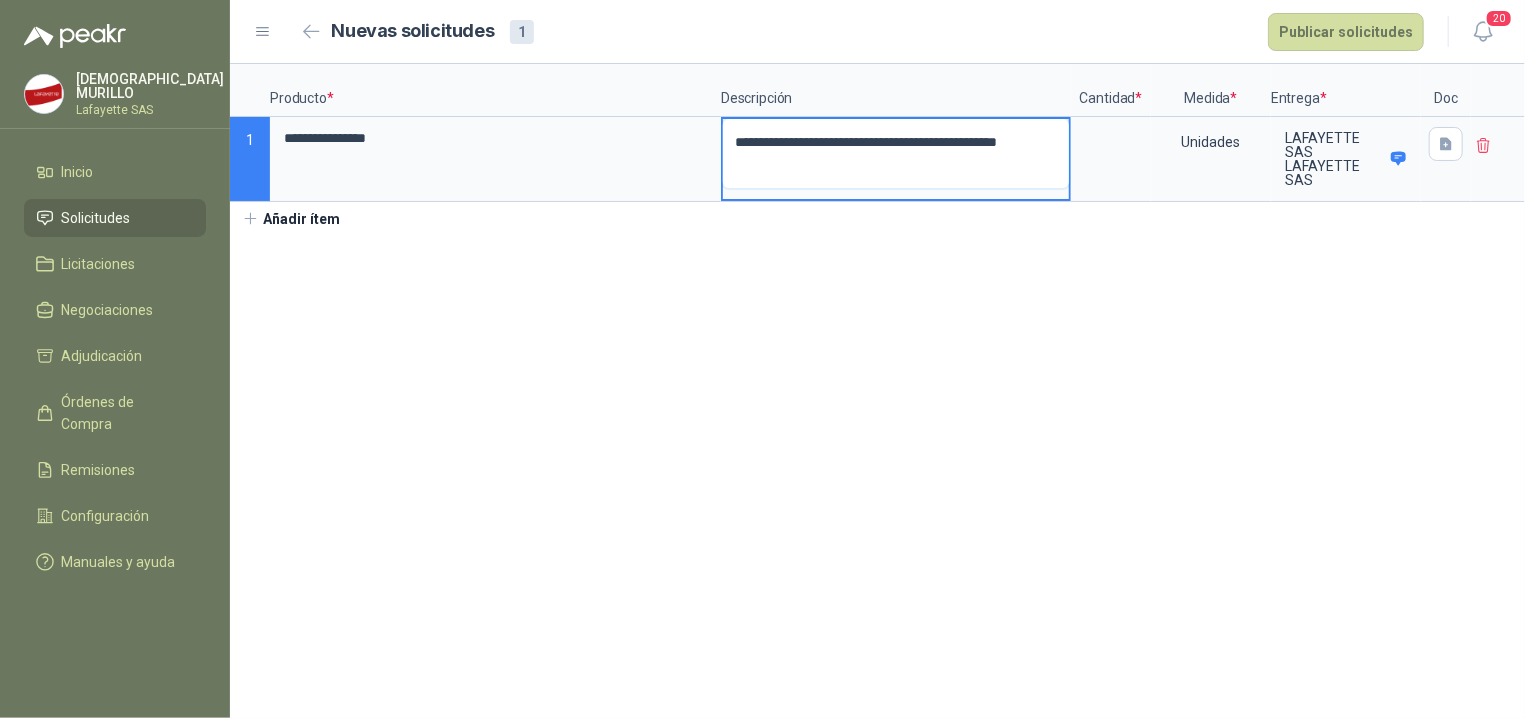 type 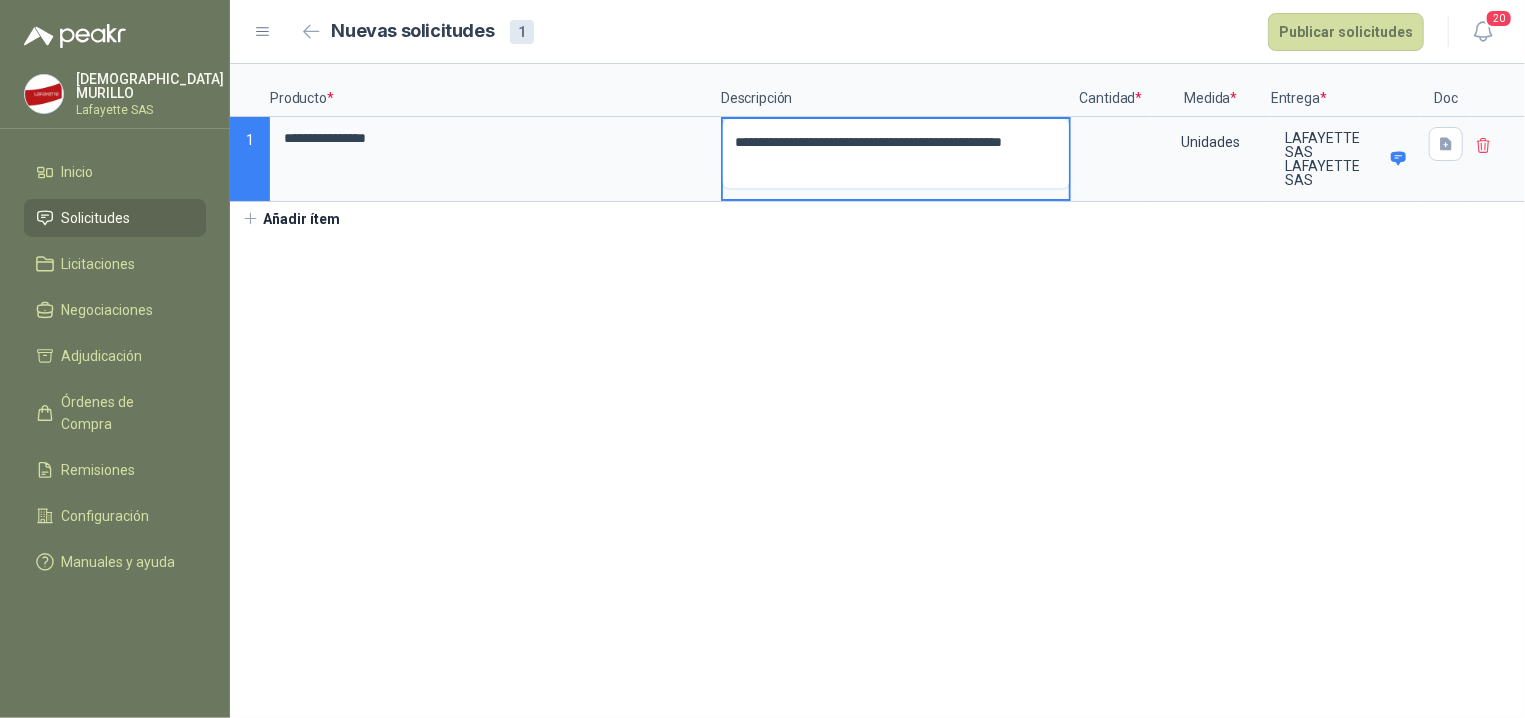 type 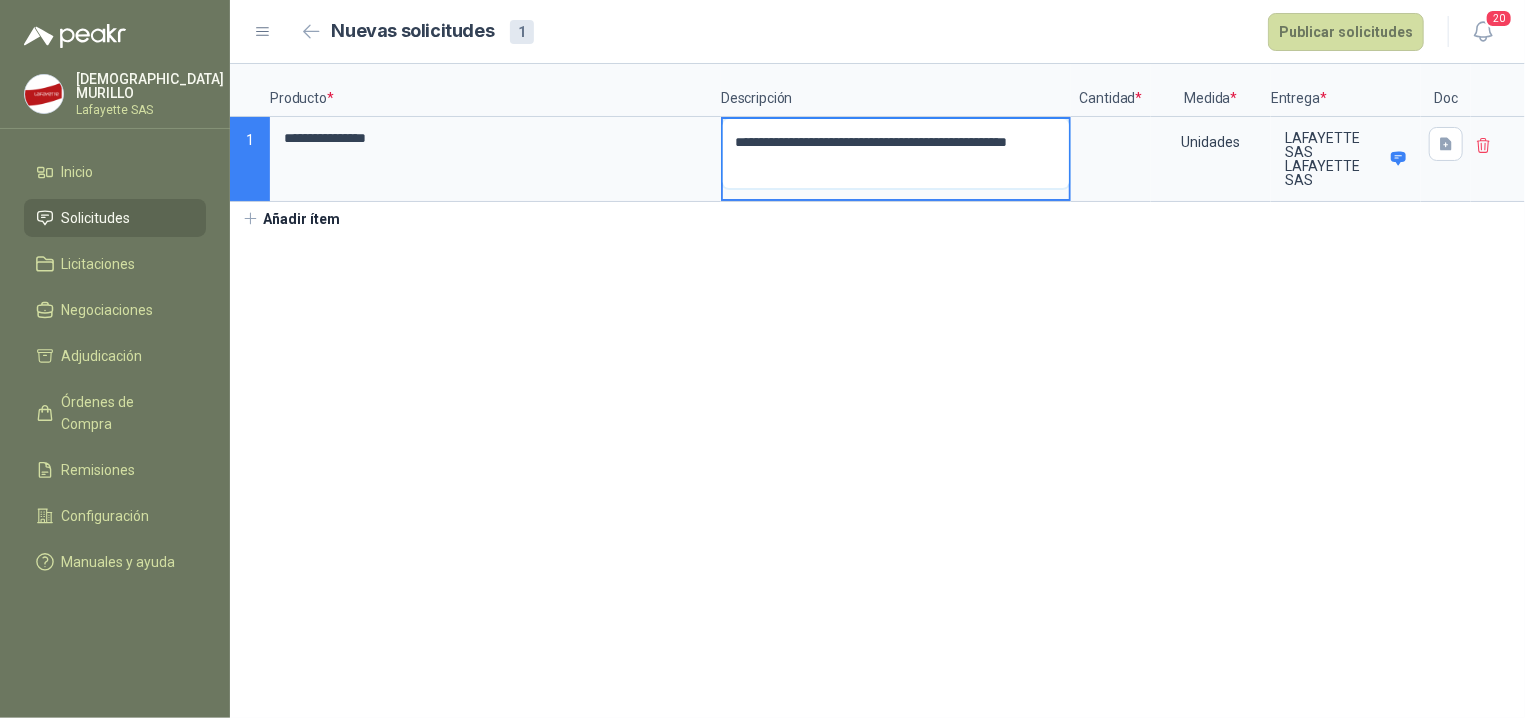 type 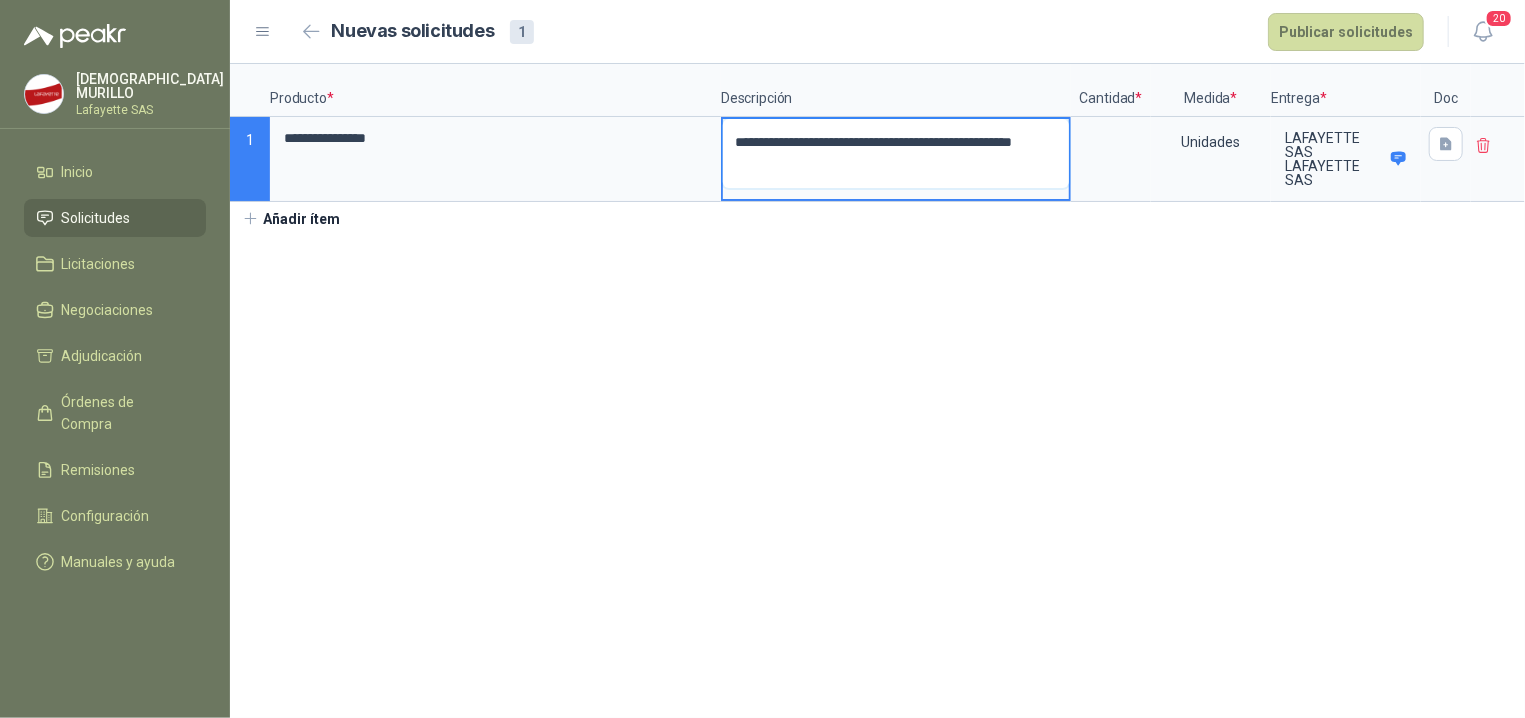 type 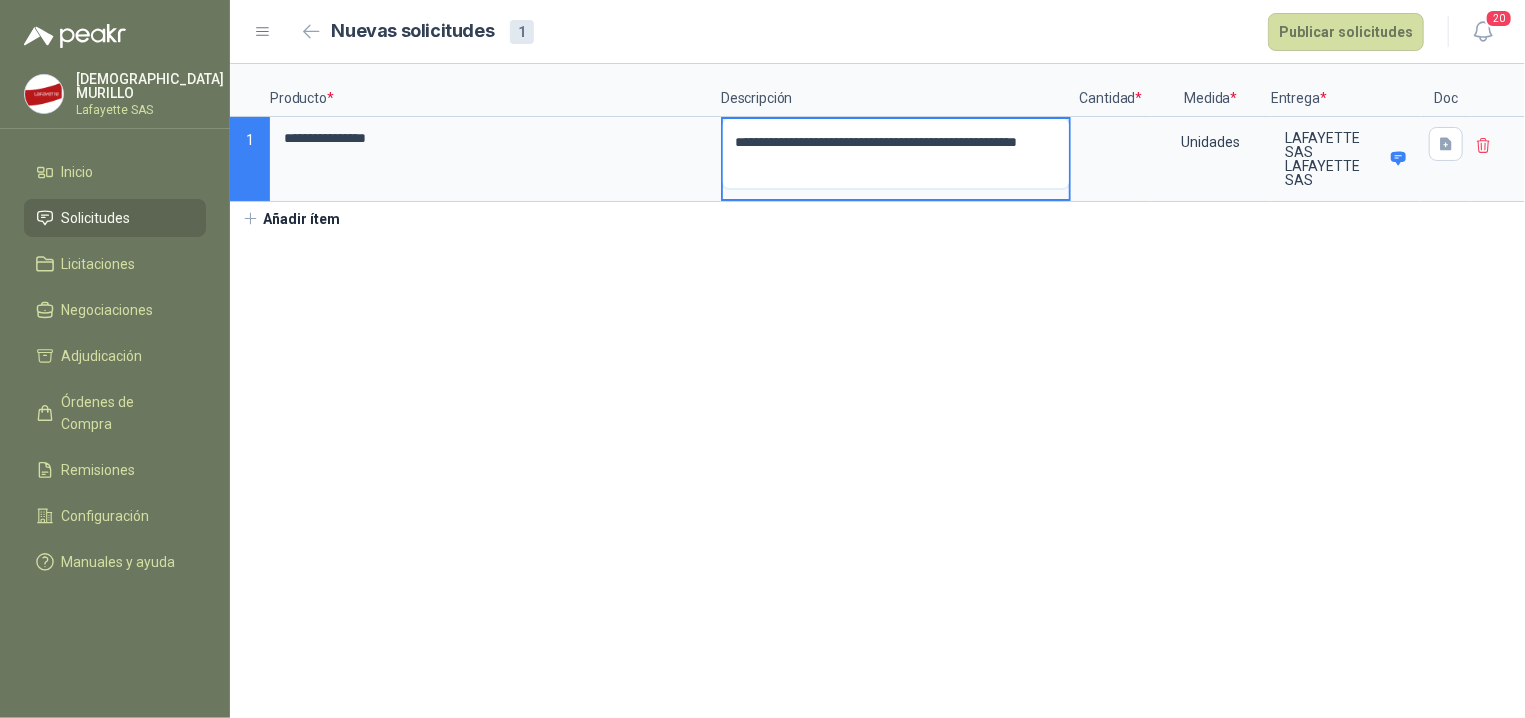 type 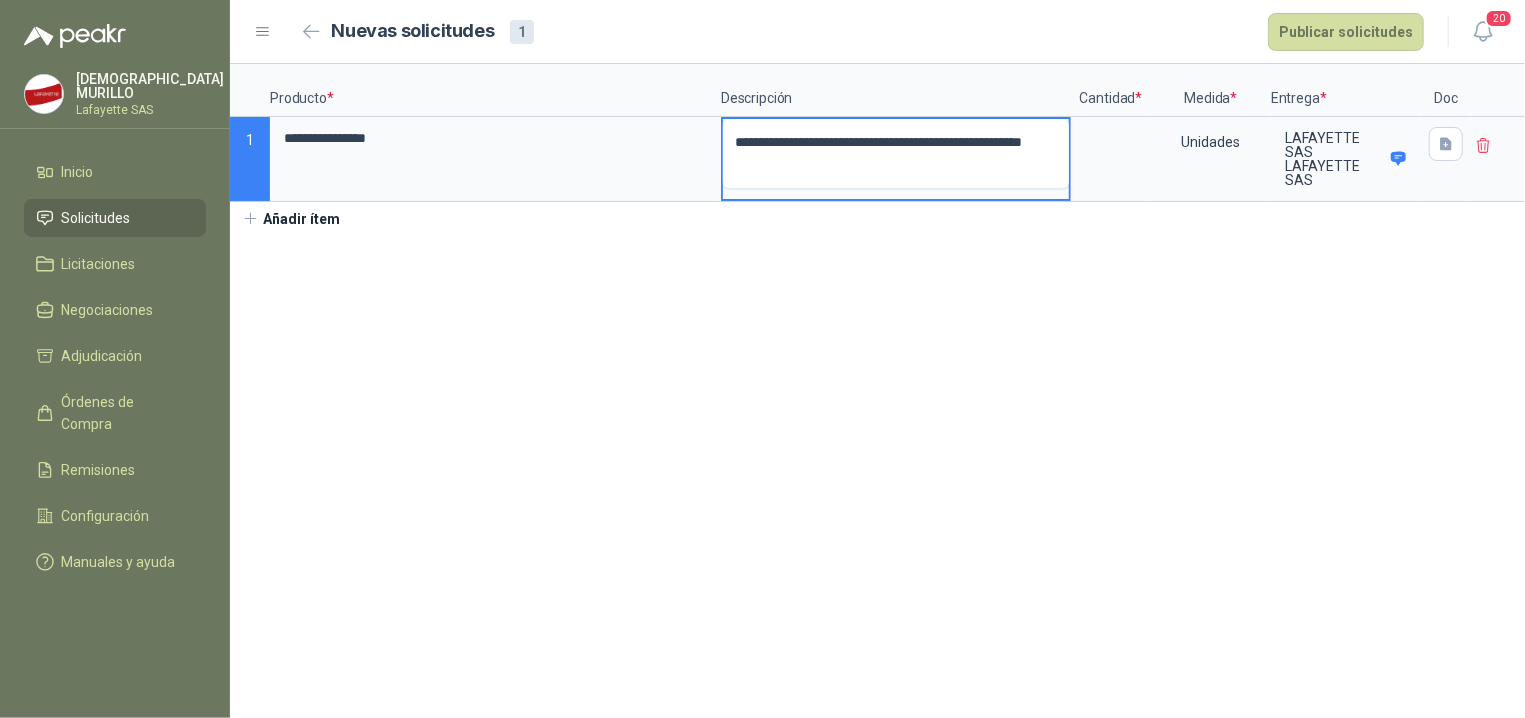 type 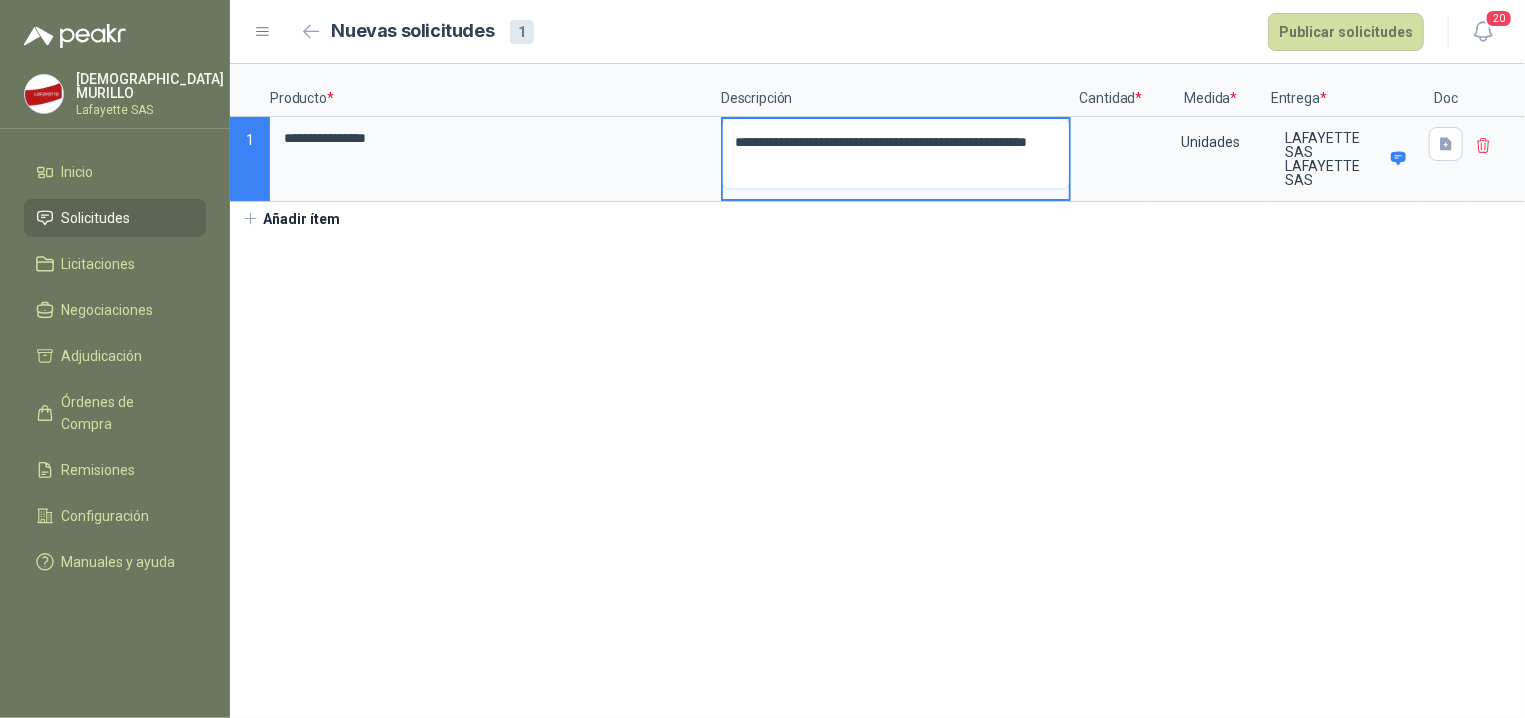 type on "**********" 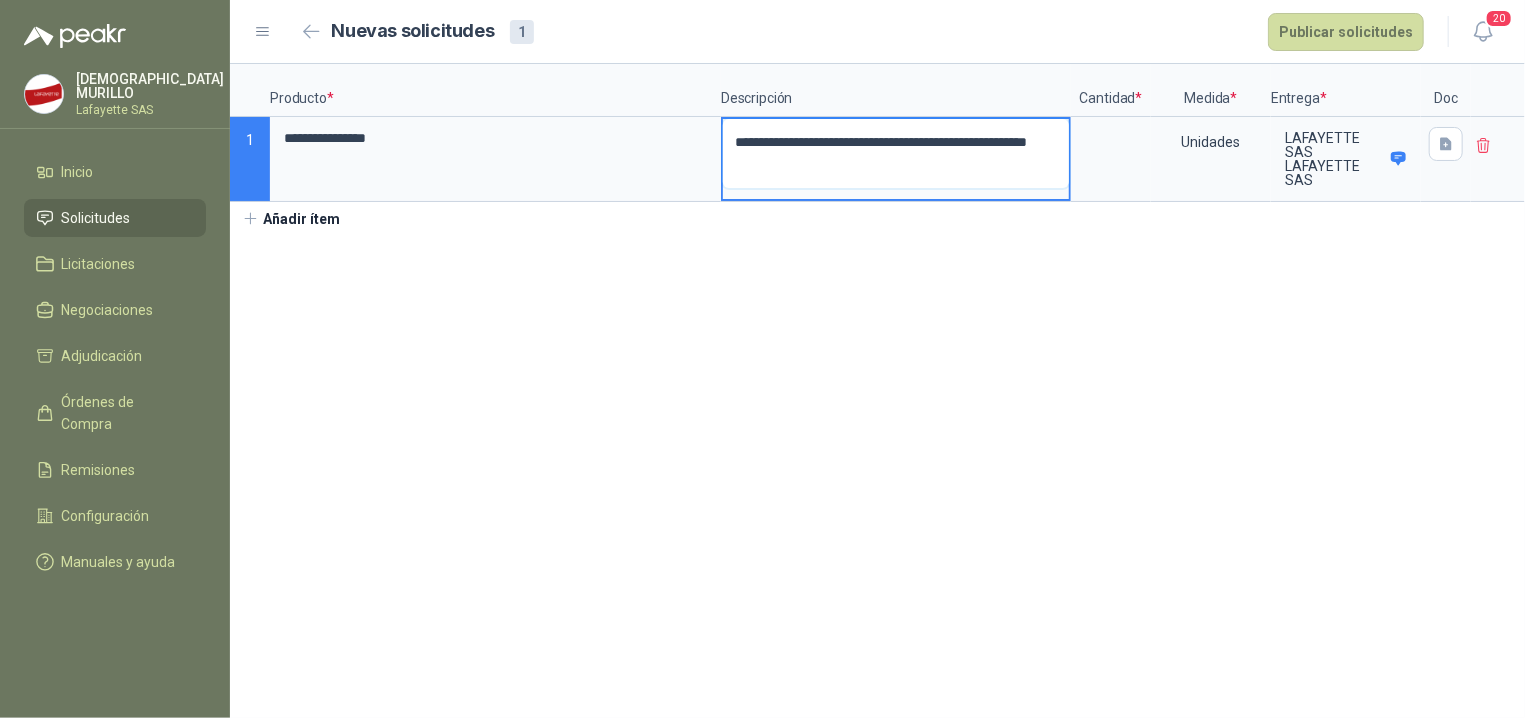 type 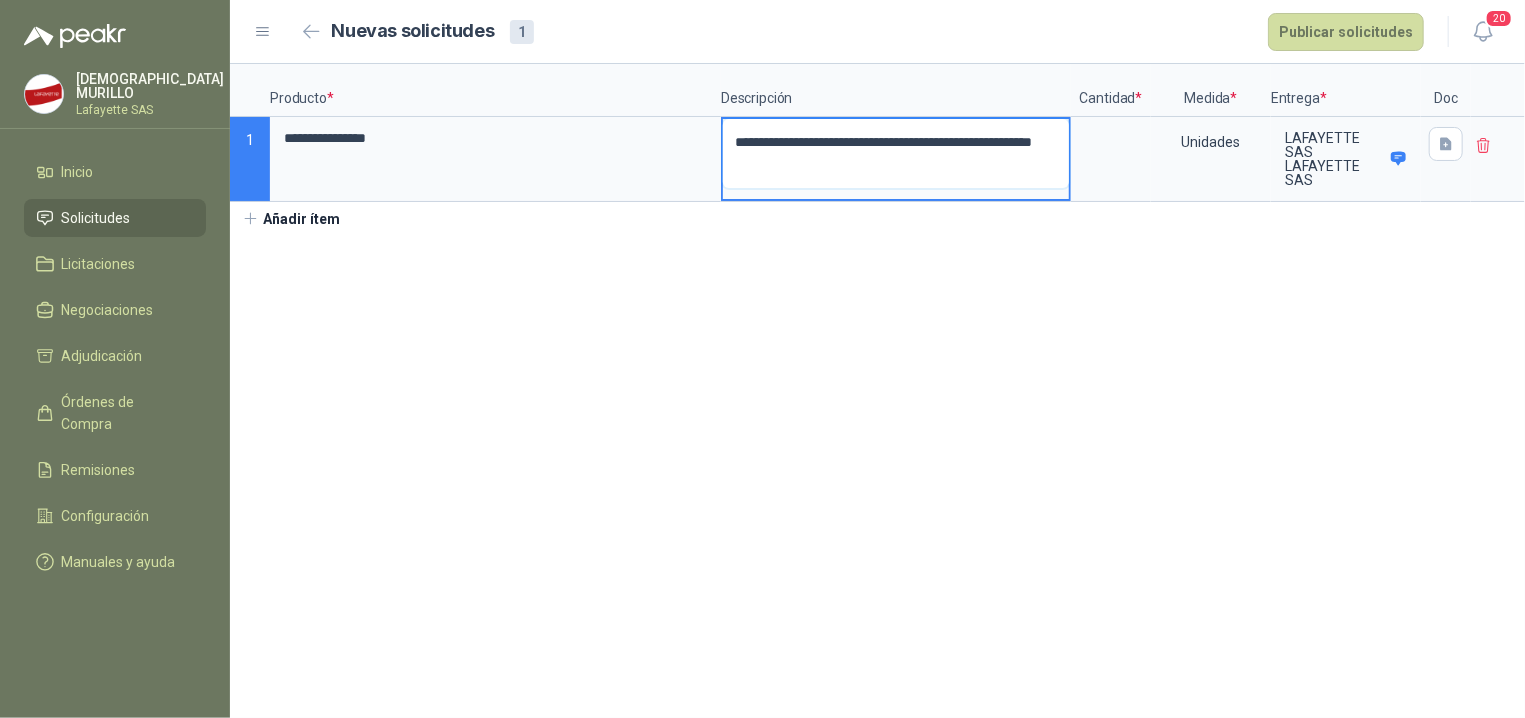 type 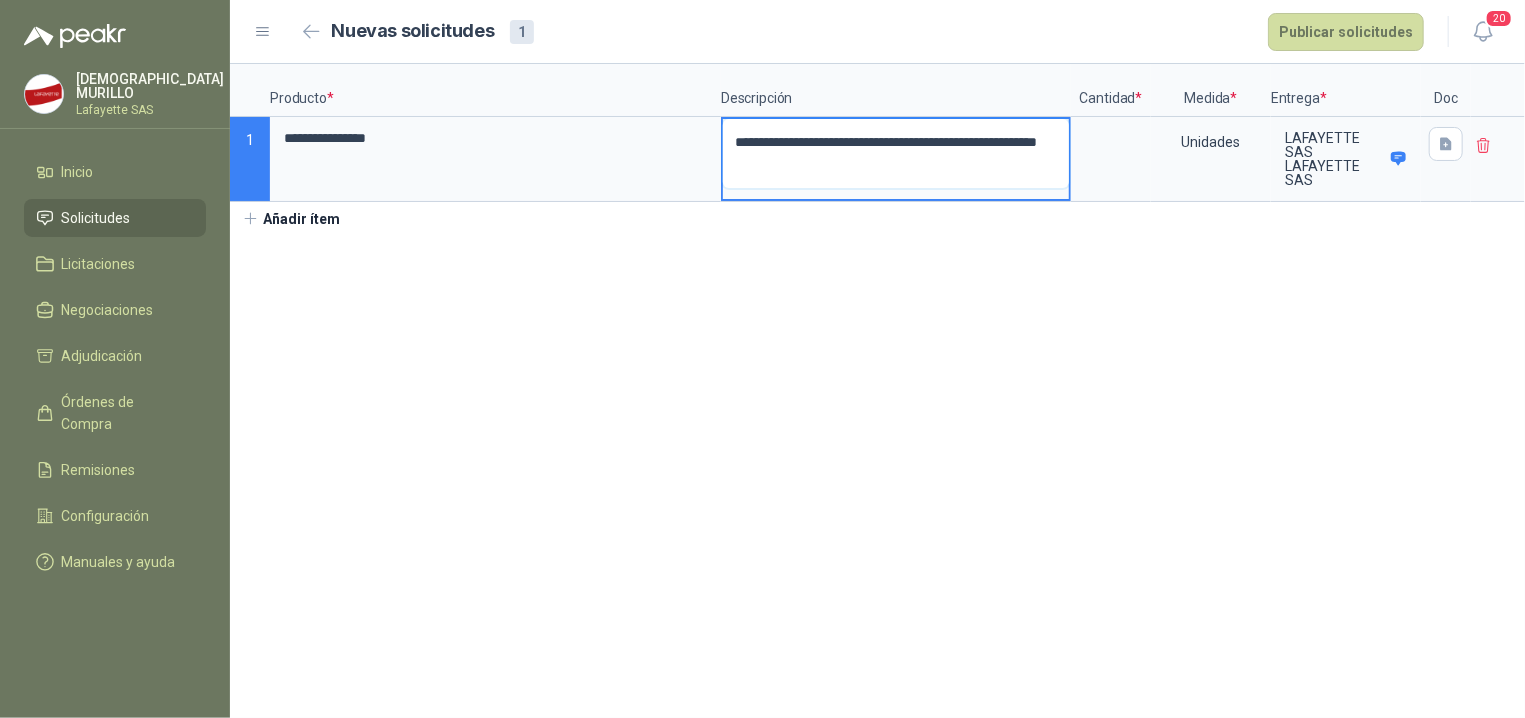 type 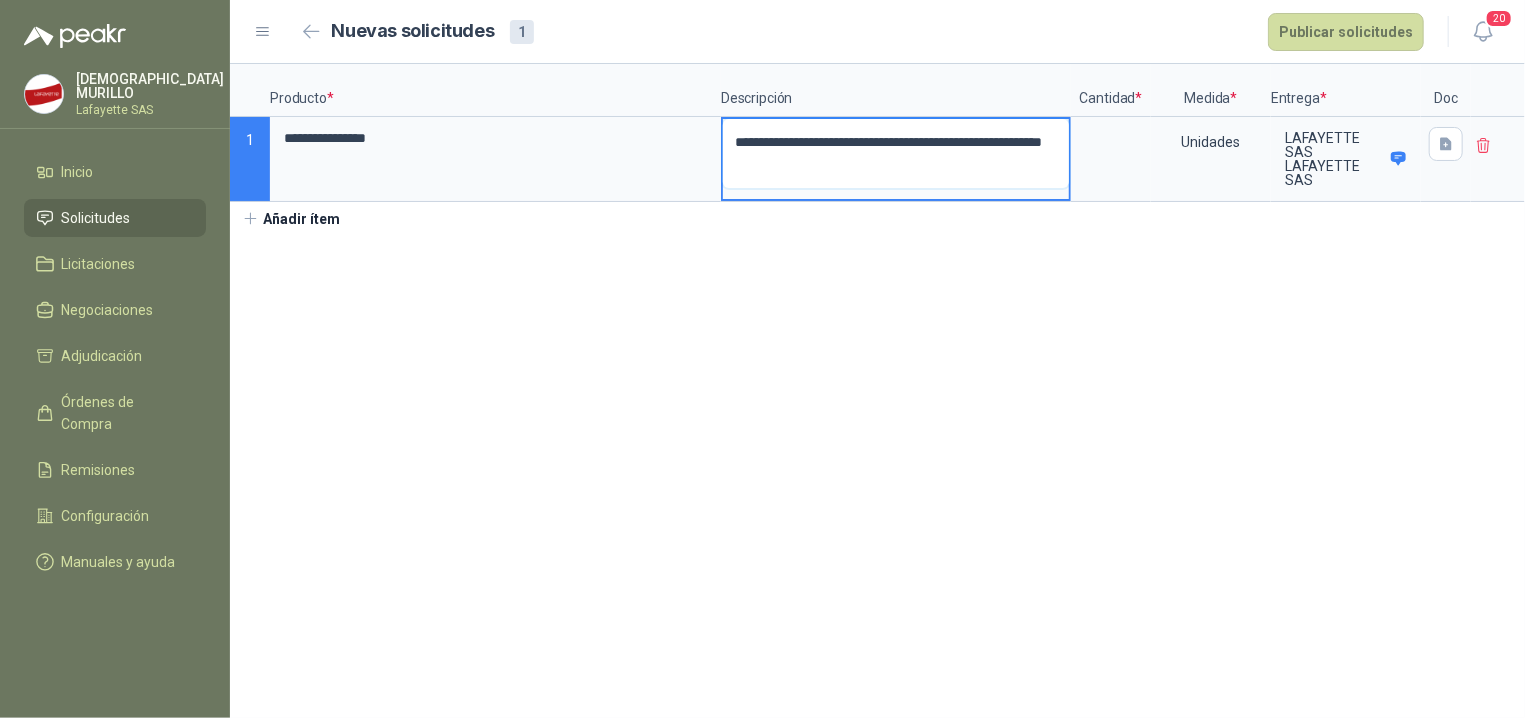 type 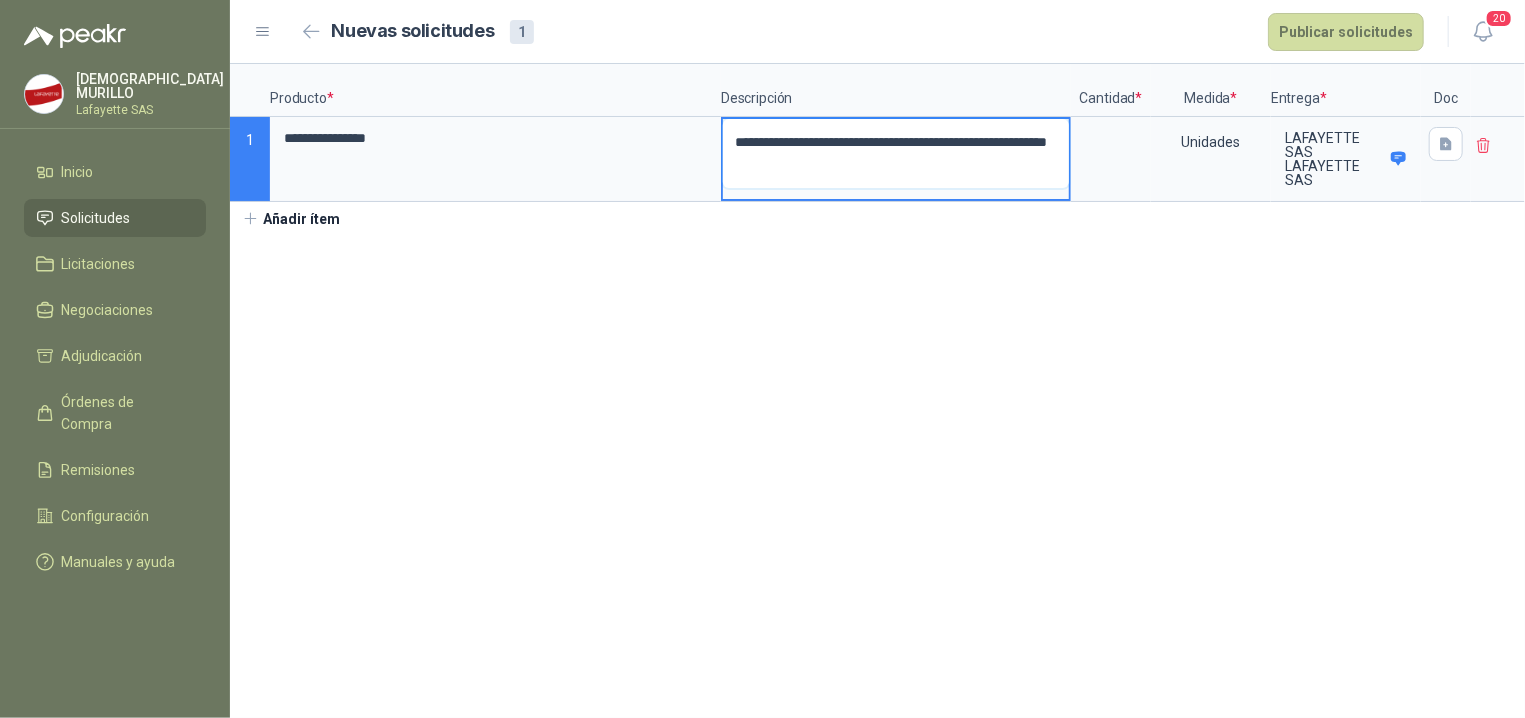 type 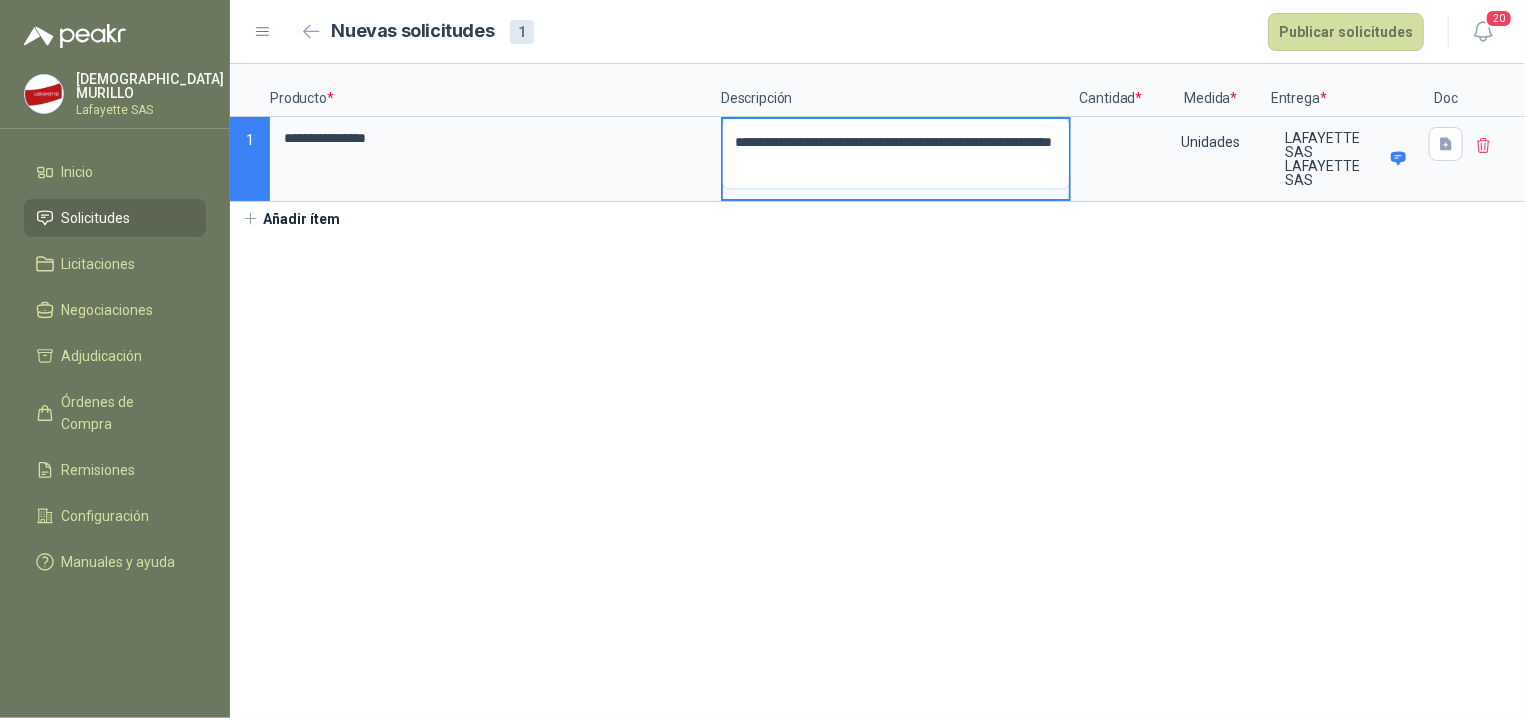 type 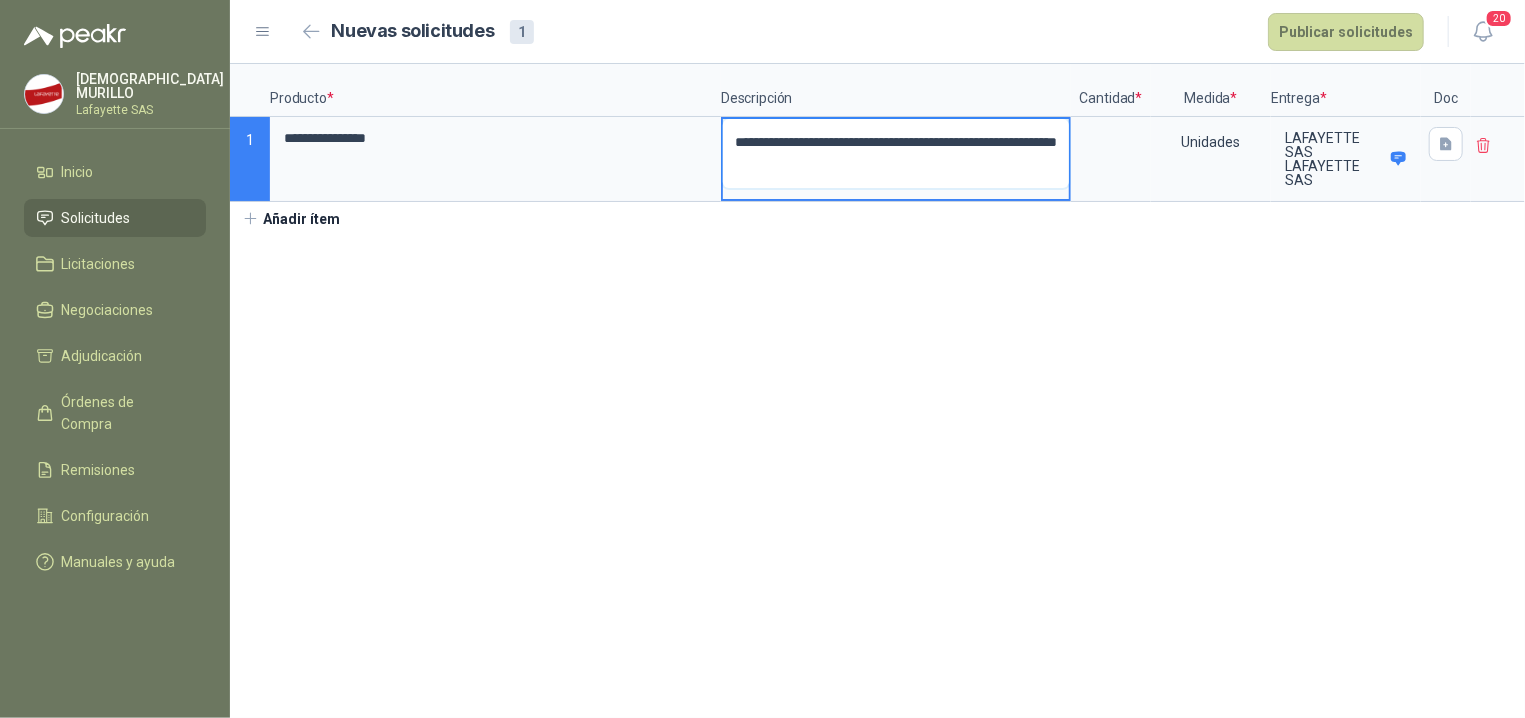 type 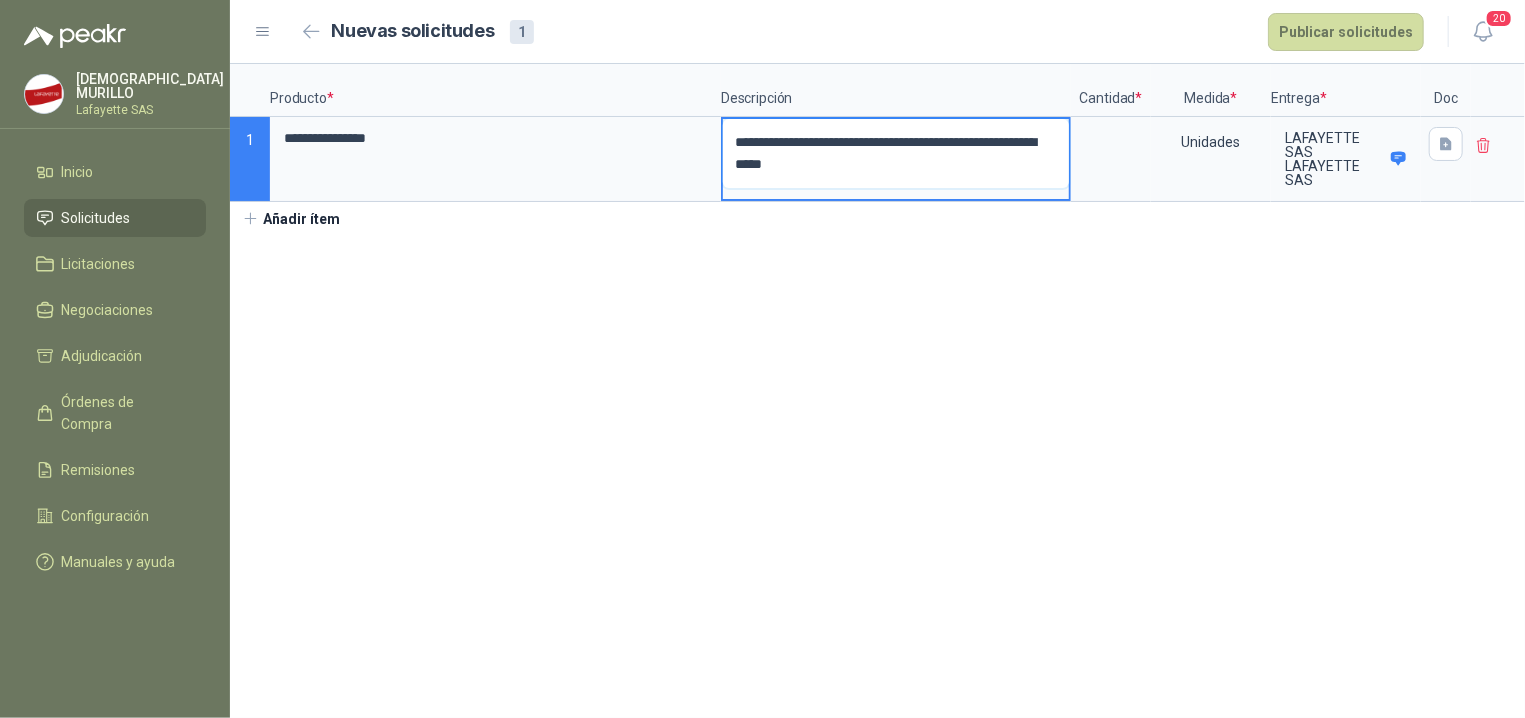 type 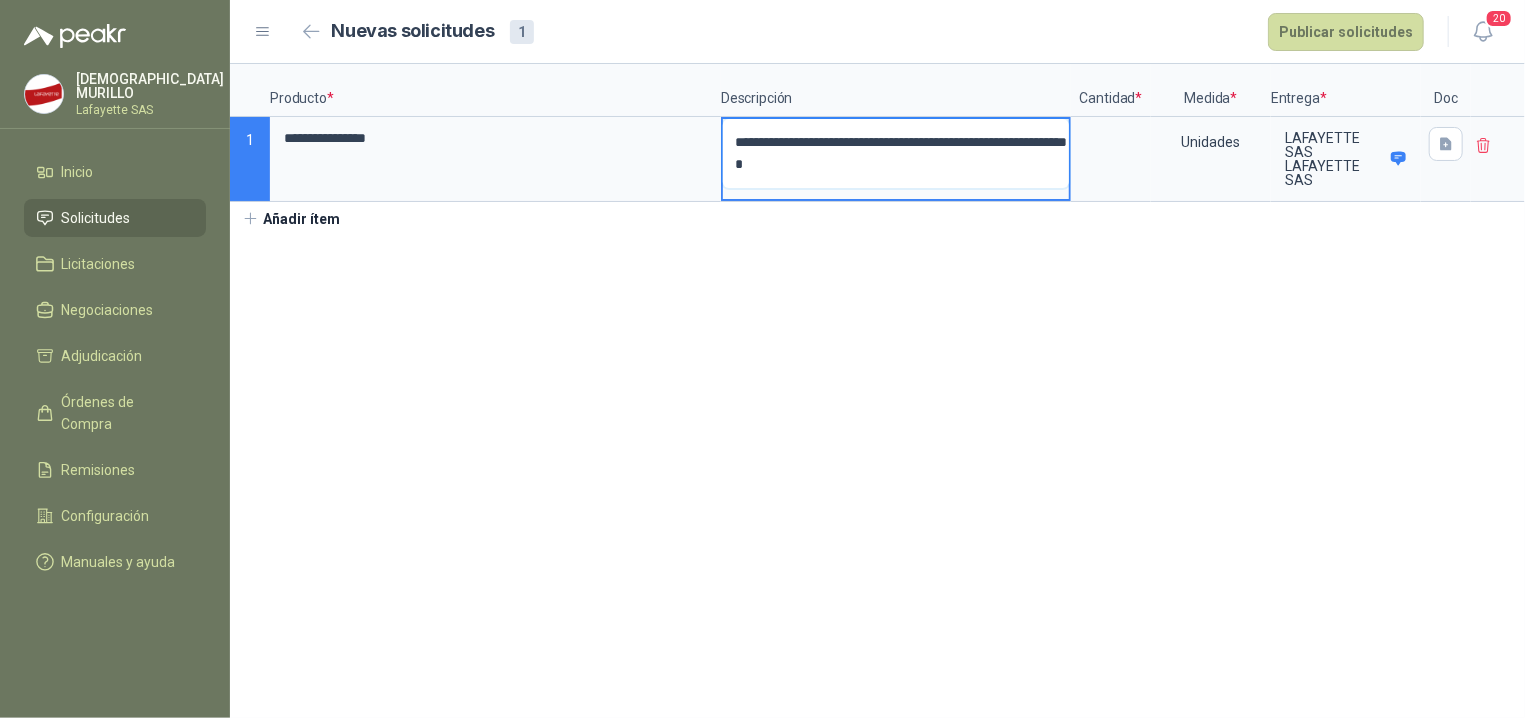 type 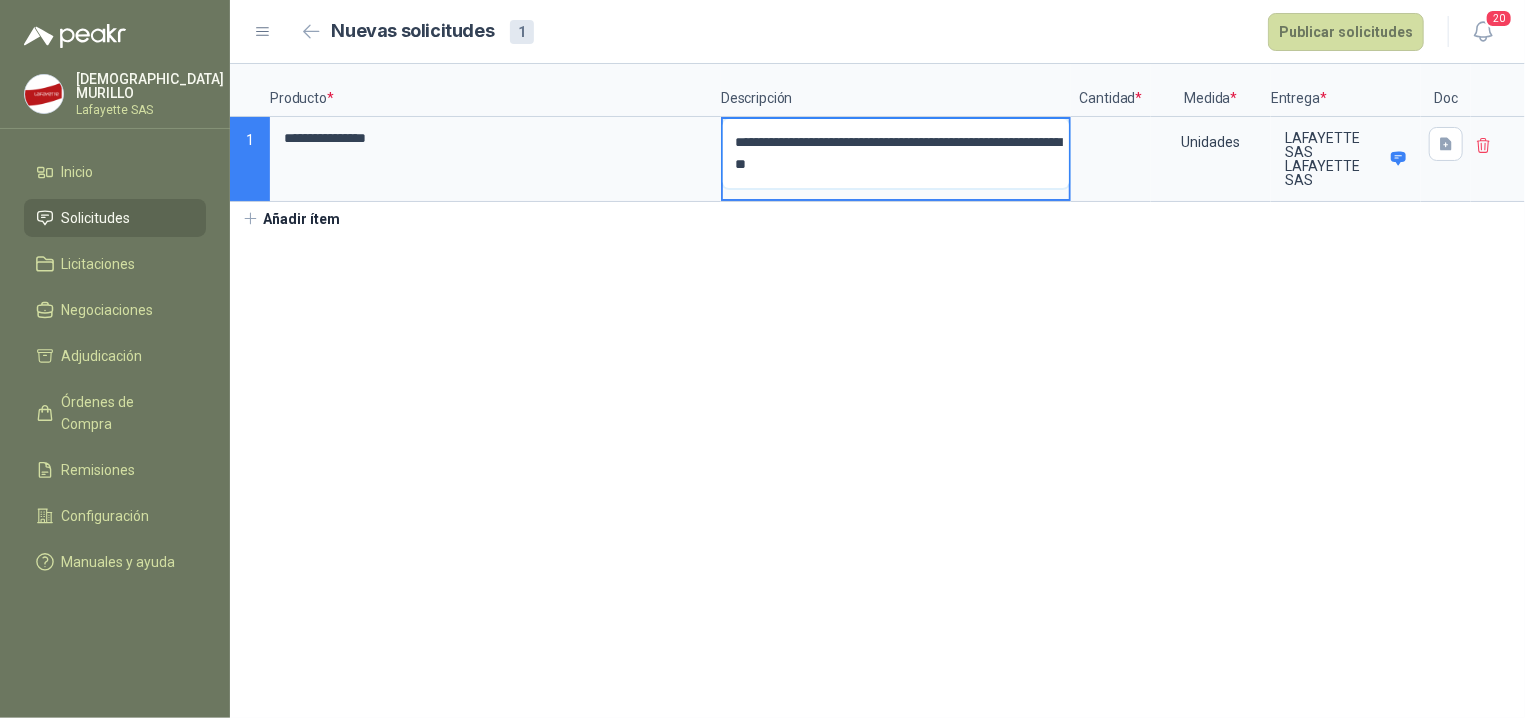 type 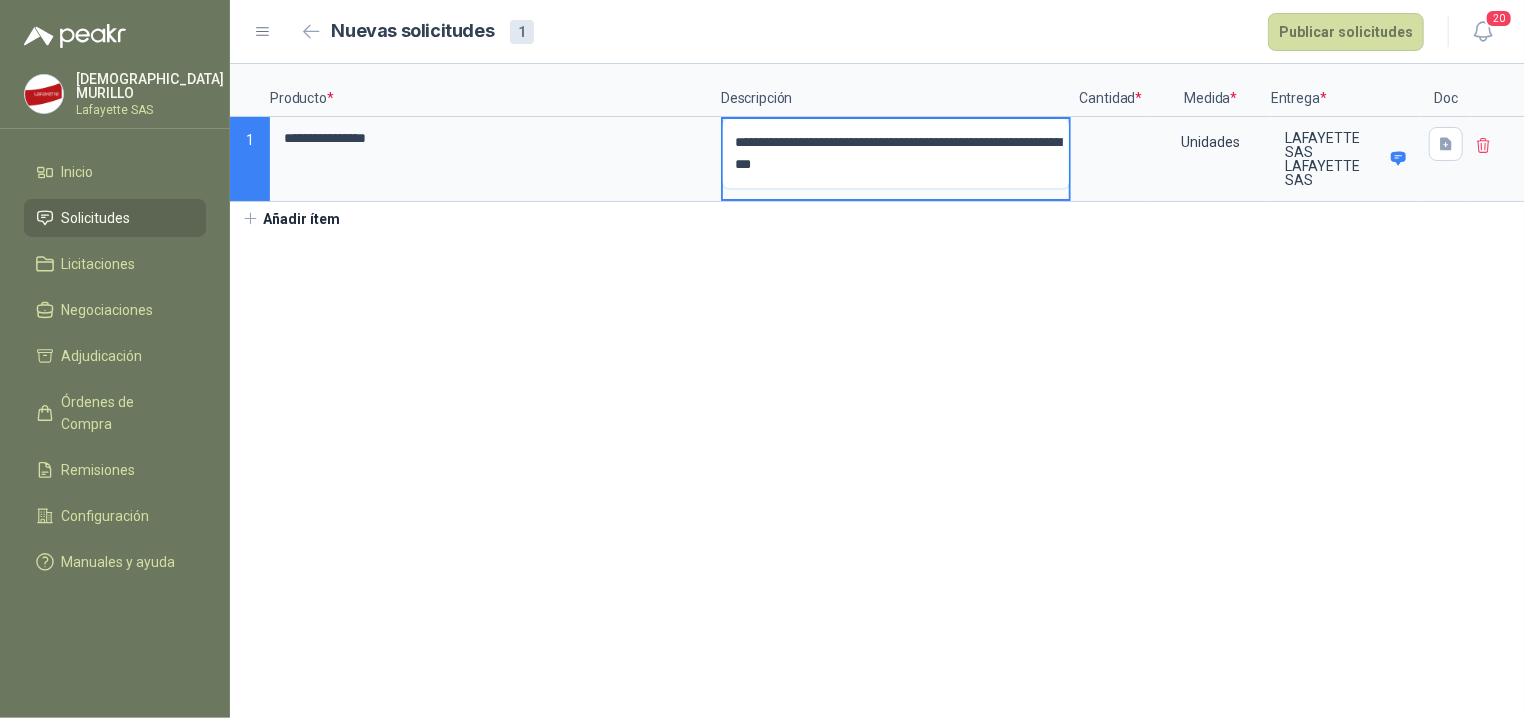 type 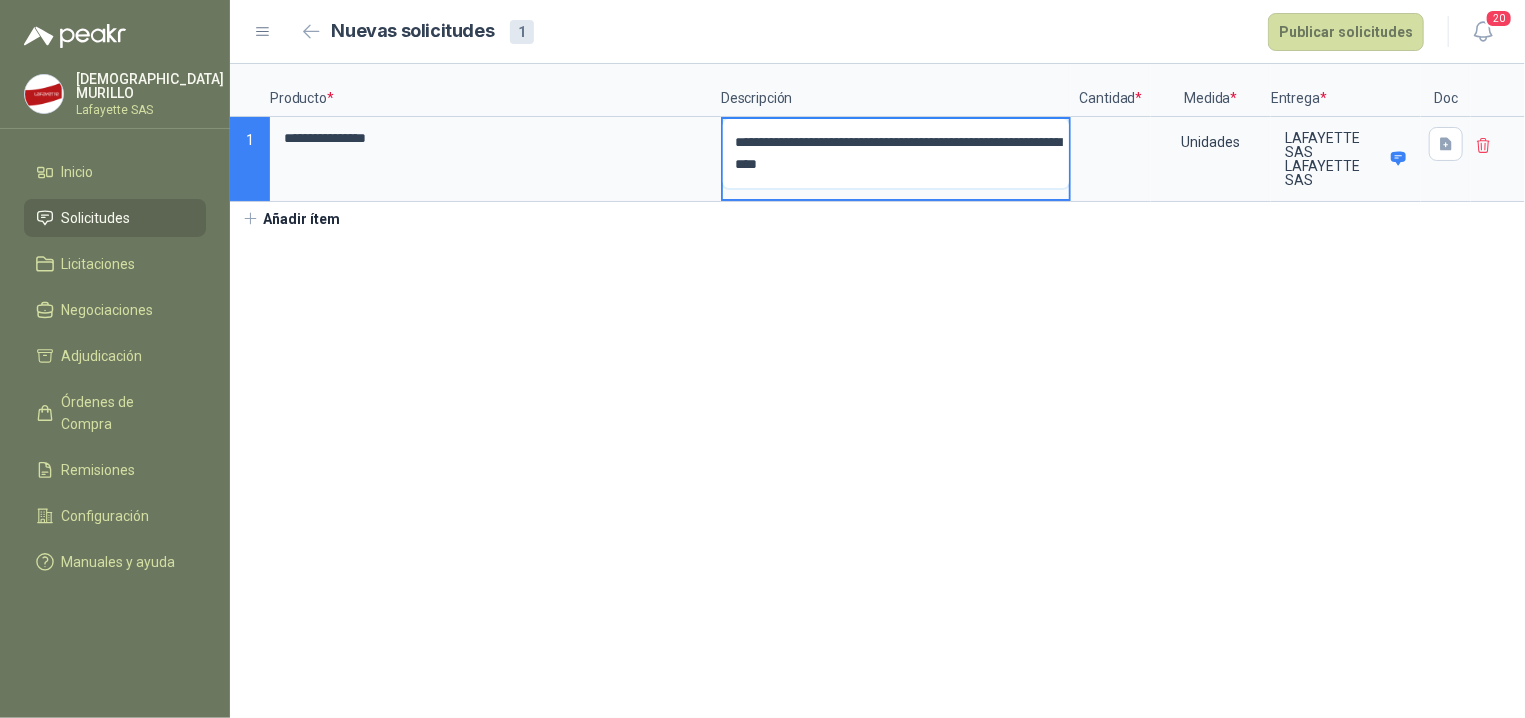 type 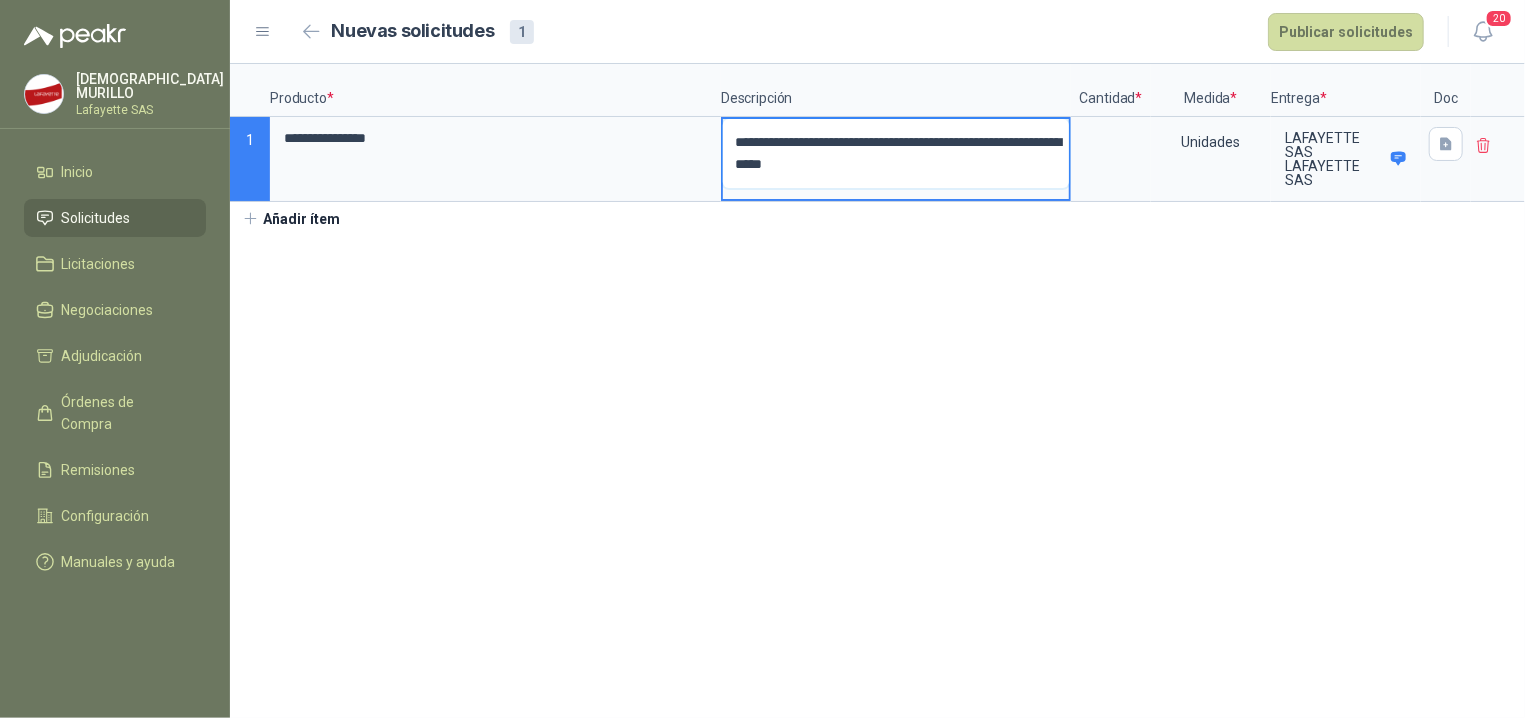 type 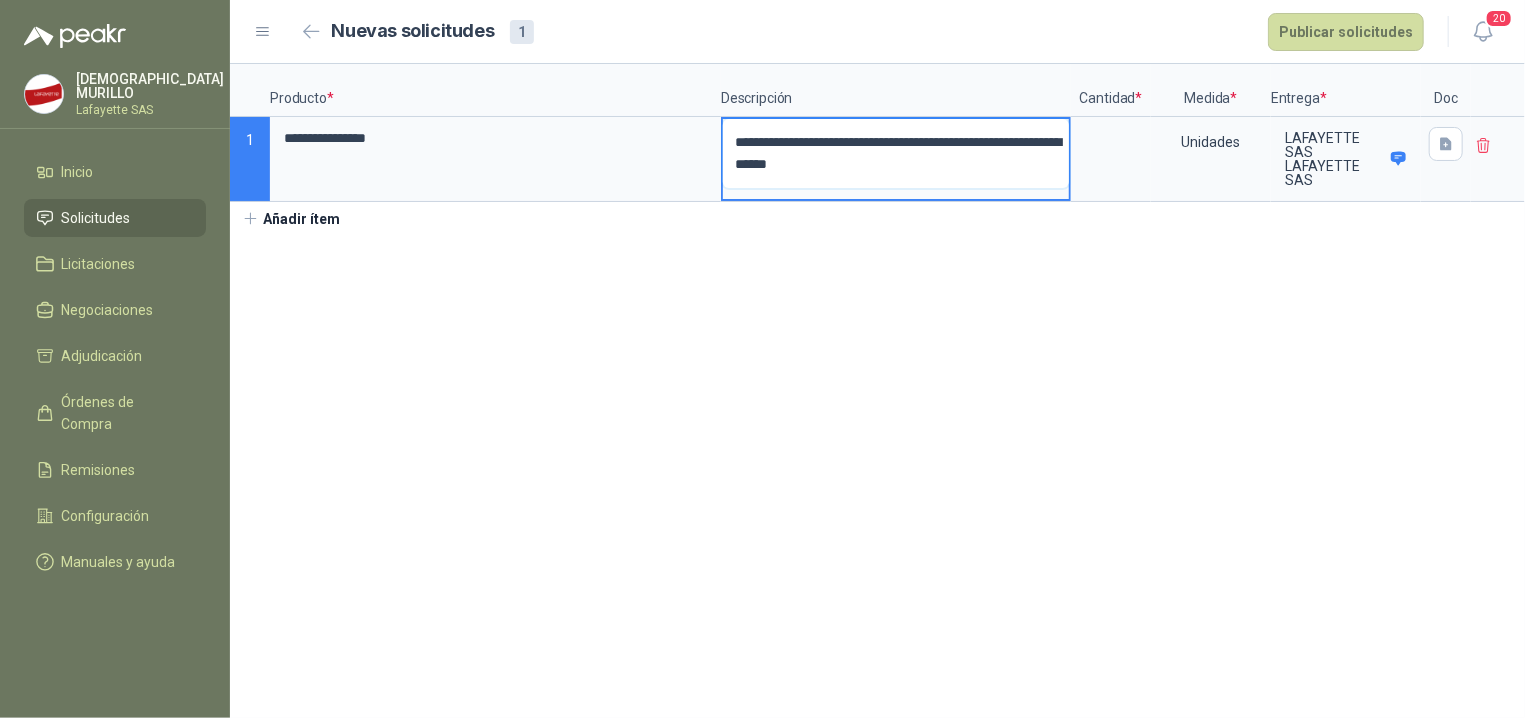 type 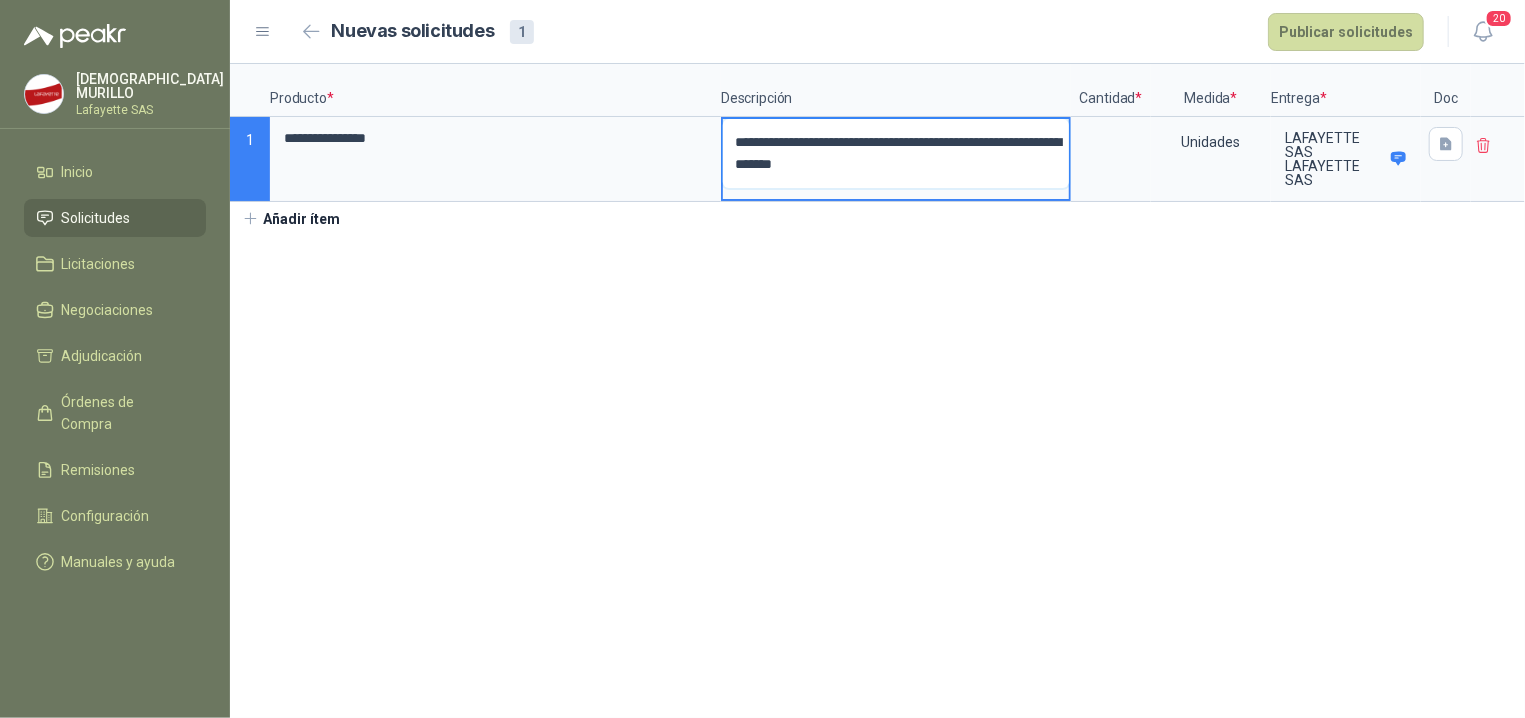 type on "**********" 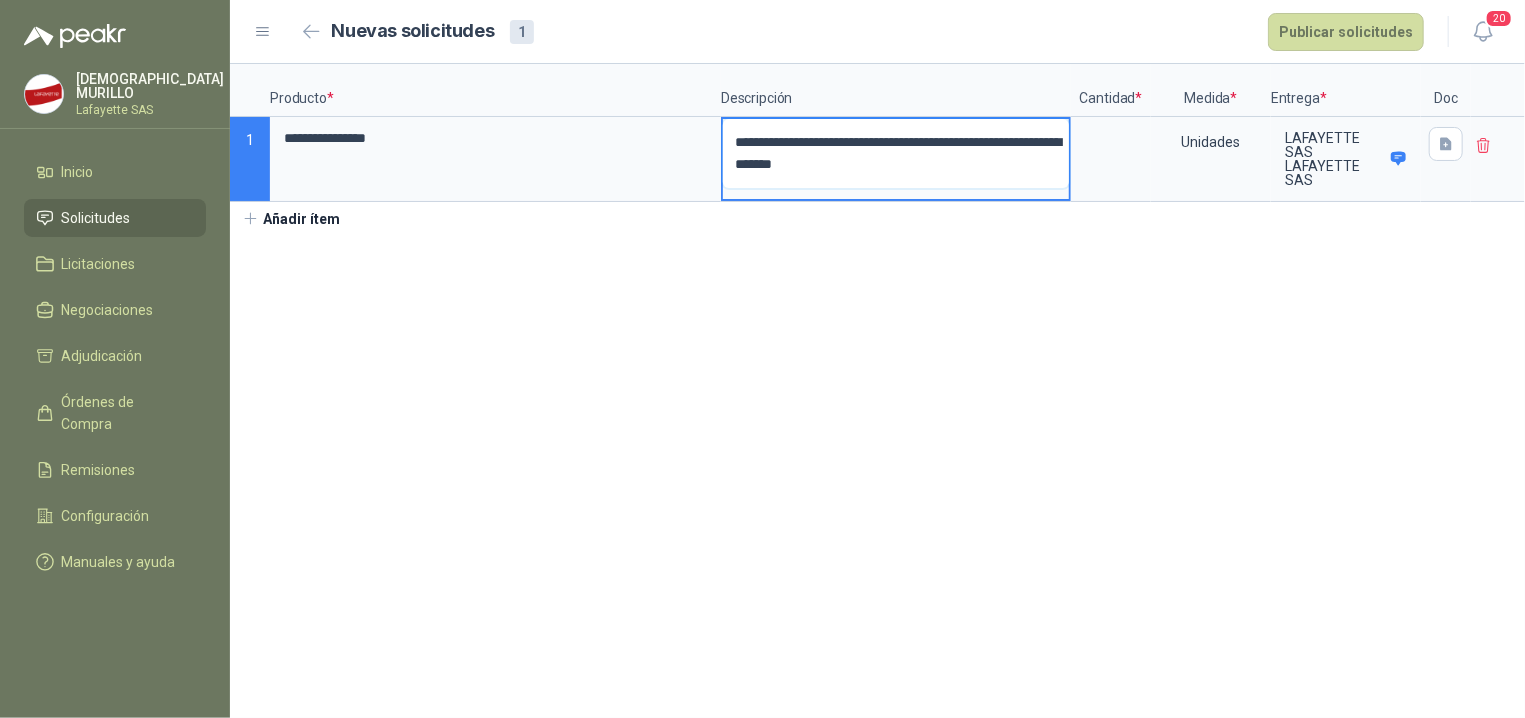 type 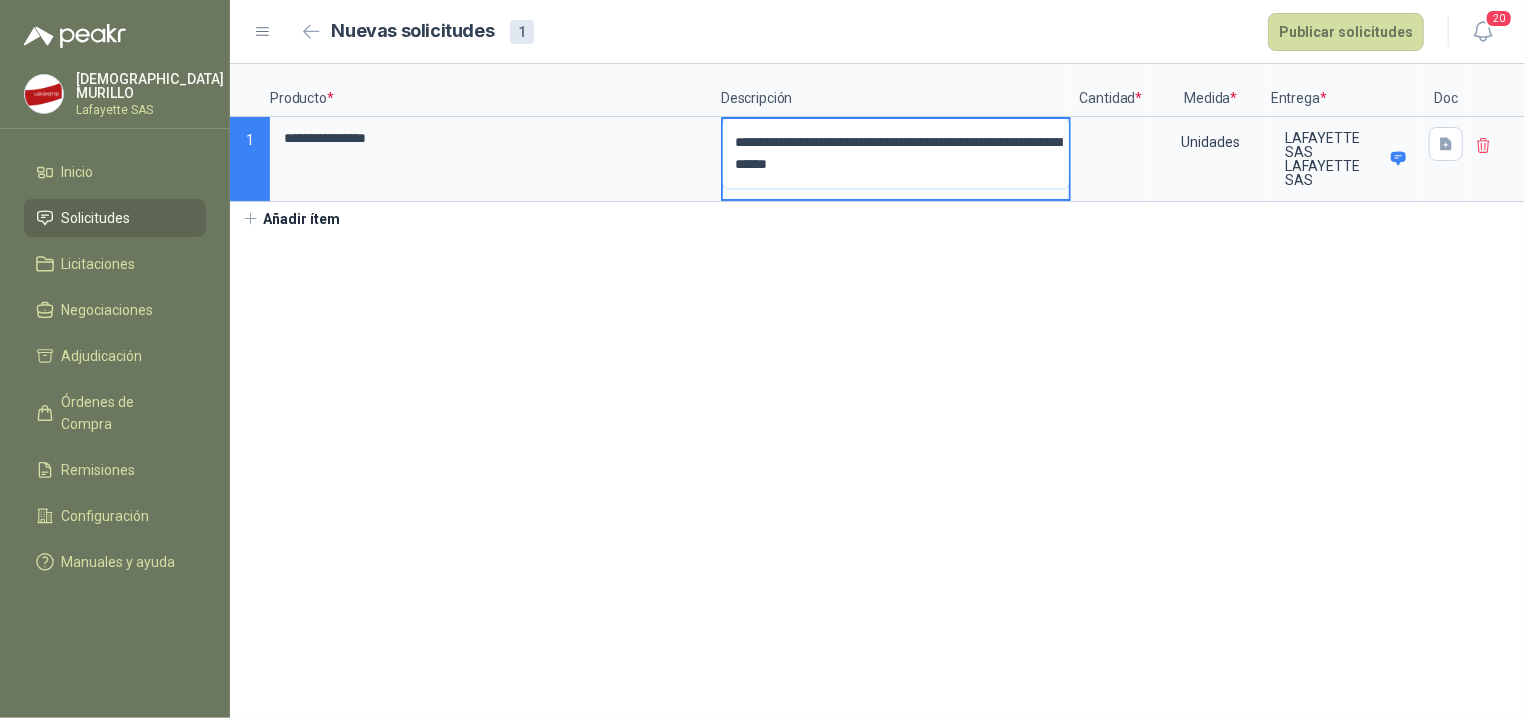 type 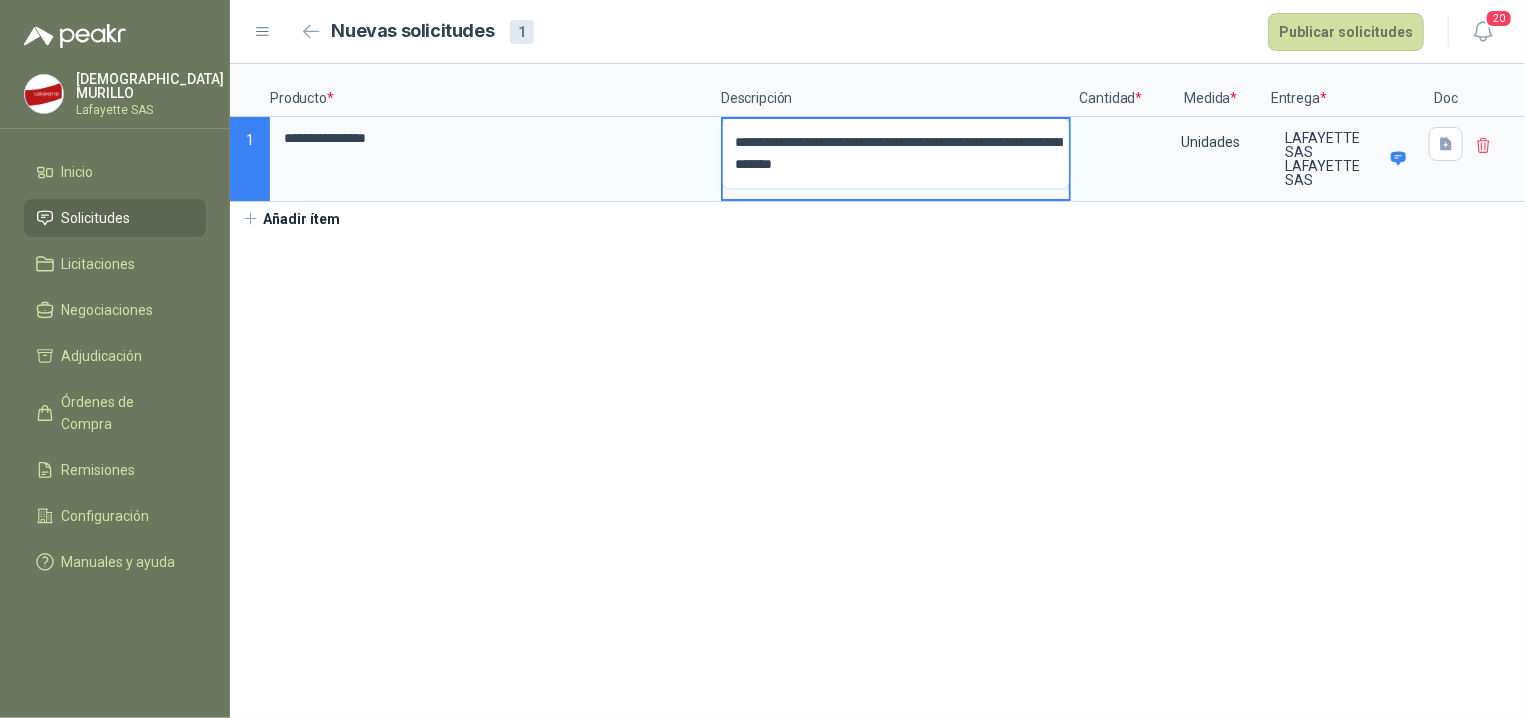 type 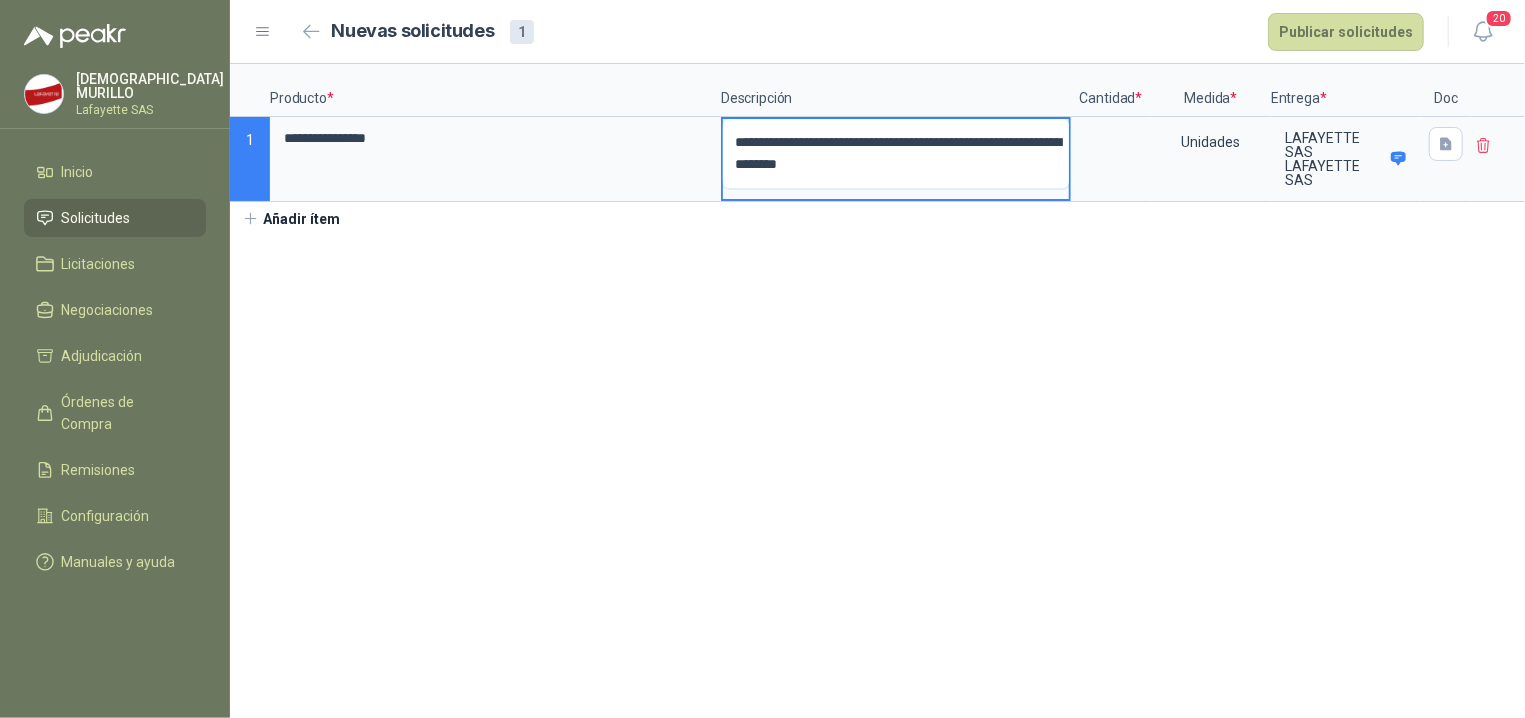 type on "**********" 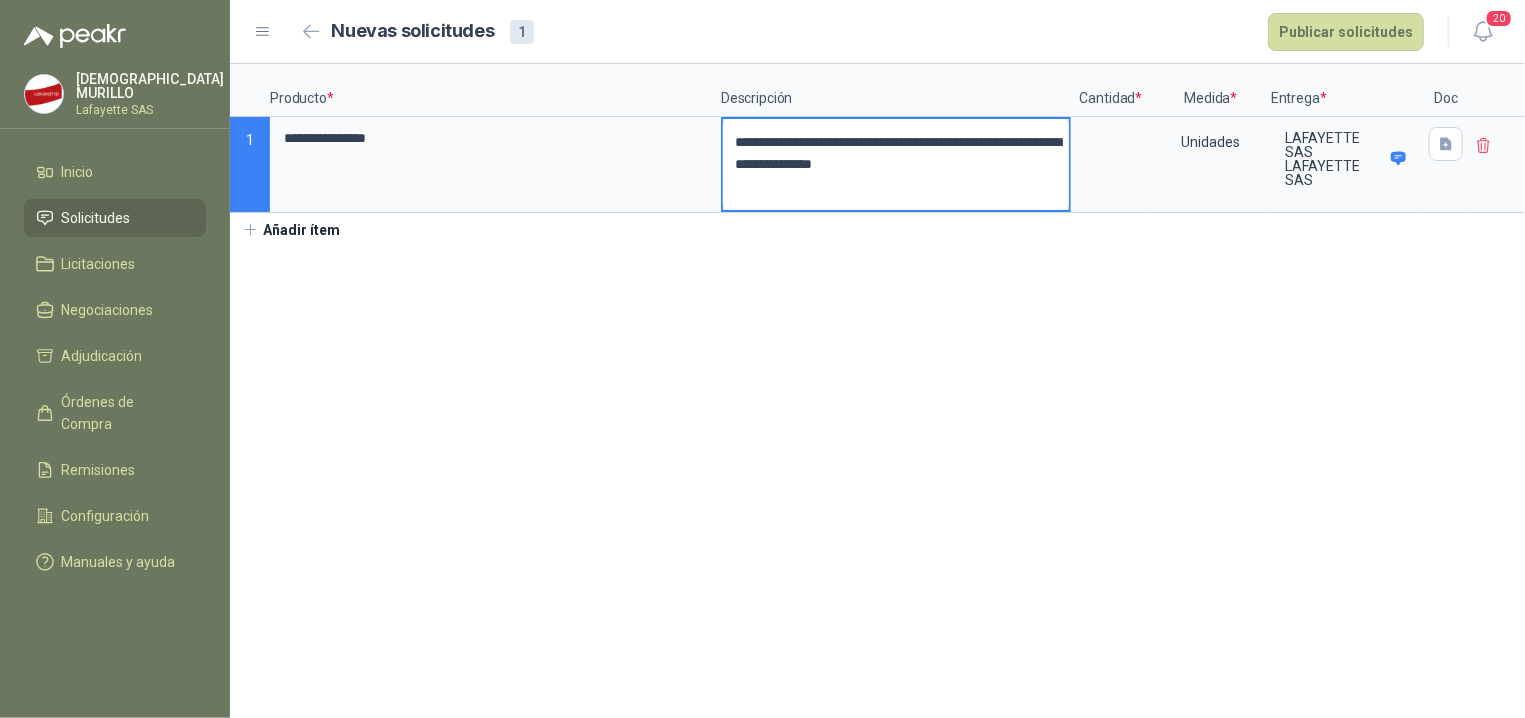 click on "**********" at bounding box center (896, 164) 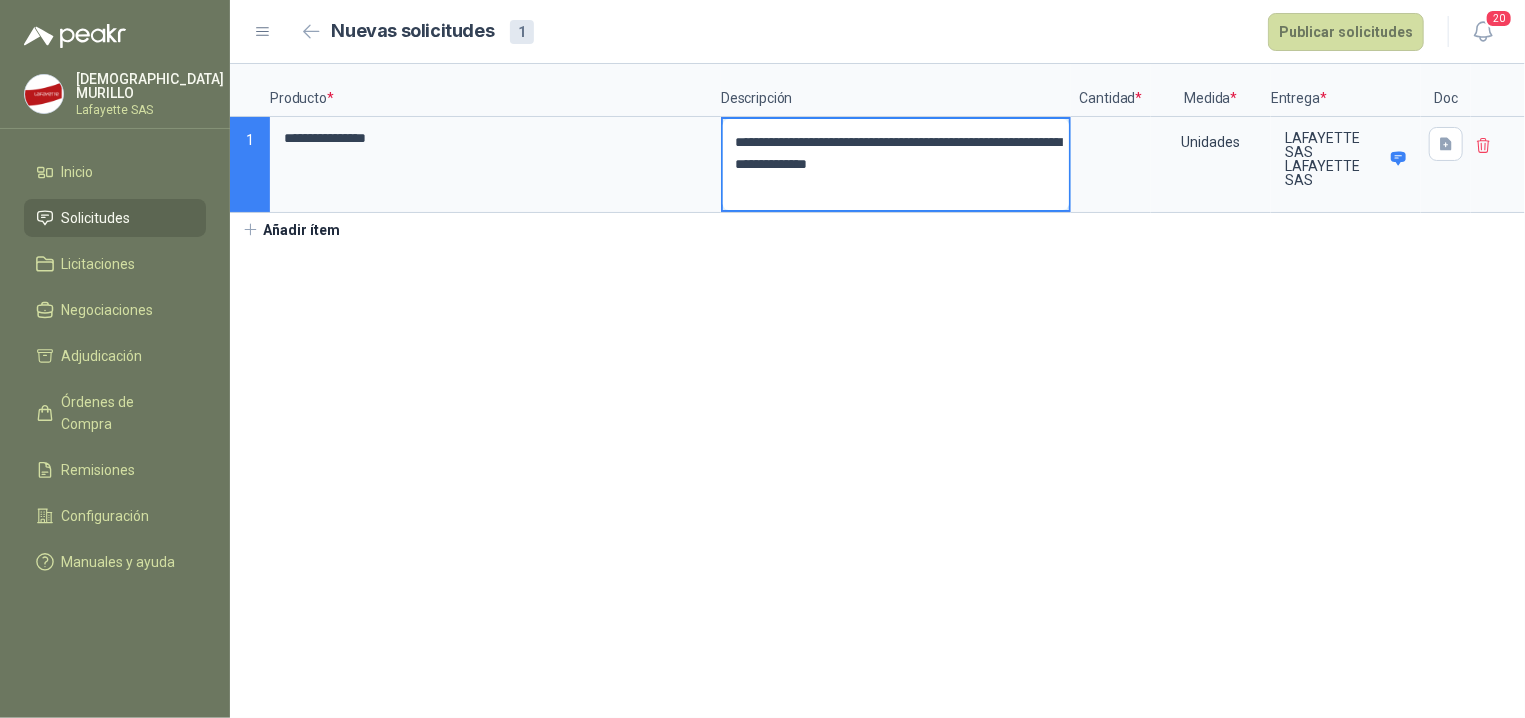 type 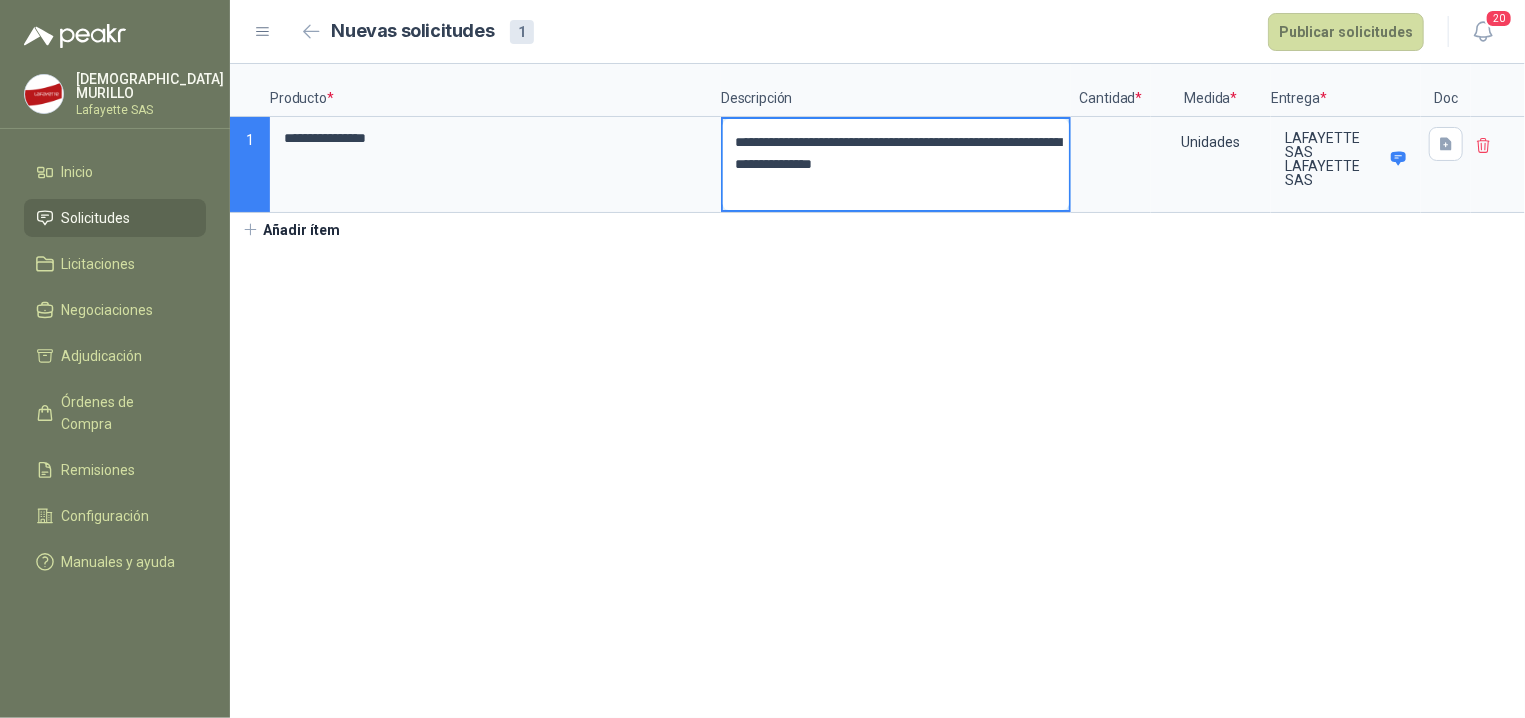 type 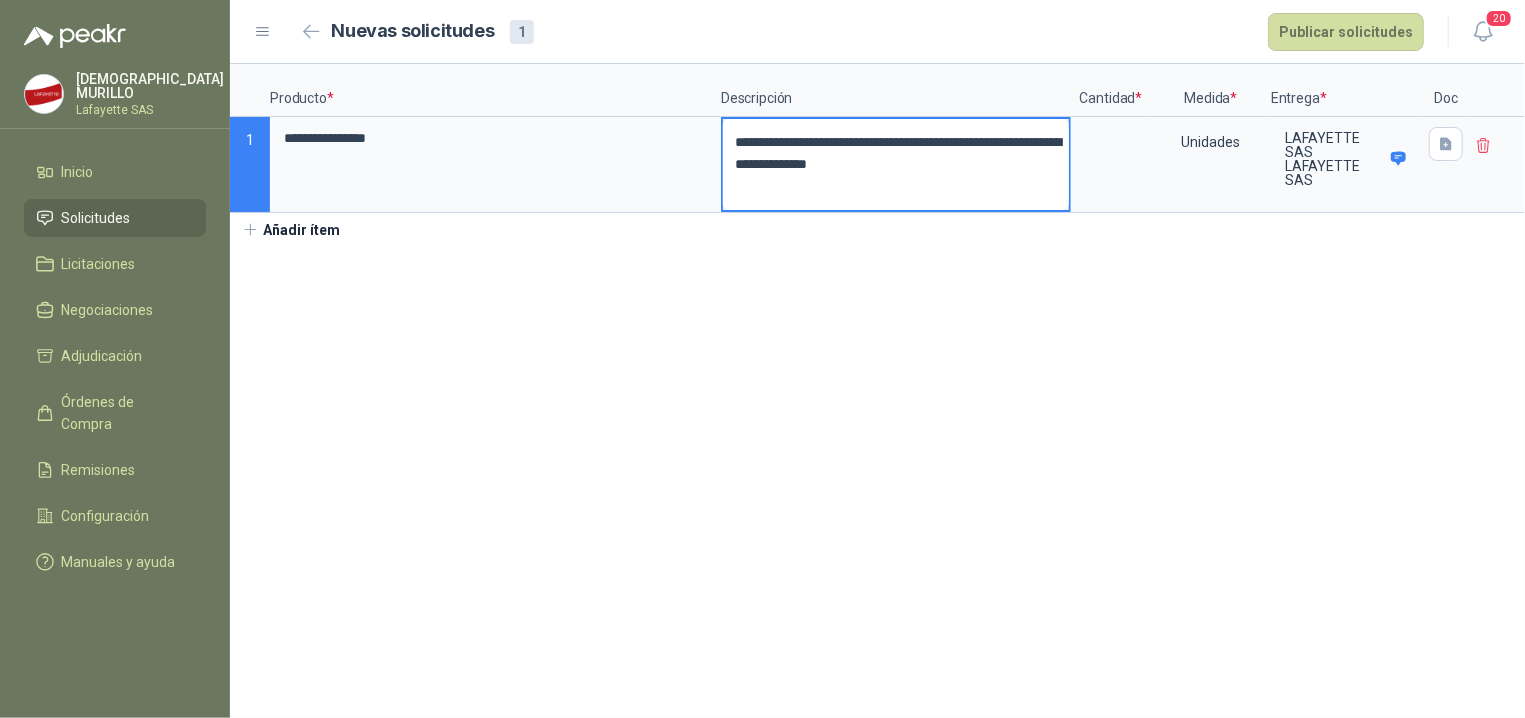 type 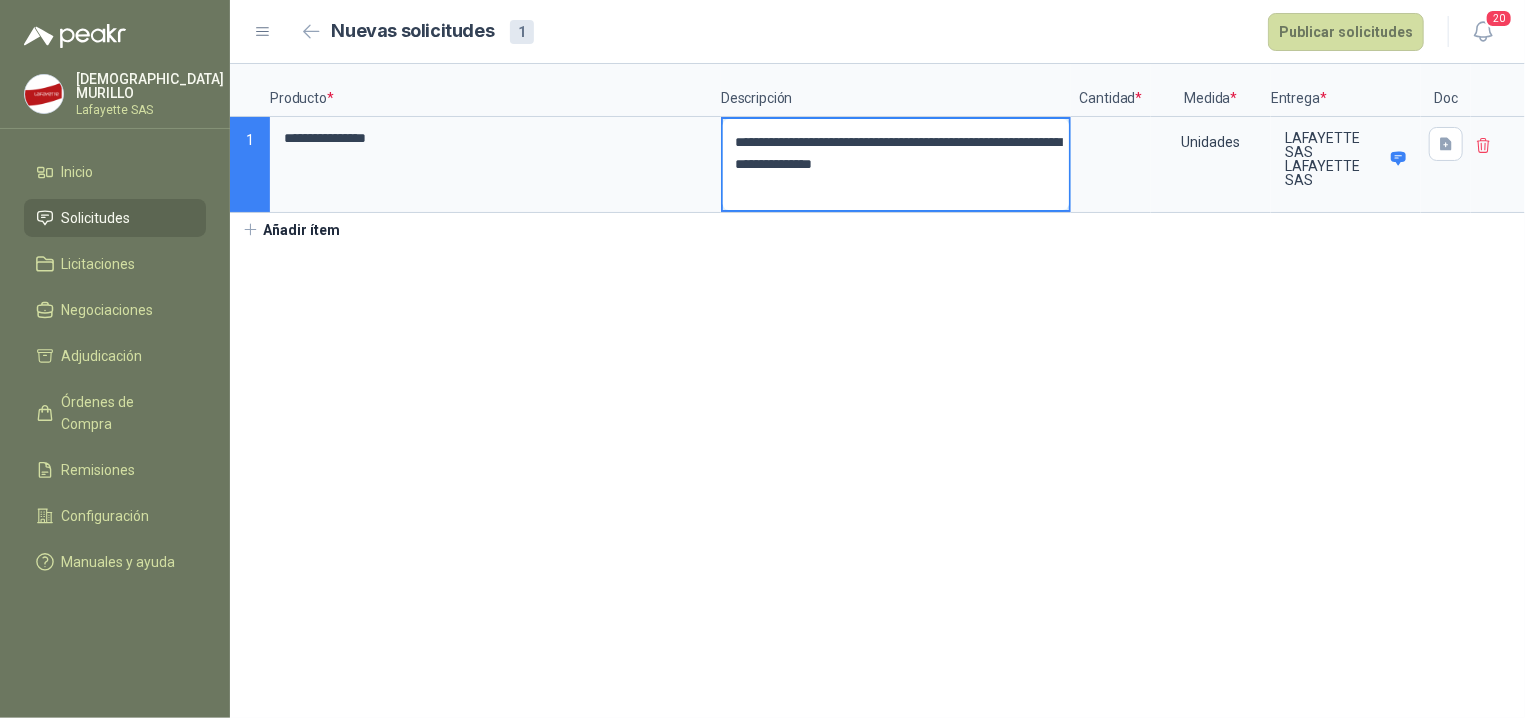 type on "**********" 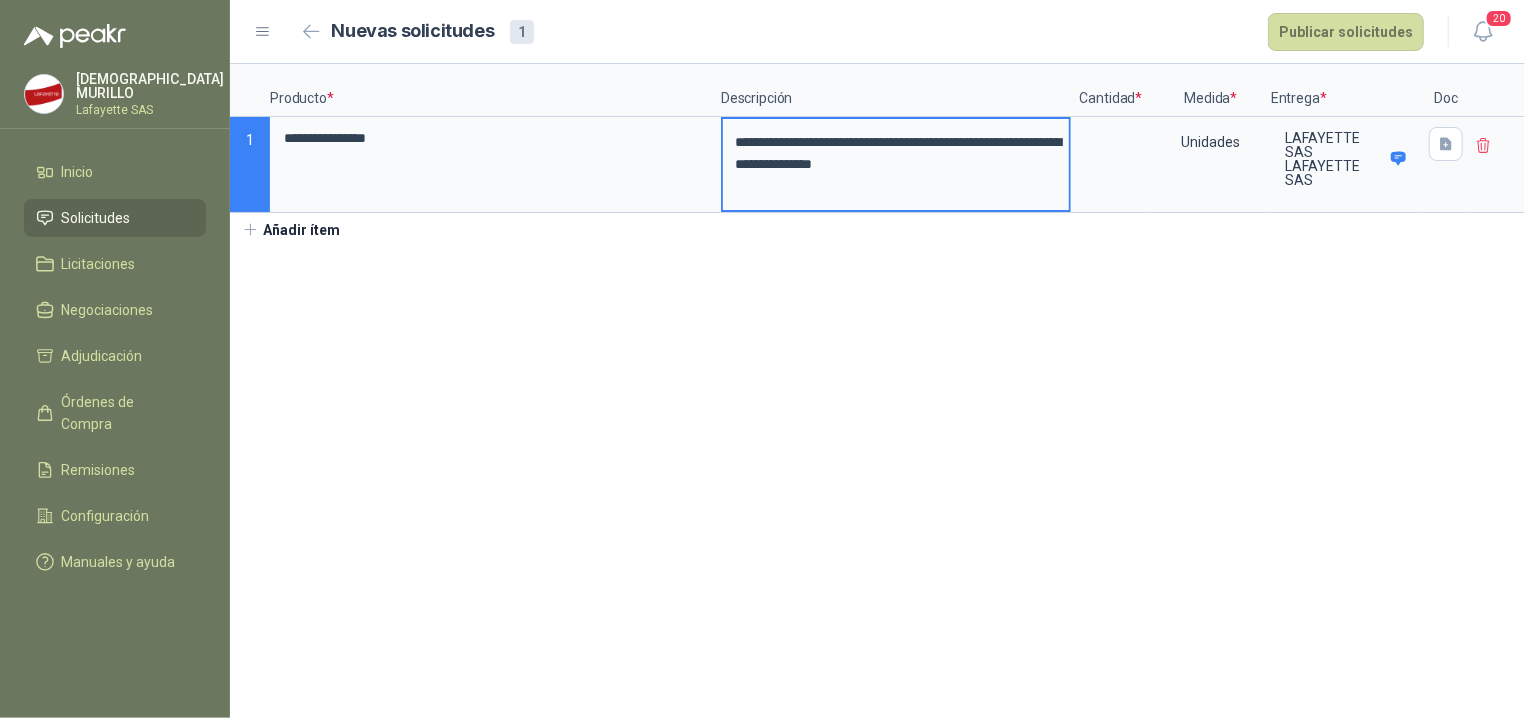 click on "**********" at bounding box center (877, 391) 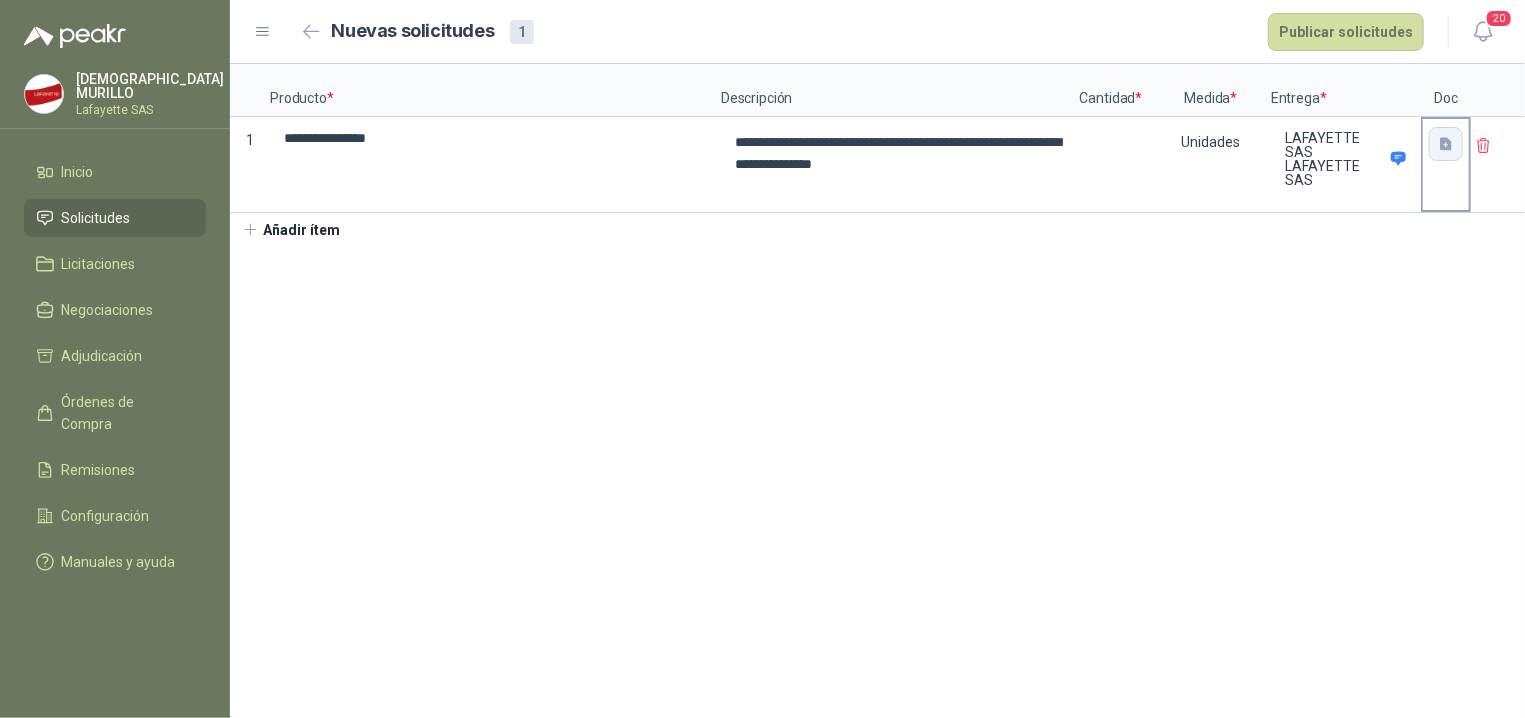 click 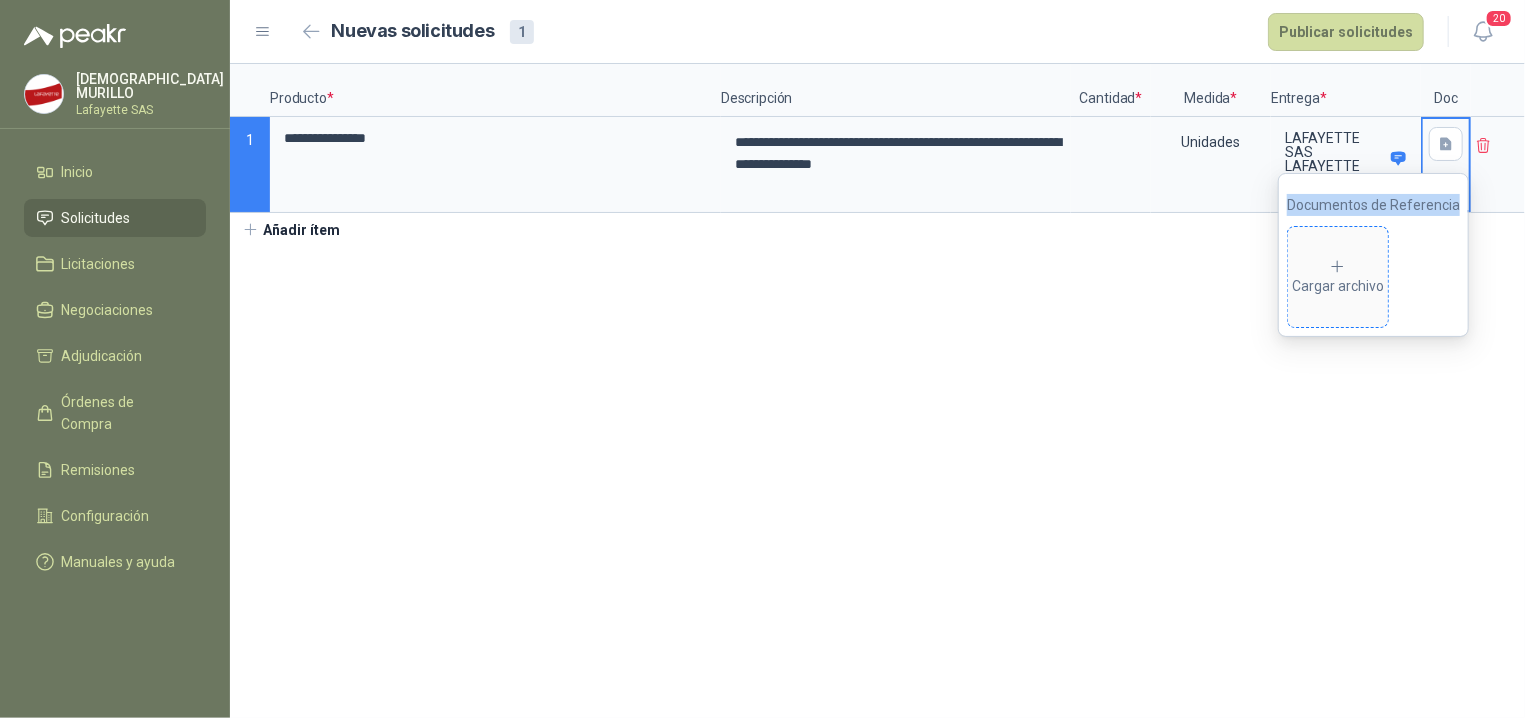 click on "Cargar archivo" at bounding box center [1338, 278] 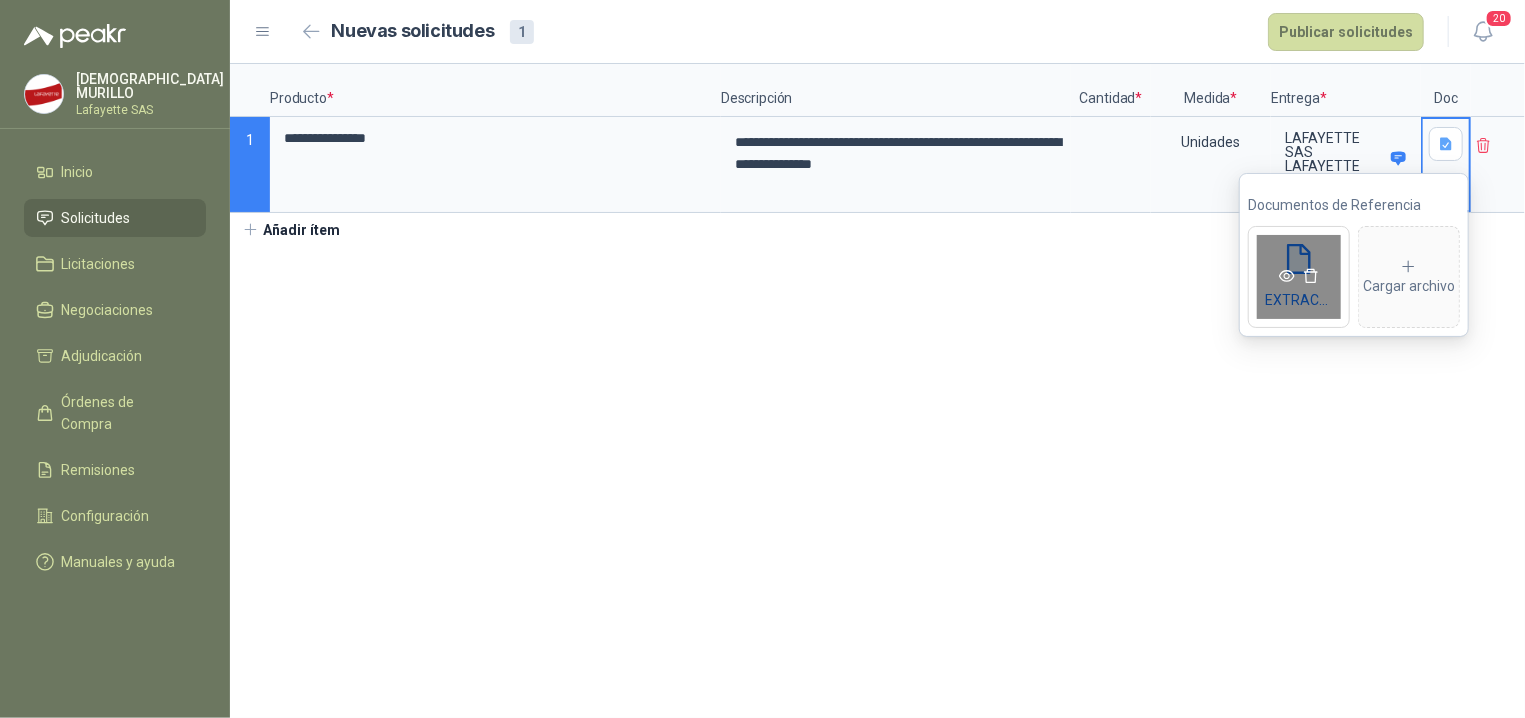 click 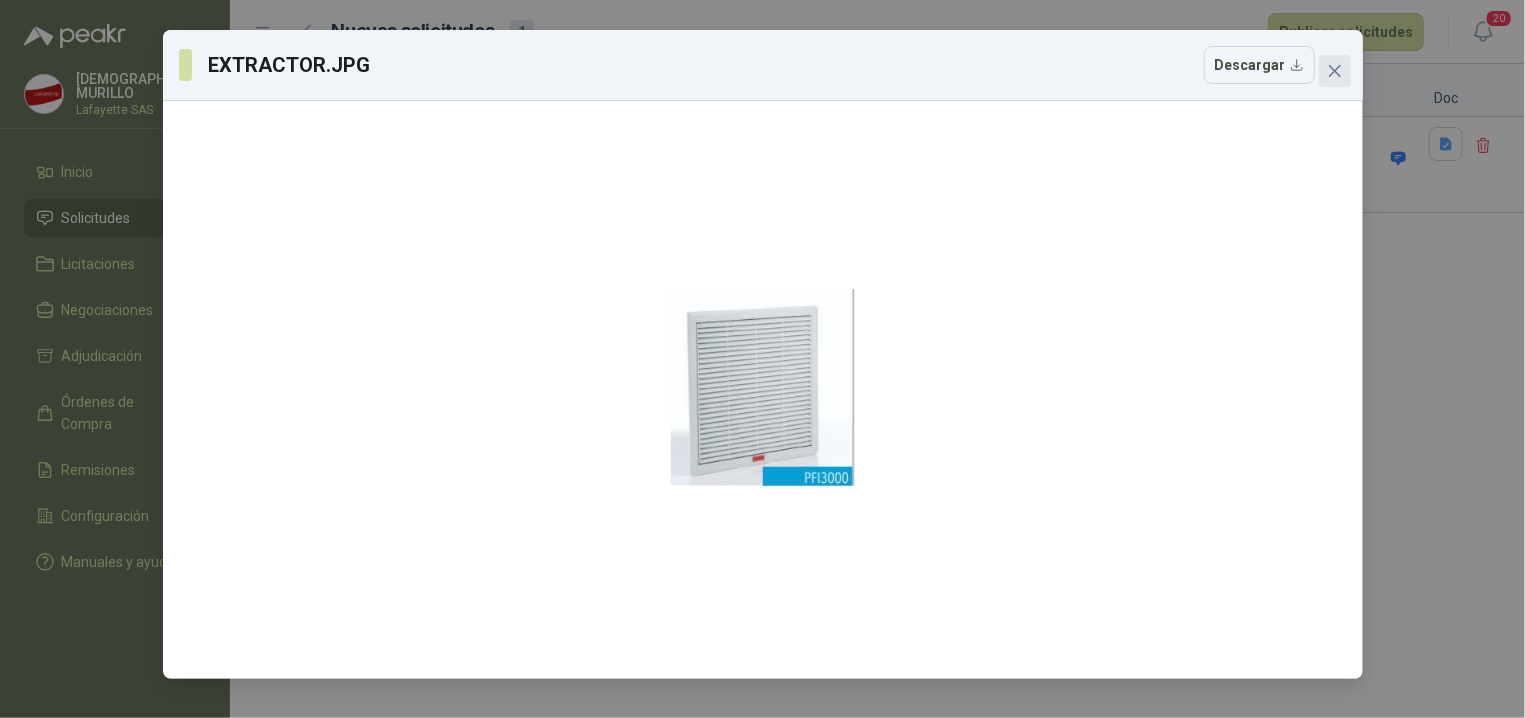 click at bounding box center [1335, 71] 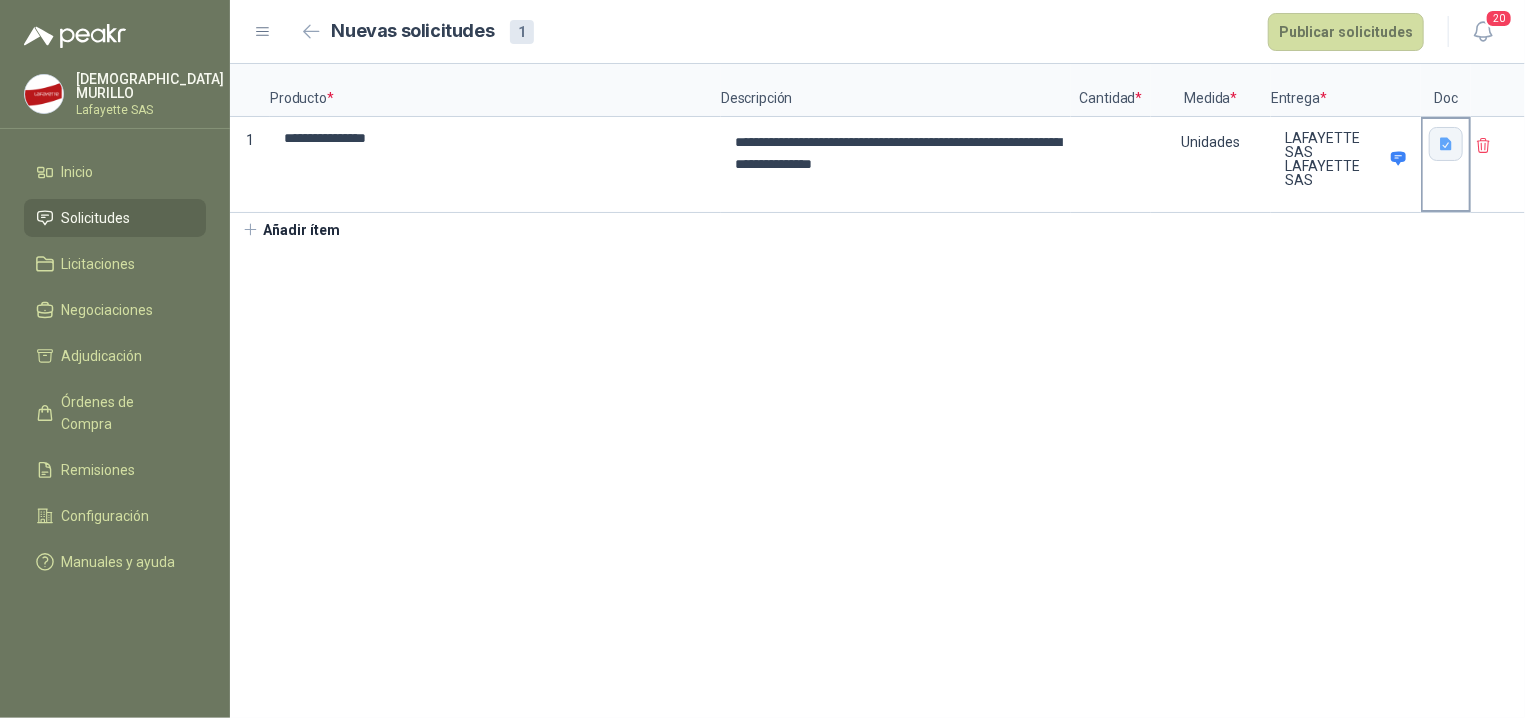 click at bounding box center (1446, 144) 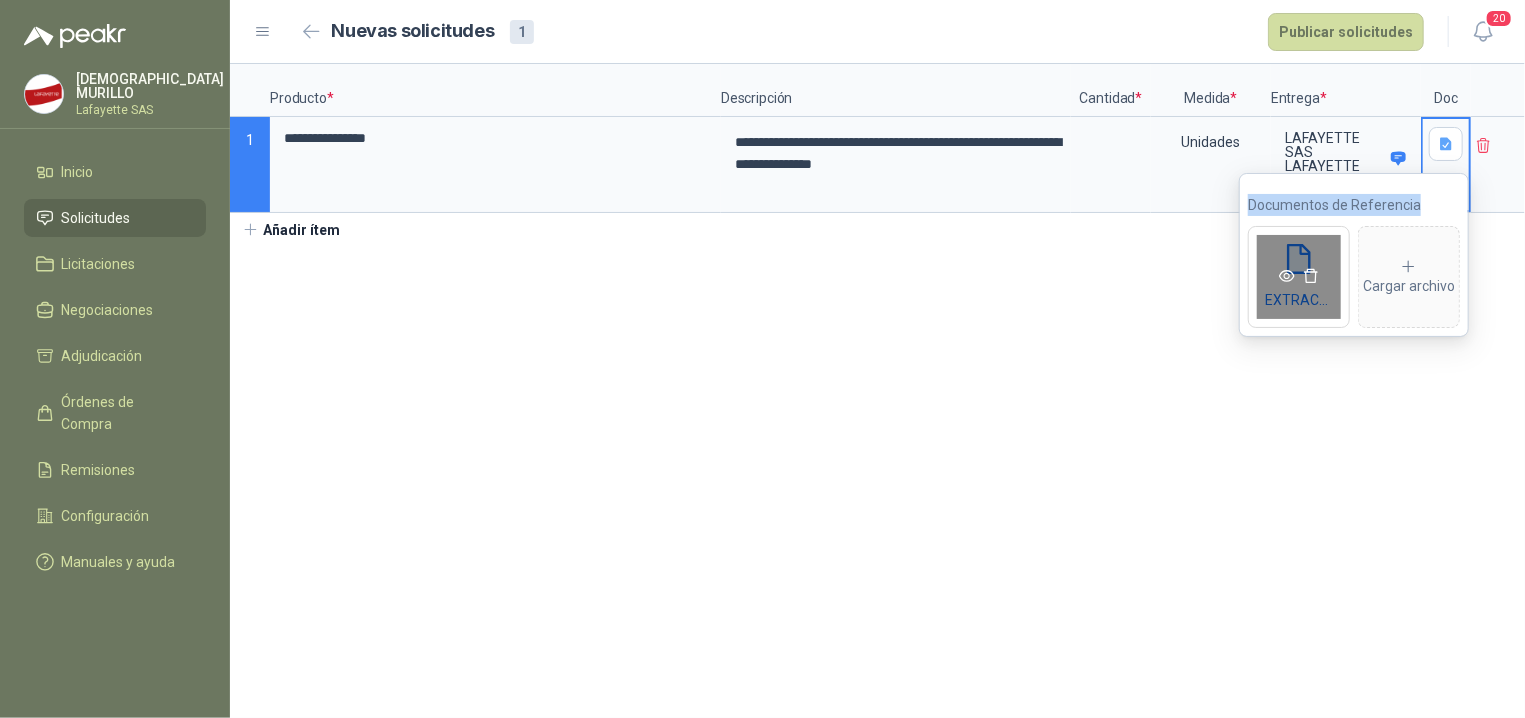 click on "EXTRACTOR.JPG" at bounding box center (1299, 277) 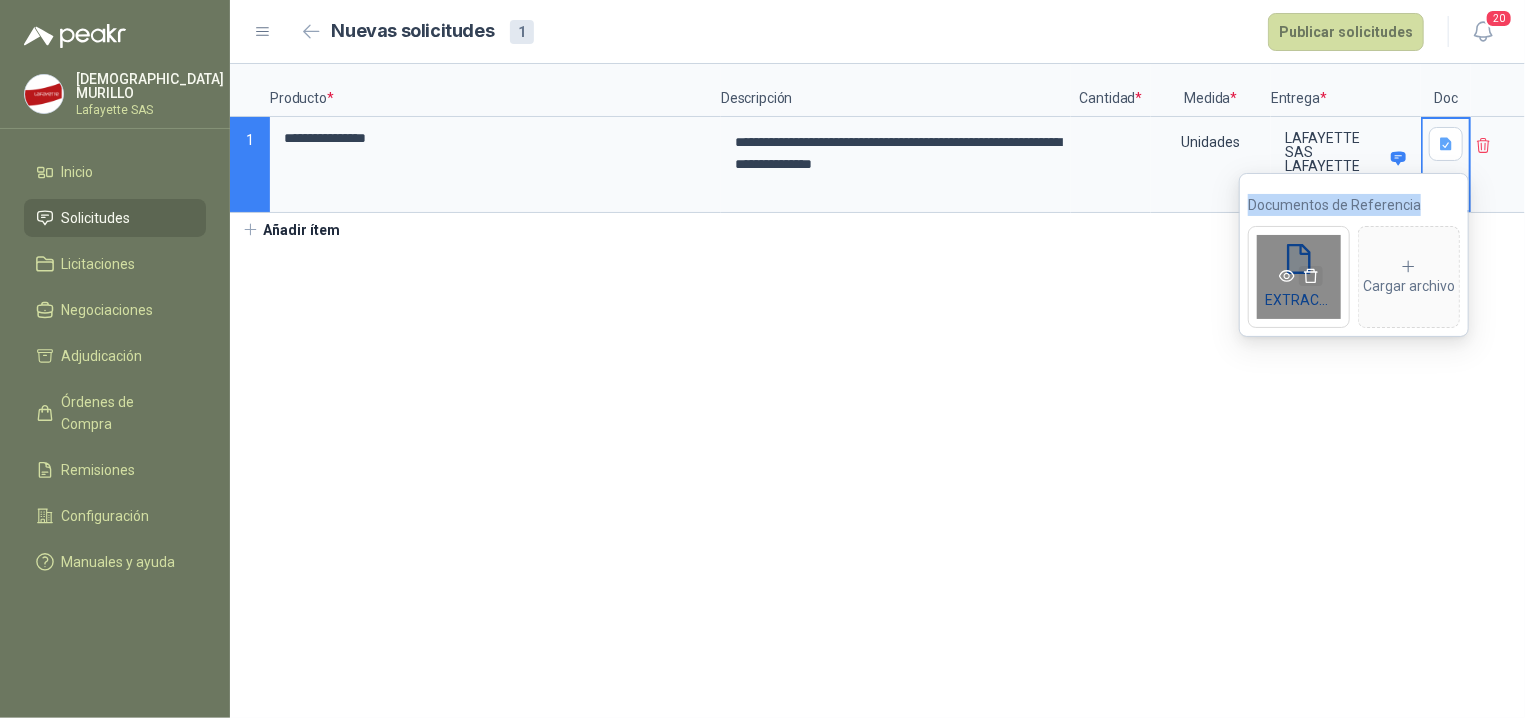 click 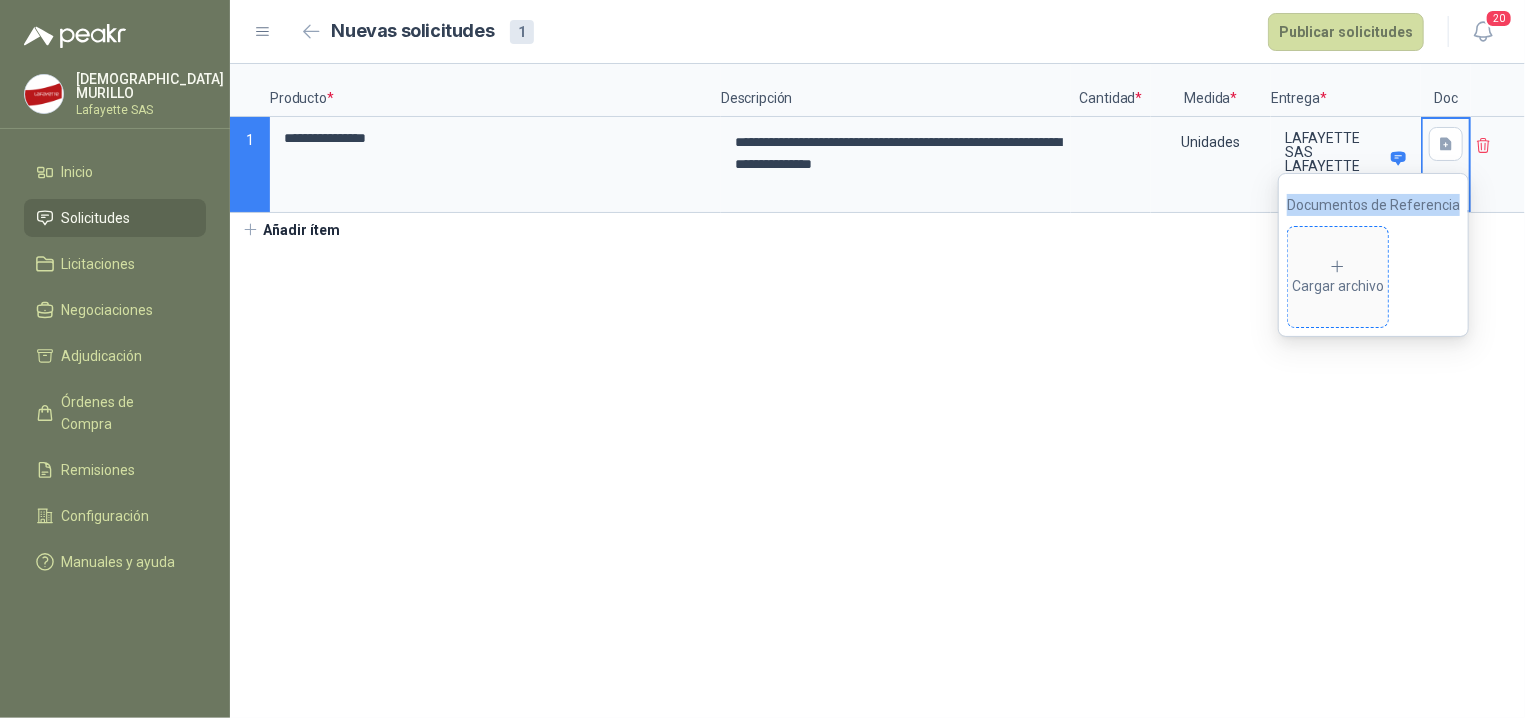 click on "Cargar archivo" at bounding box center [1338, 278] 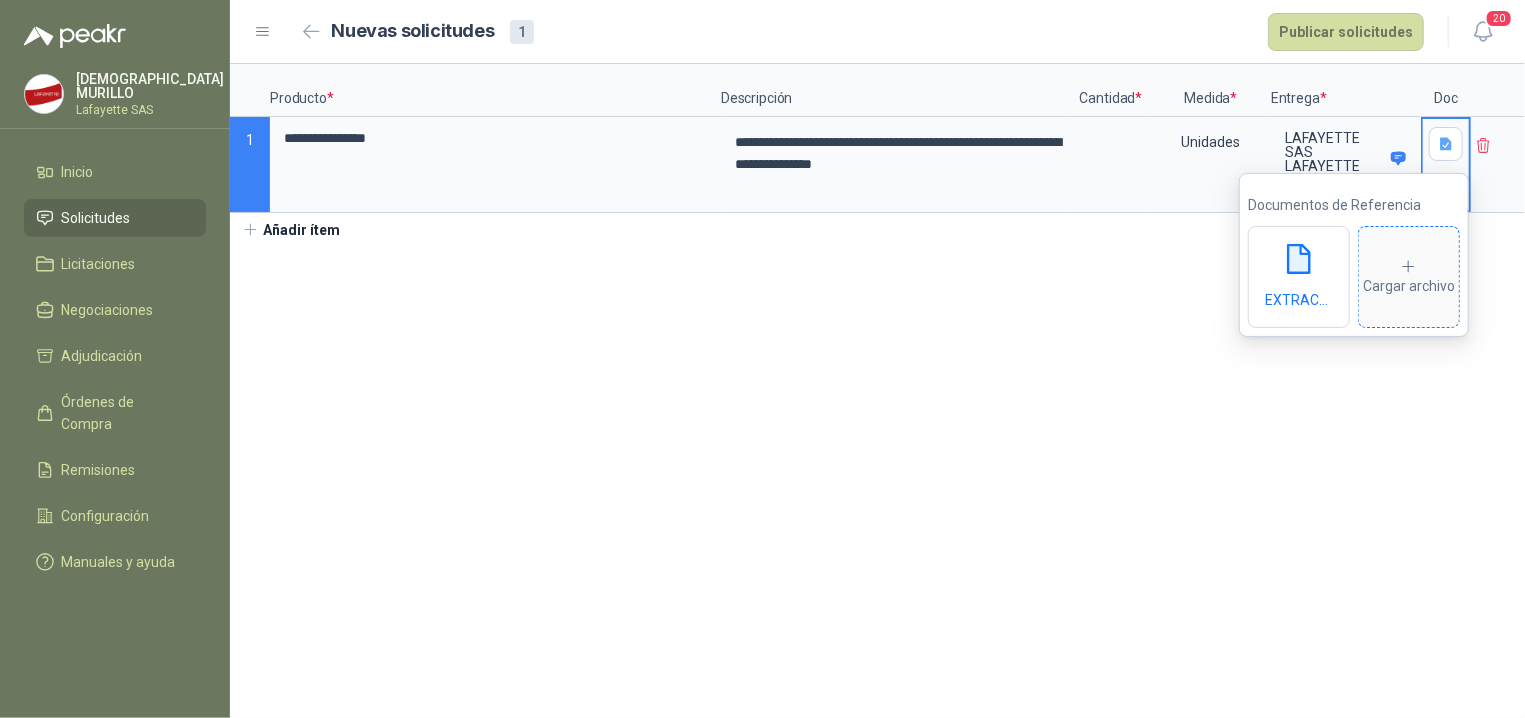 click on "Cargar archivo" at bounding box center (1409, 278) 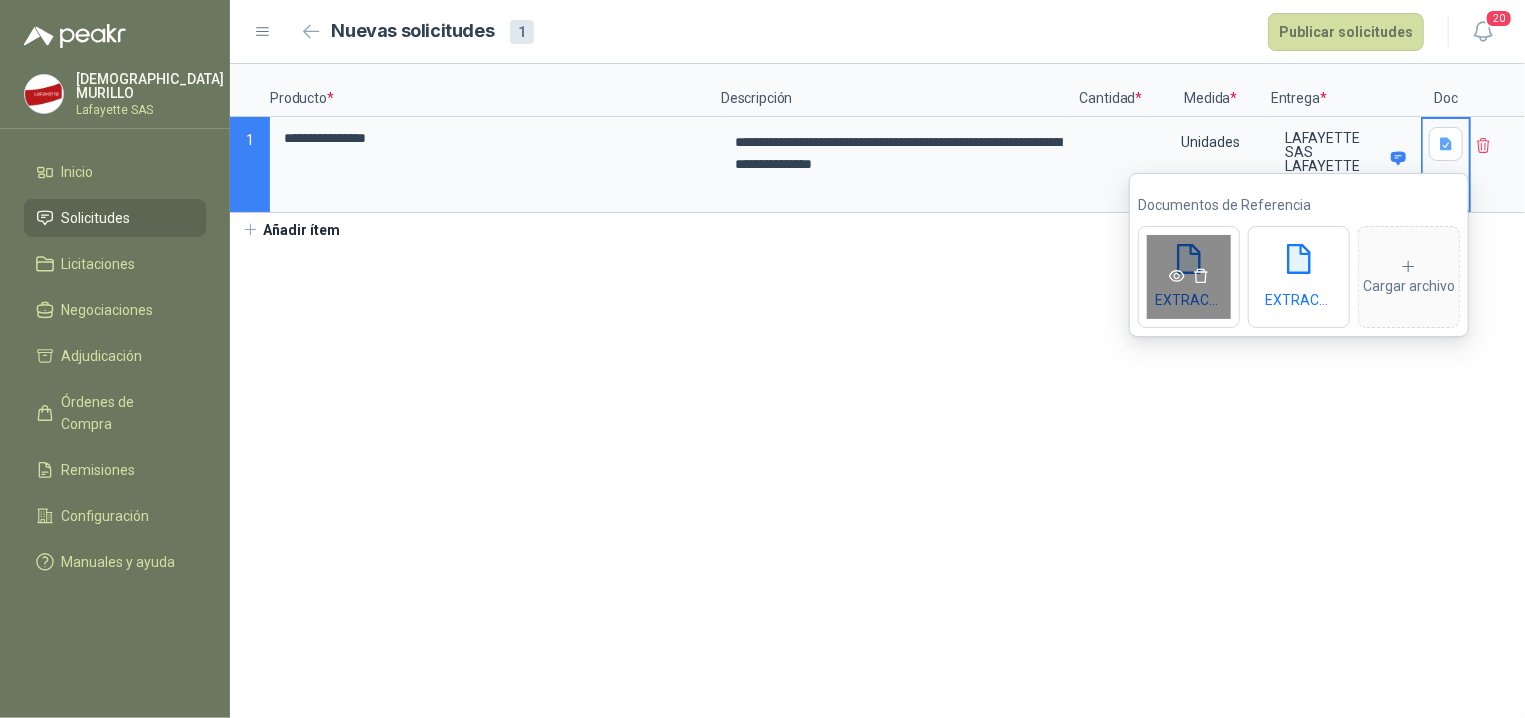 click at bounding box center (1177, 277) 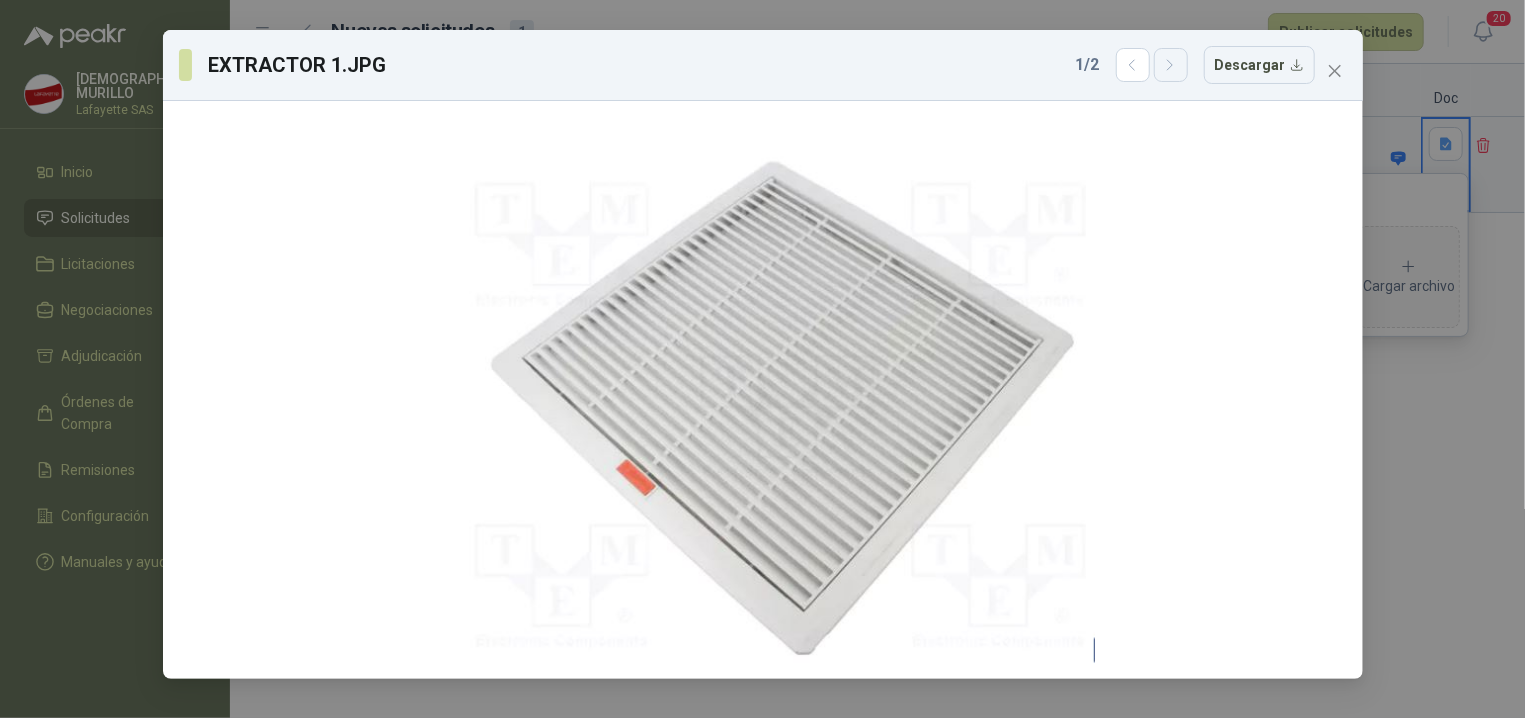 click at bounding box center [1171, 65] 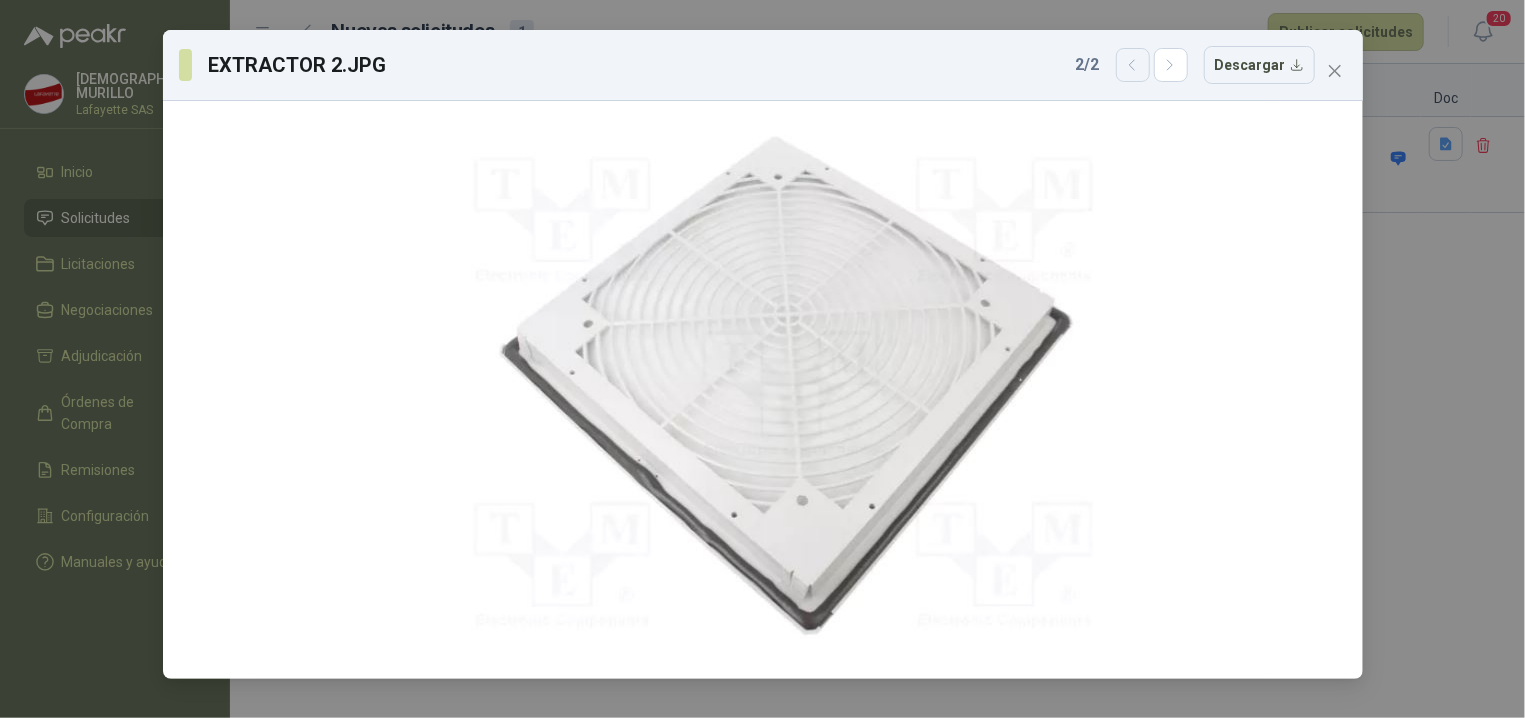 click 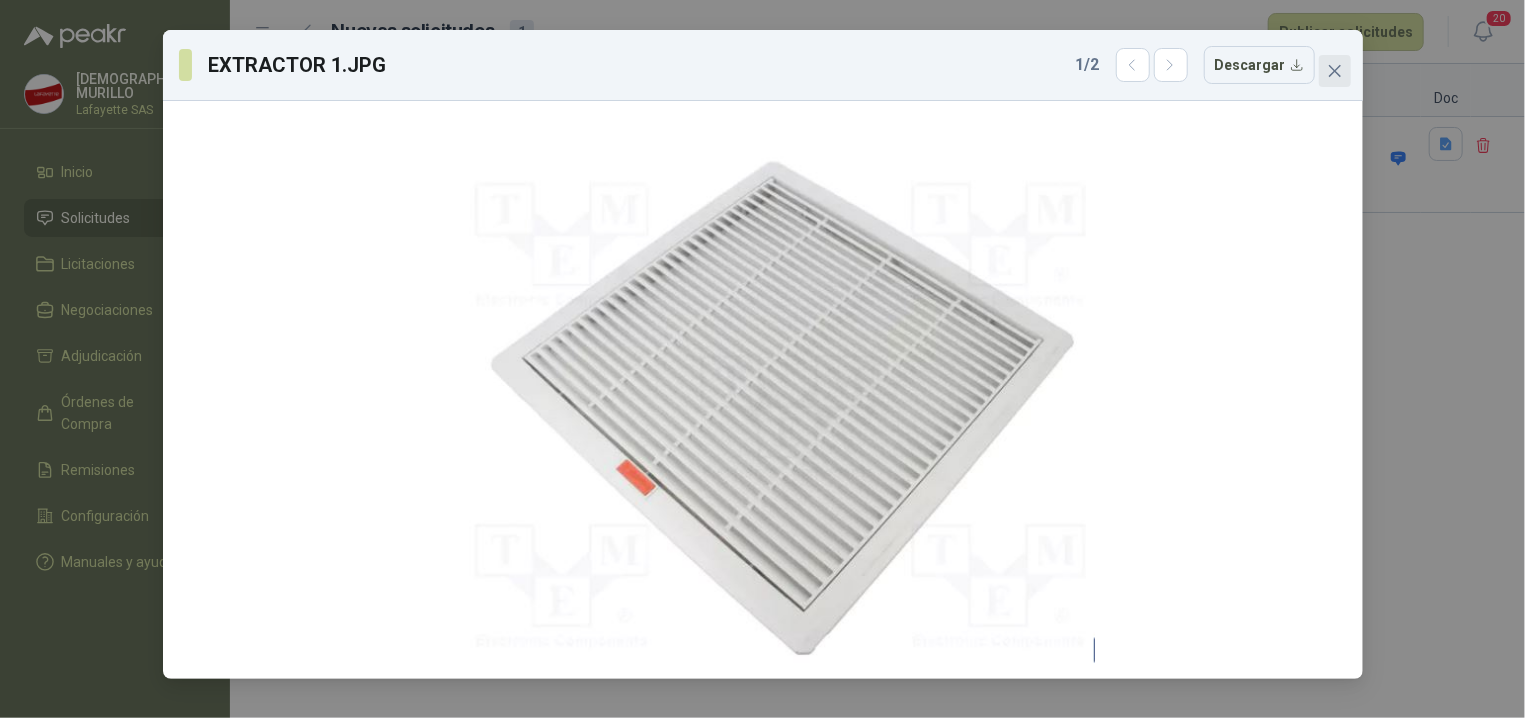 click 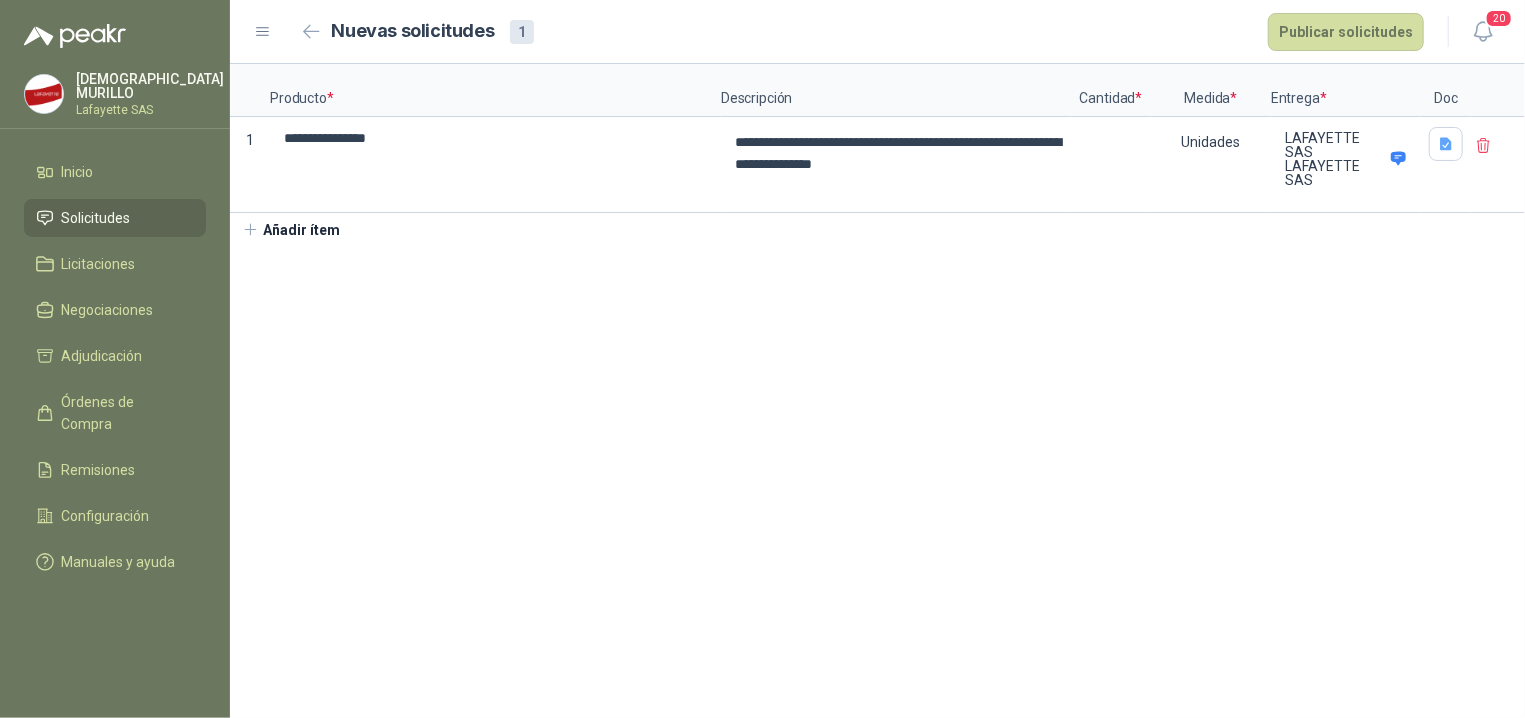 click on "**********" at bounding box center (877, 391) 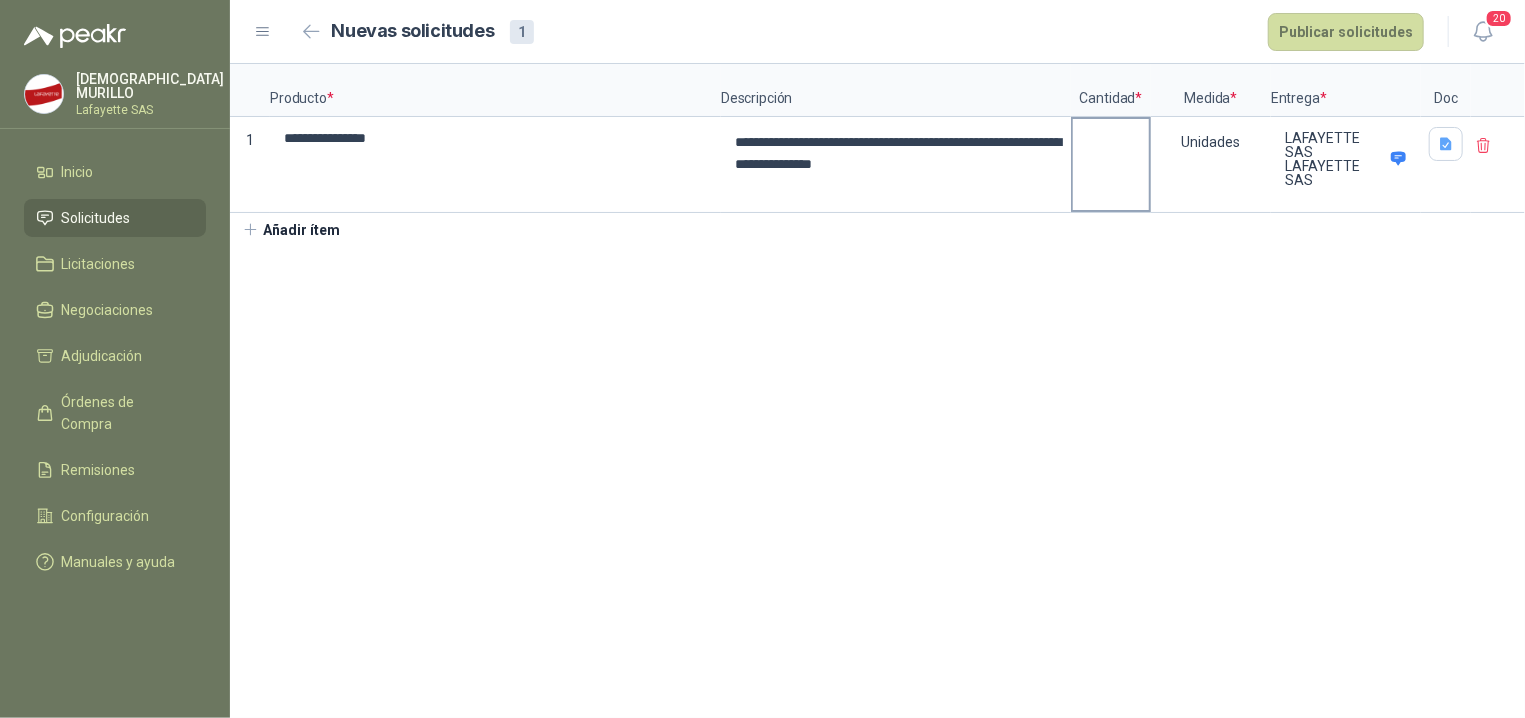 click at bounding box center (1111, 164) 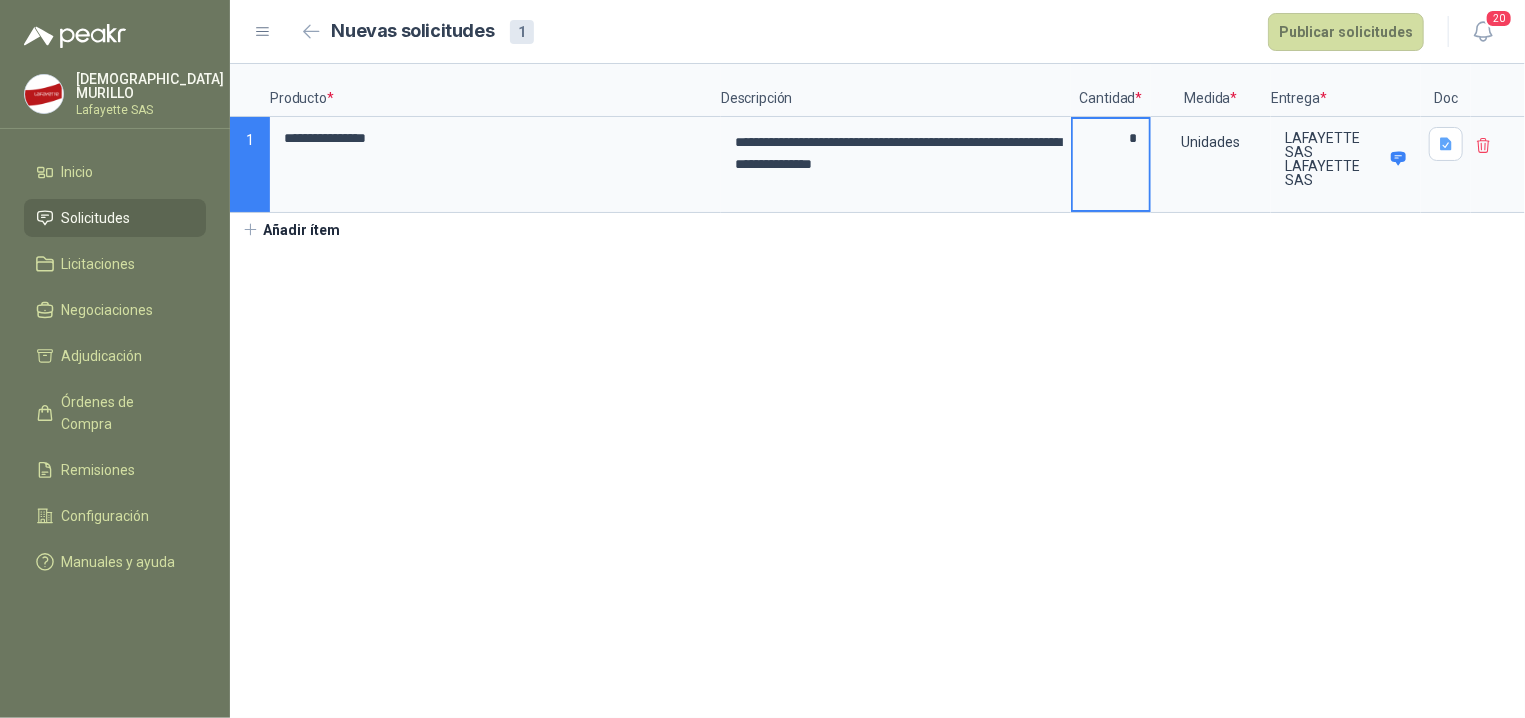 type on "*" 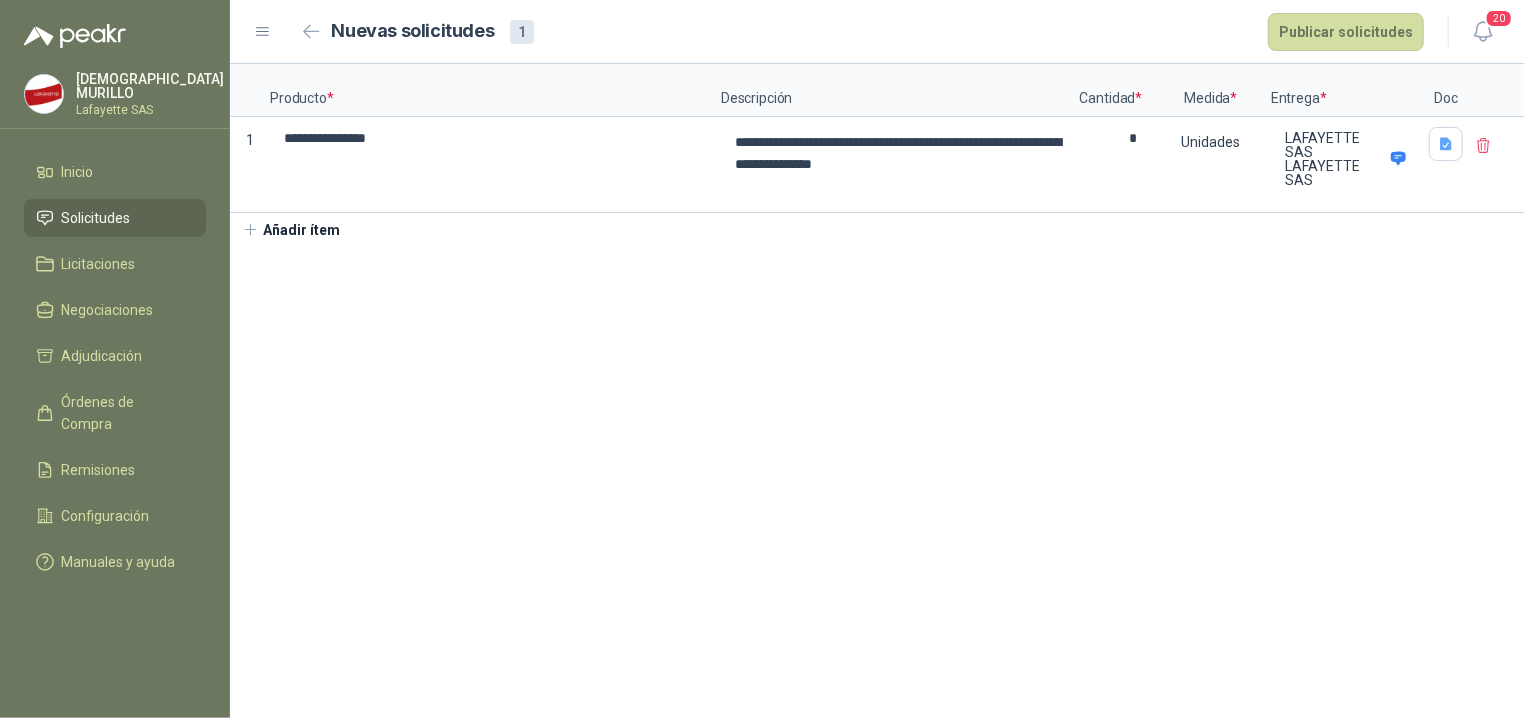 click on "**********" at bounding box center [877, 391] 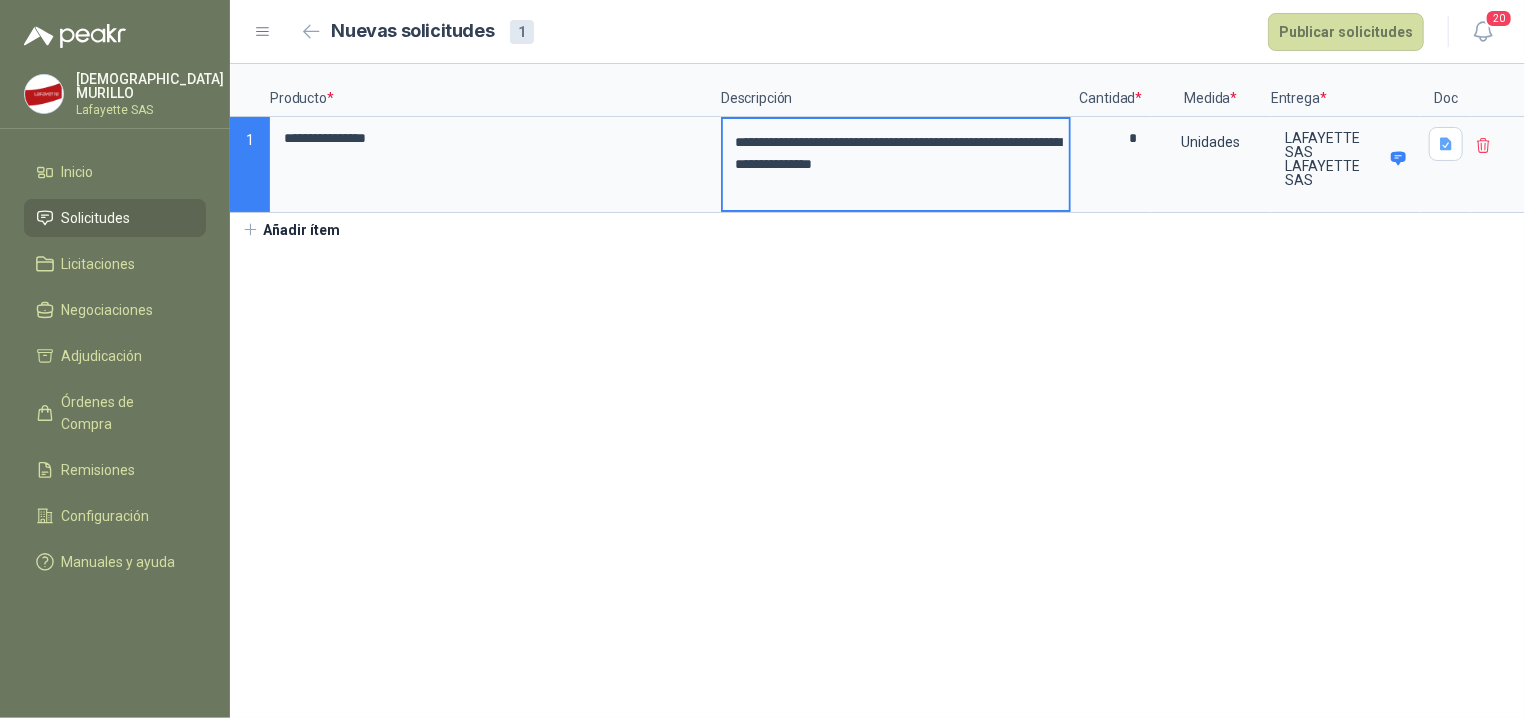 click on "**********" at bounding box center (877, 391) 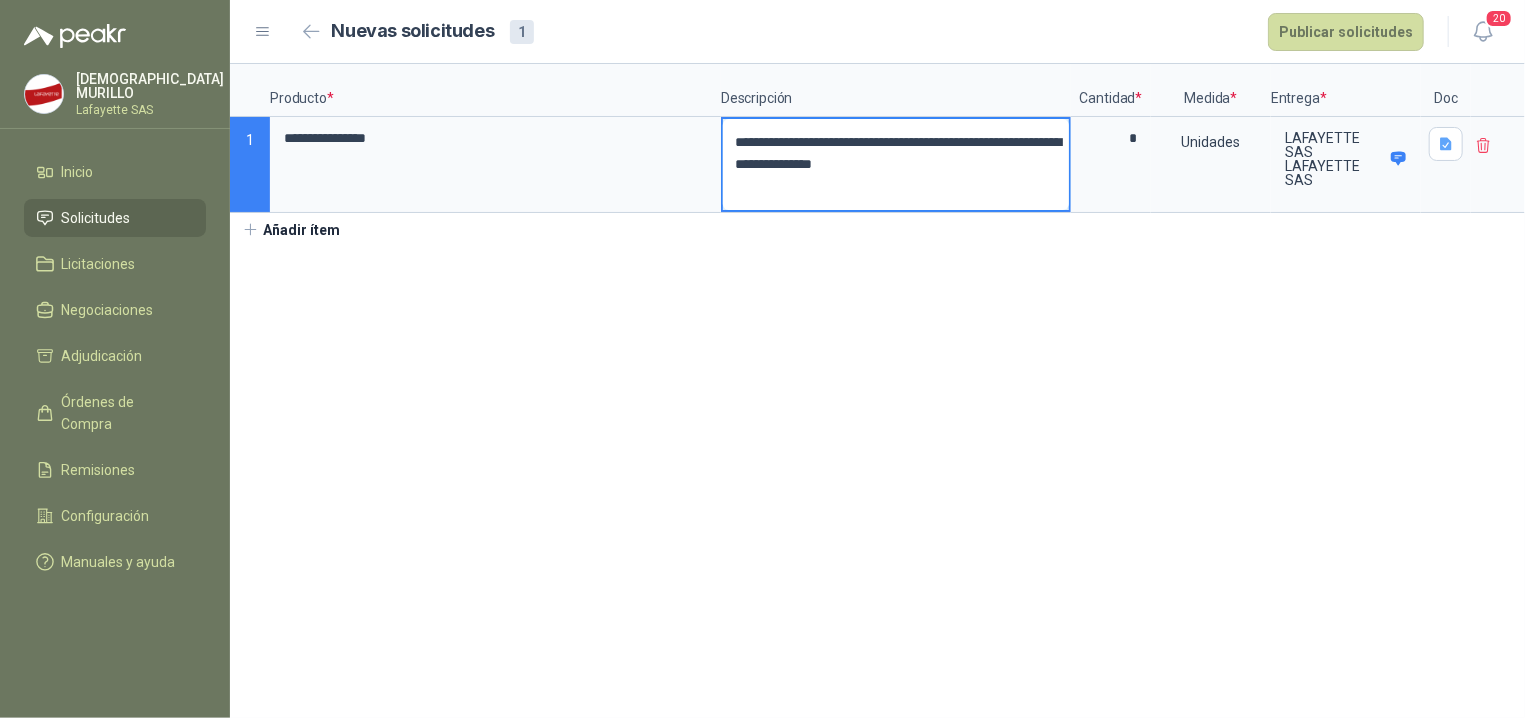 click on "**********" at bounding box center (896, 164) 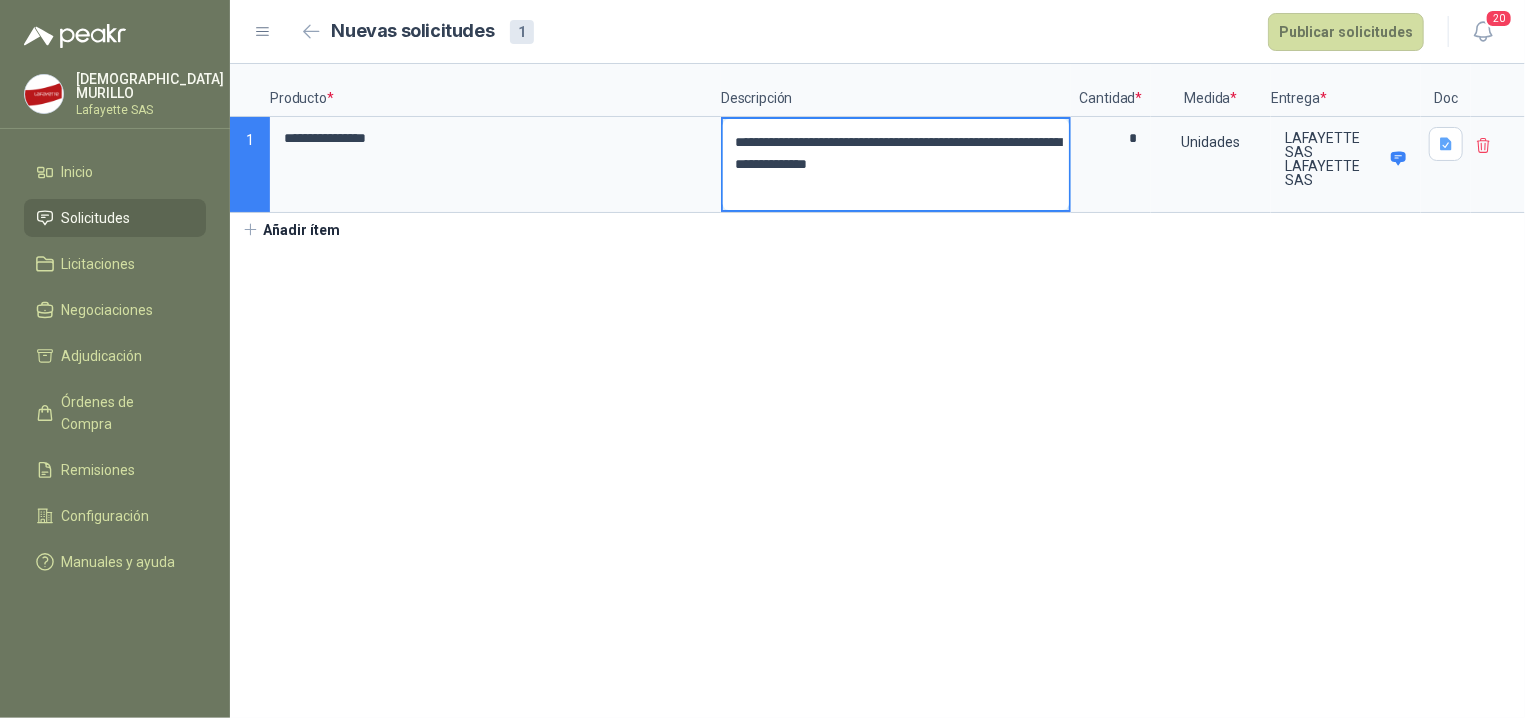 type 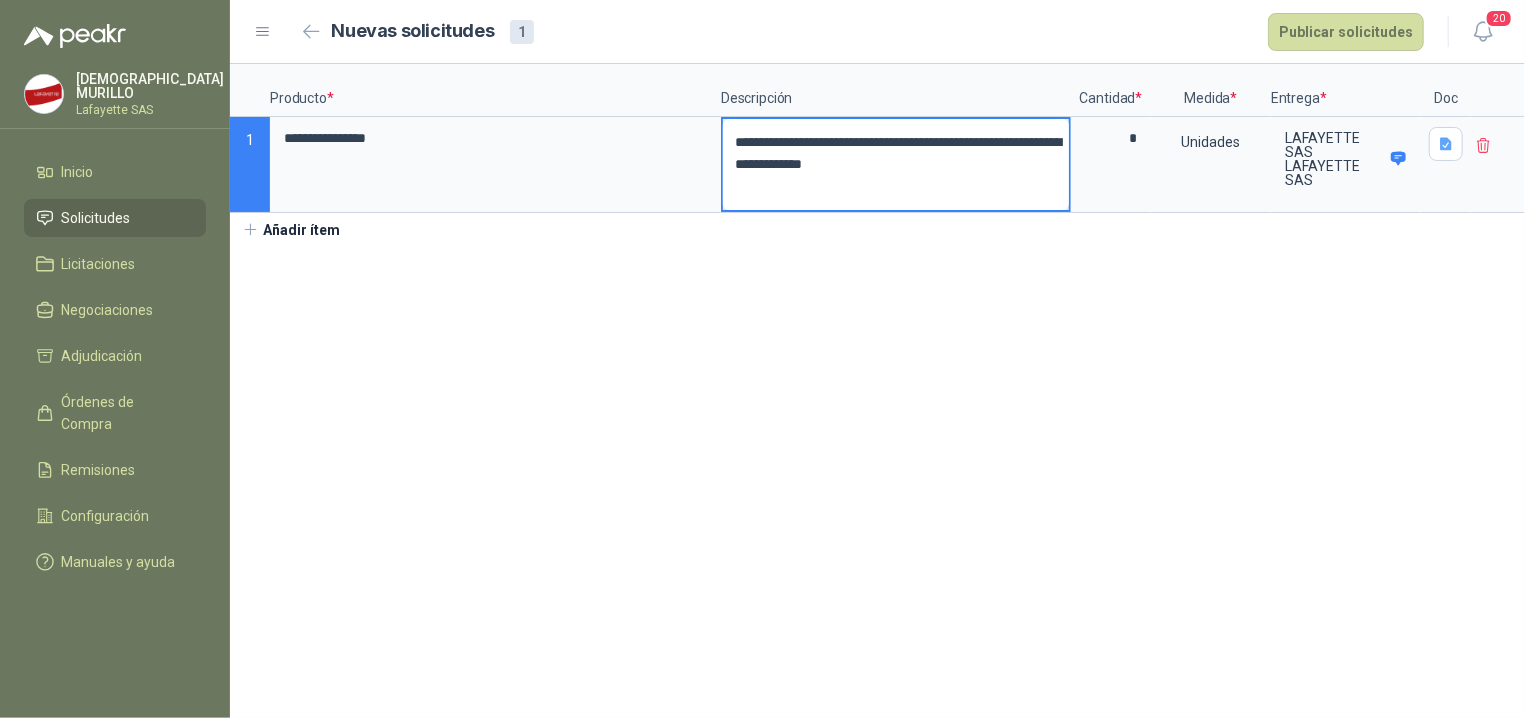 type 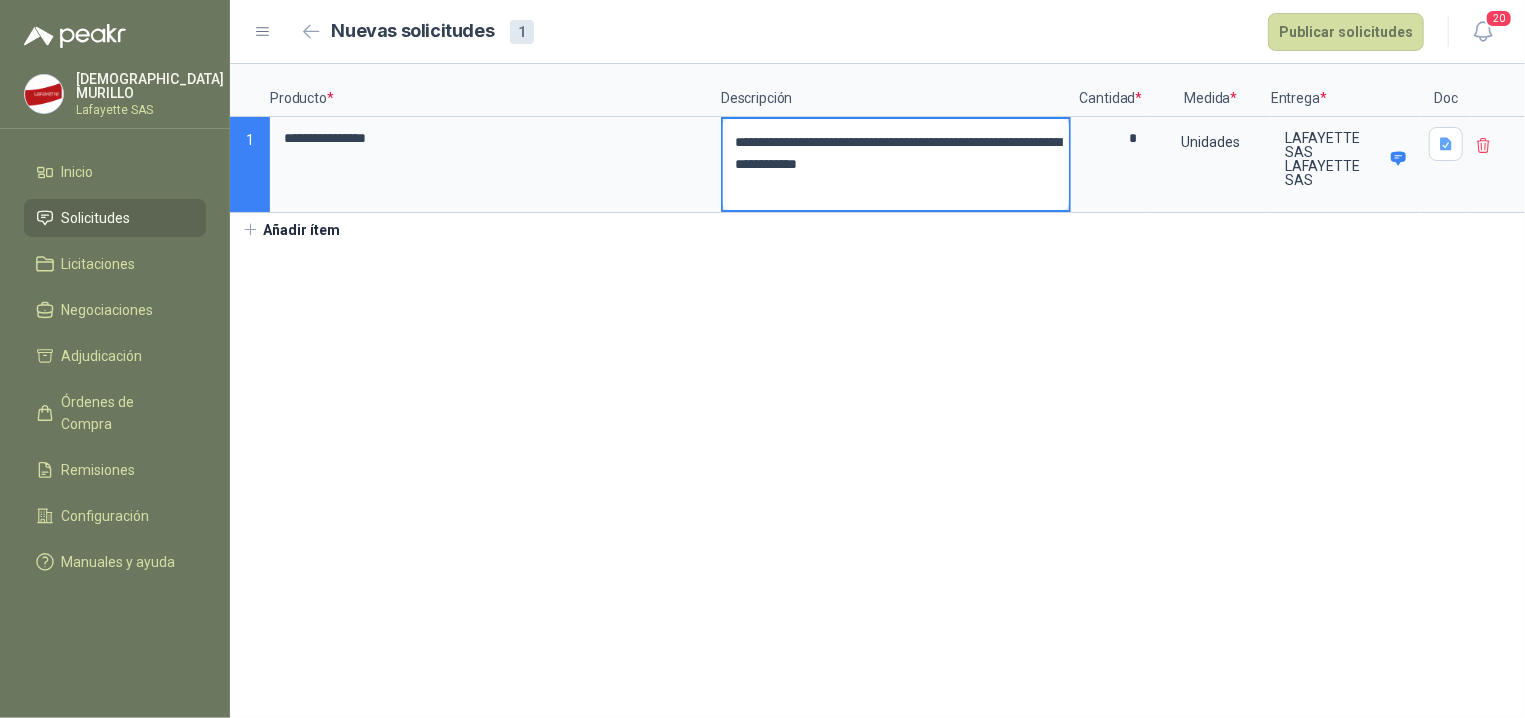 type 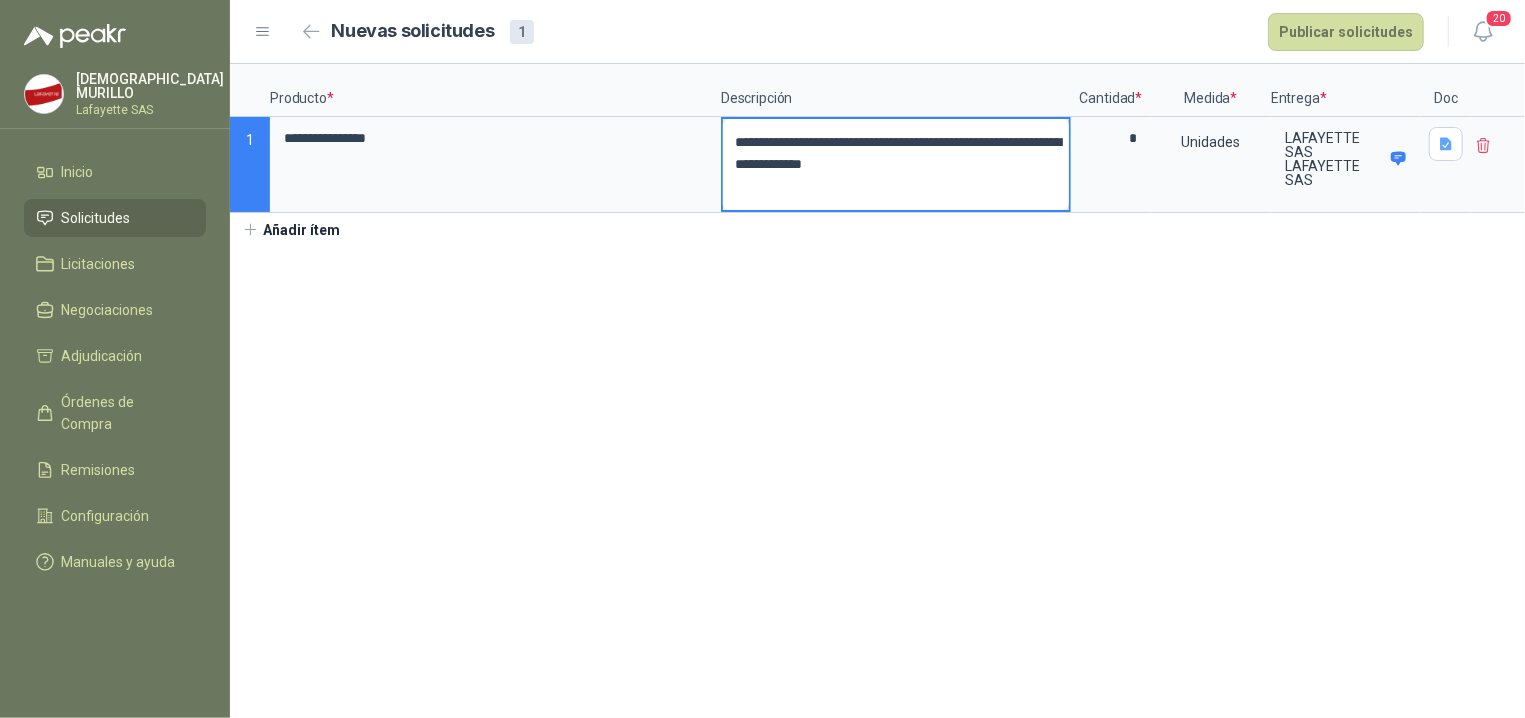 type 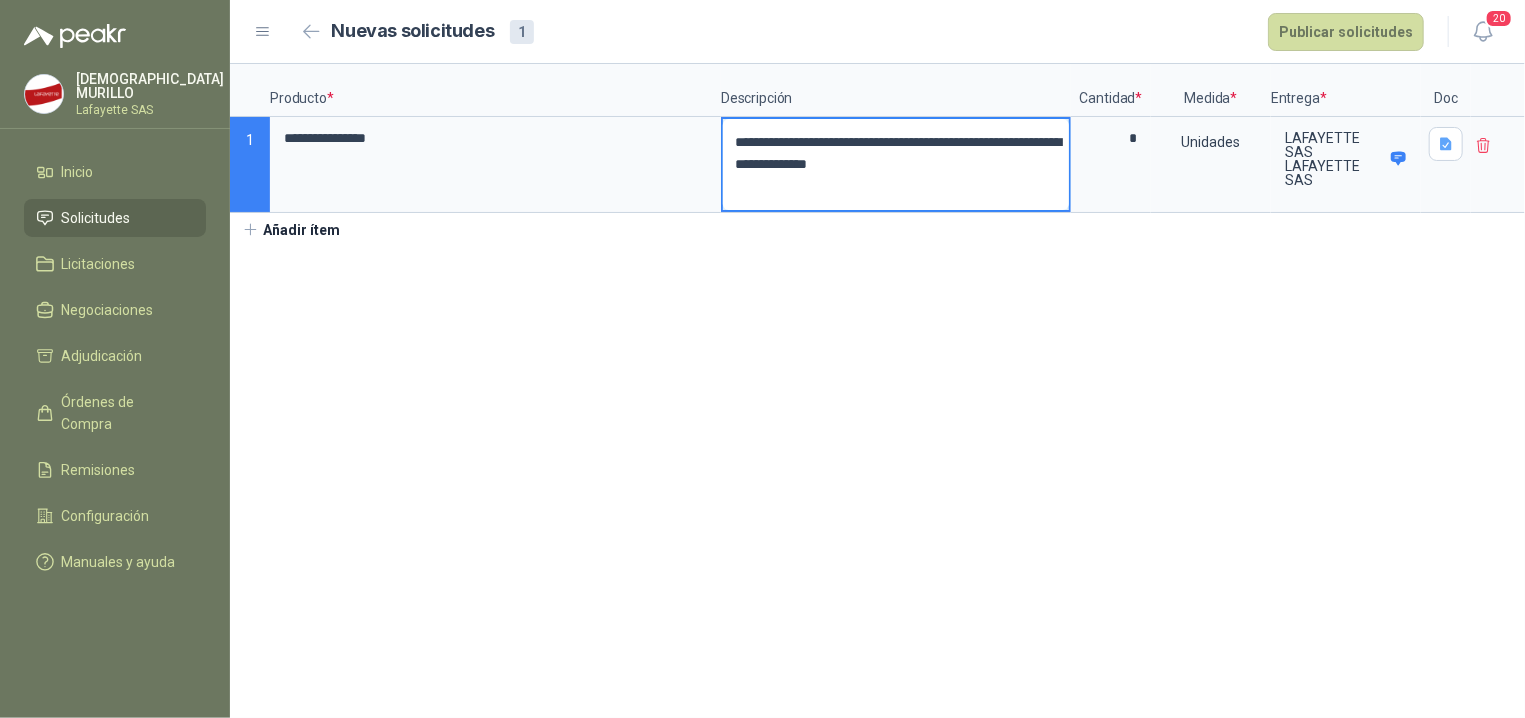 type 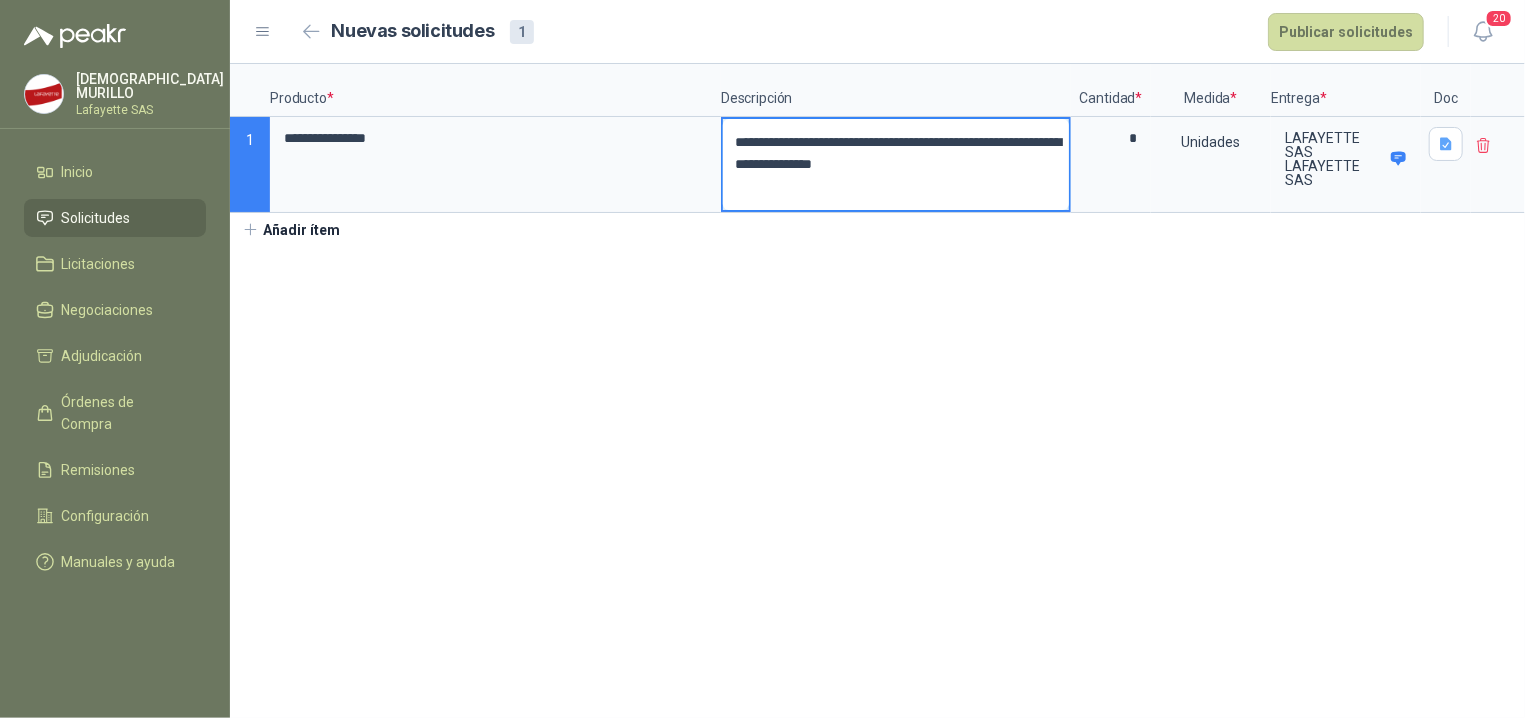 type 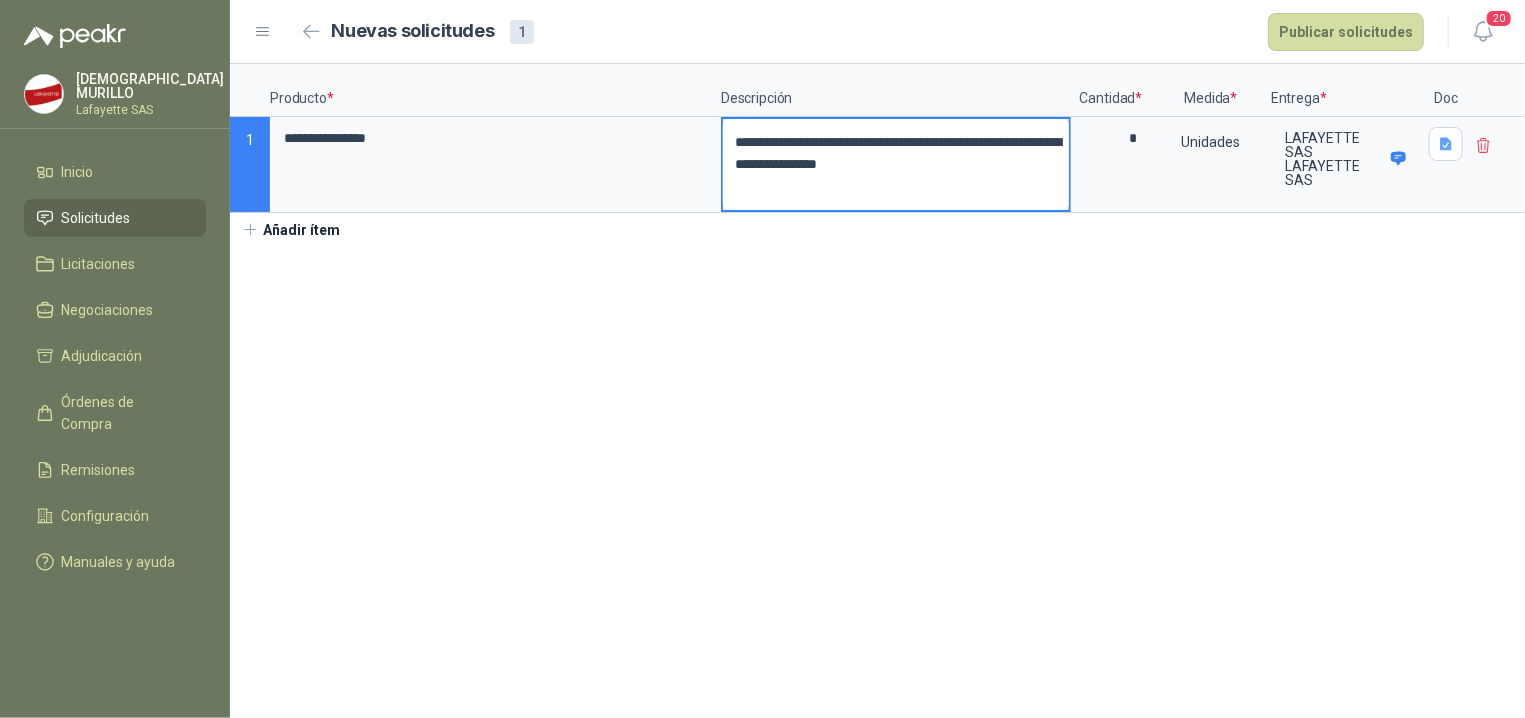 type 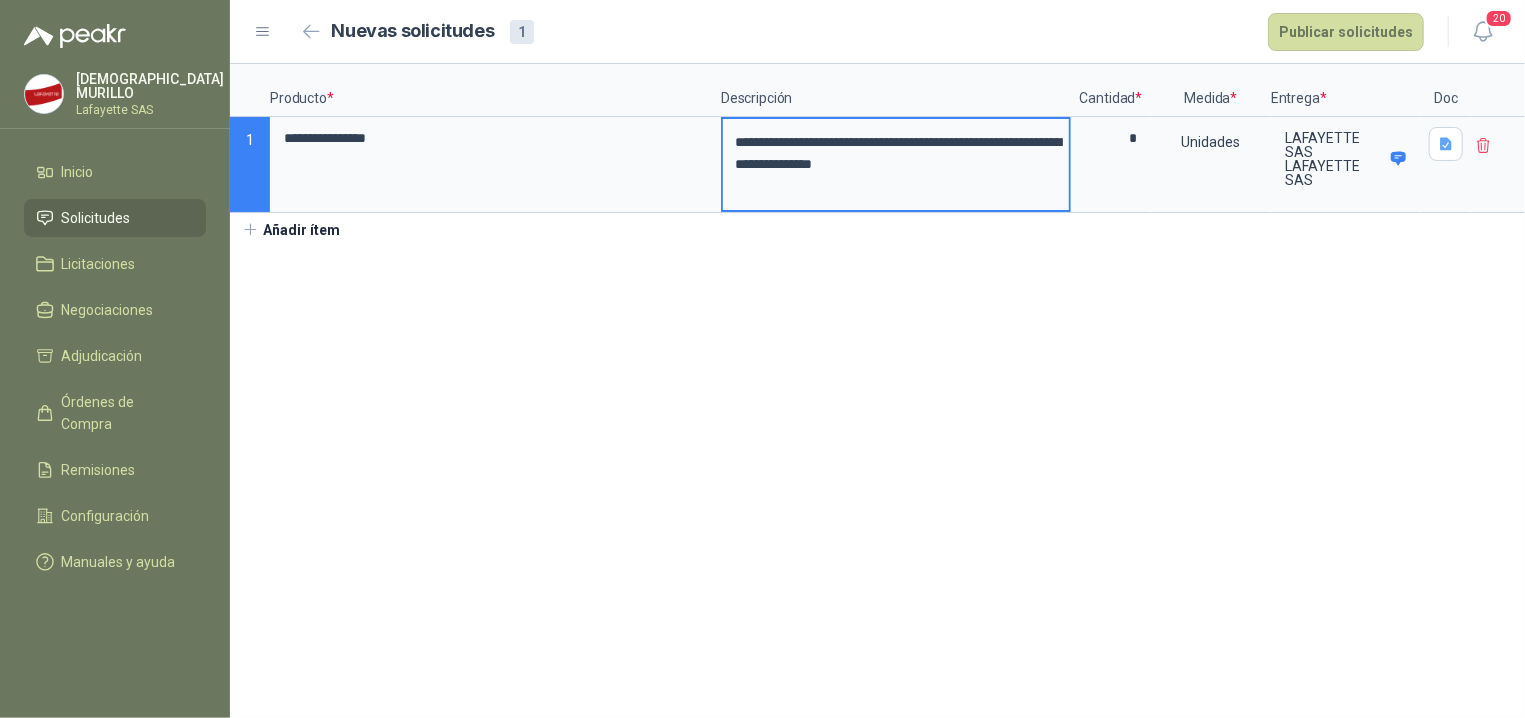 click on "**********" at bounding box center [877, 391] 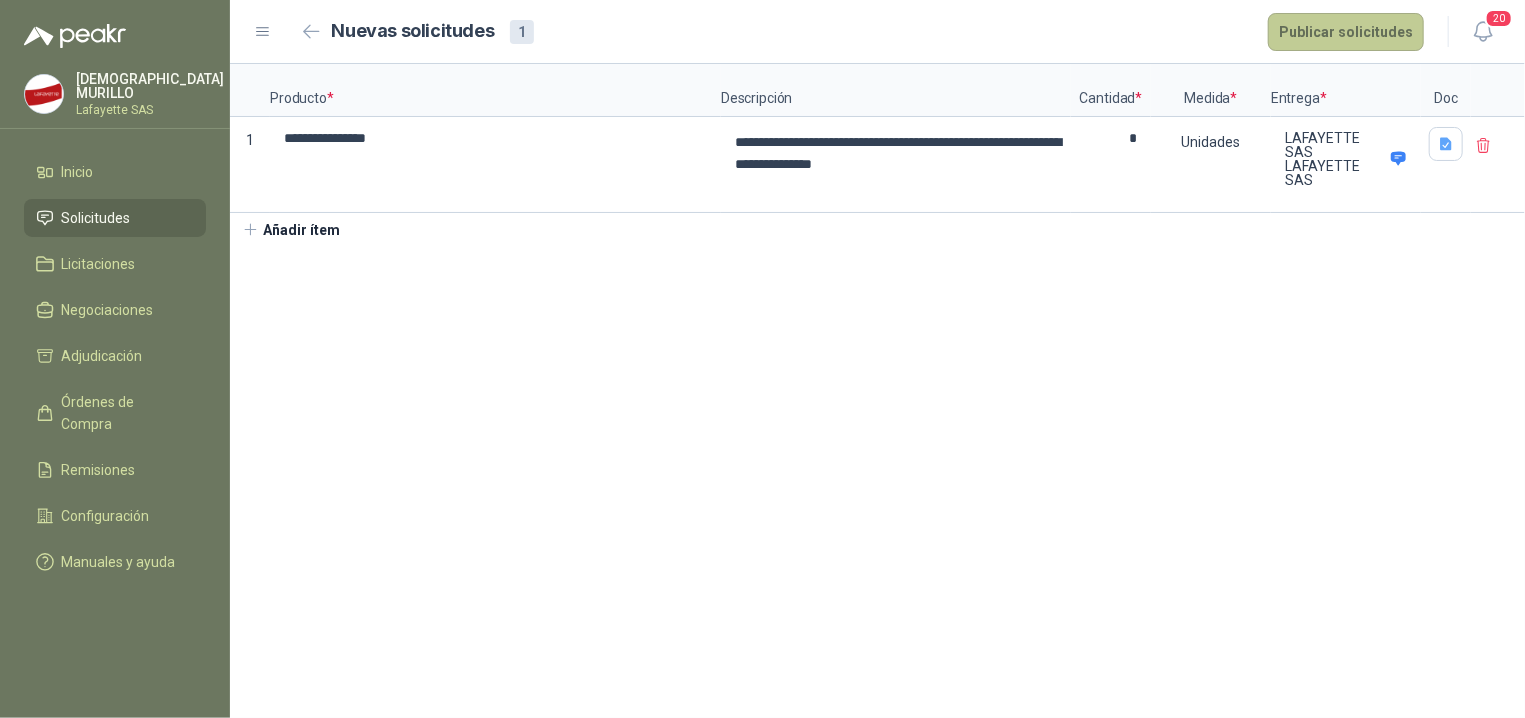 click on "Publicar solicitudes" at bounding box center (1346, 32) 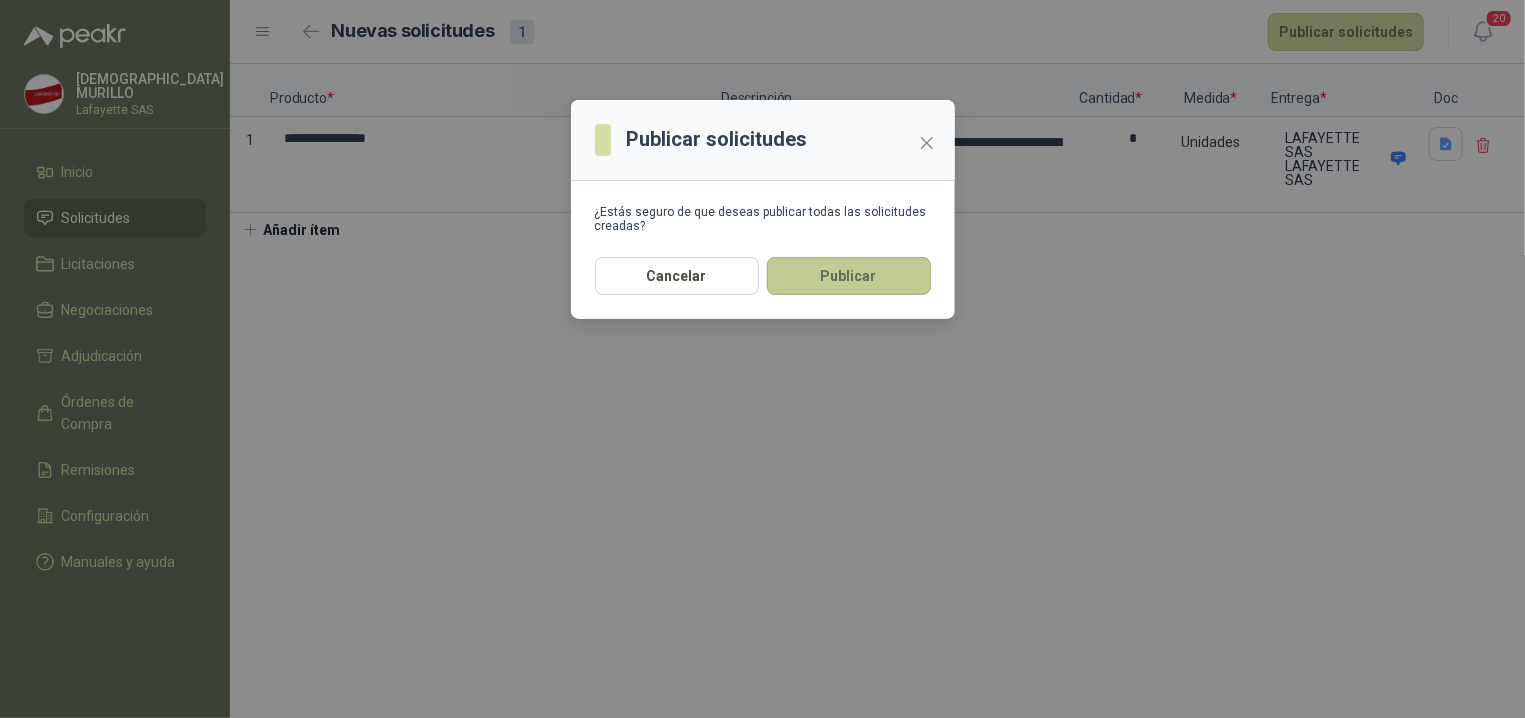 click on "Publicar" at bounding box center (849, 276) 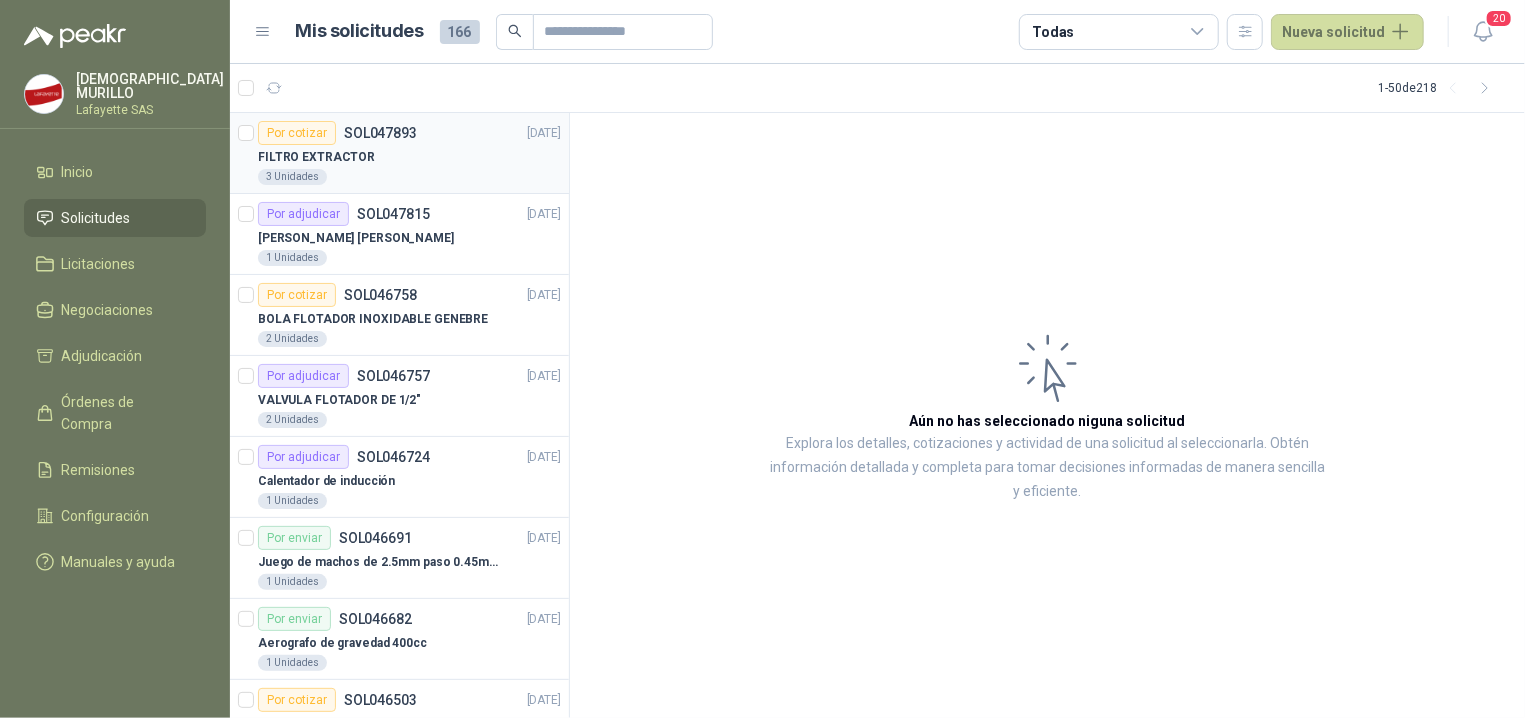 click on "FILTRO EXTRACTOR" at bounding box center (409, 157) 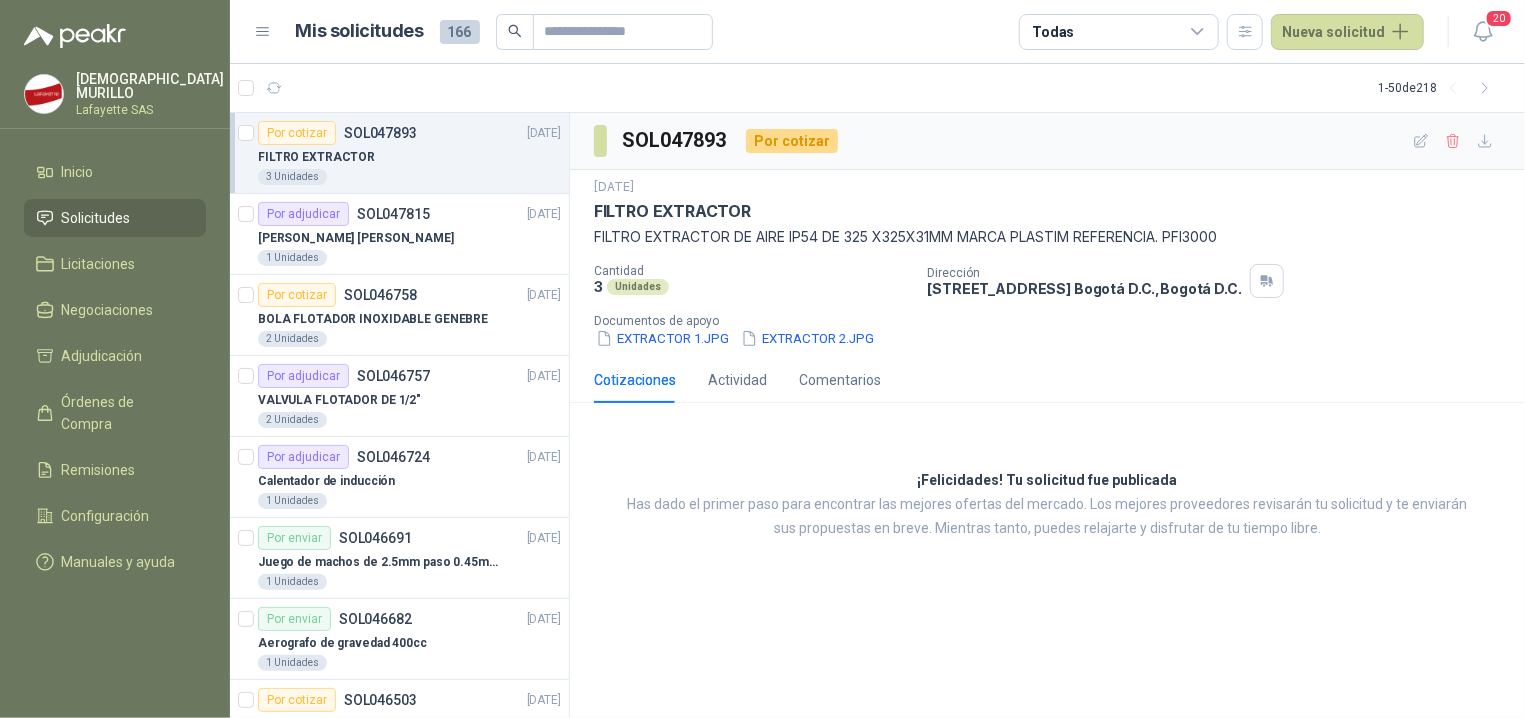 click on "Has dado el primer paso para encontrar las mejores ofertas del mercado. Los mejores proveedores revisarán tu solicitud y te enviarán sus propuestas en breve. Mientras tanto, puedes relajarte y disfrutar de tu tiempo libre." at bounding box center [1047, 517] 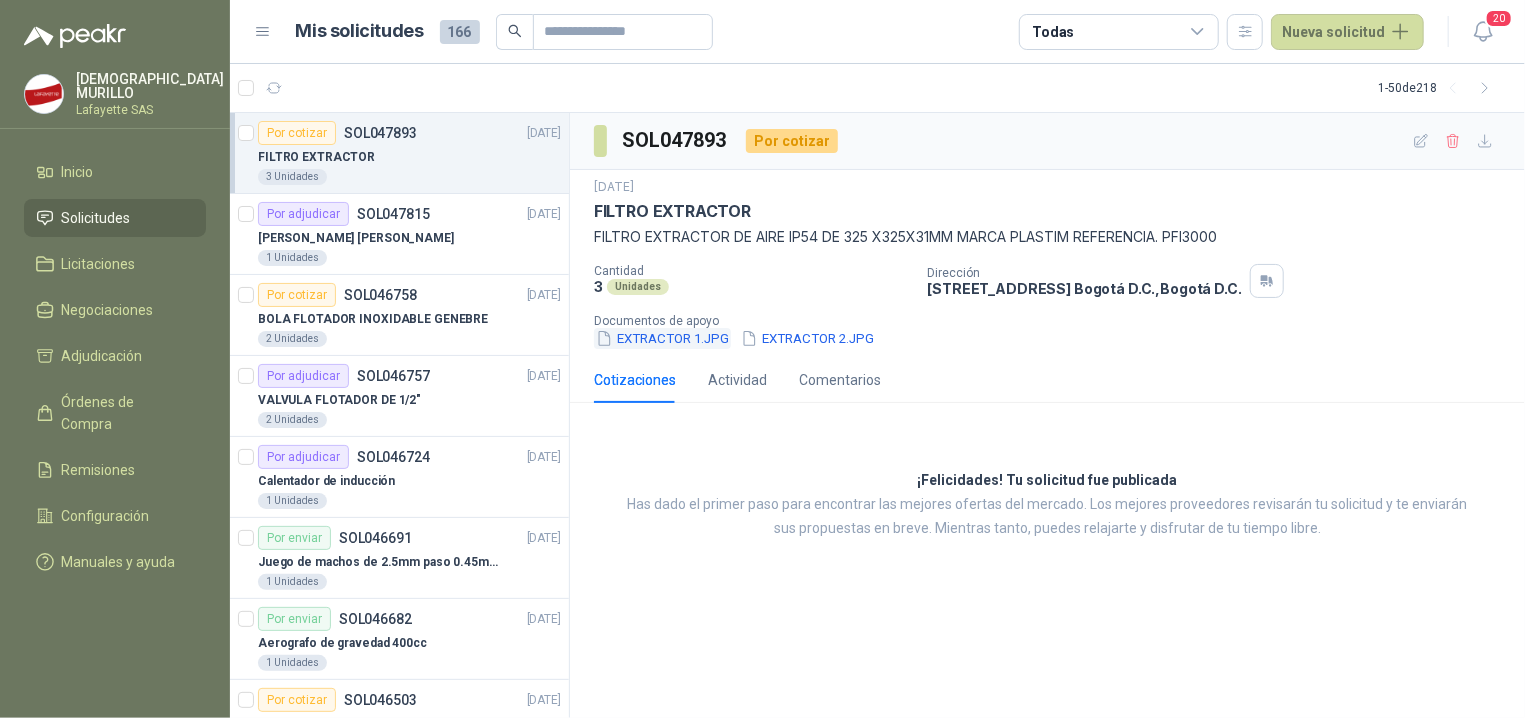 click on "EXTRACTOR 1.JPG" at bounding box center (662, 338) 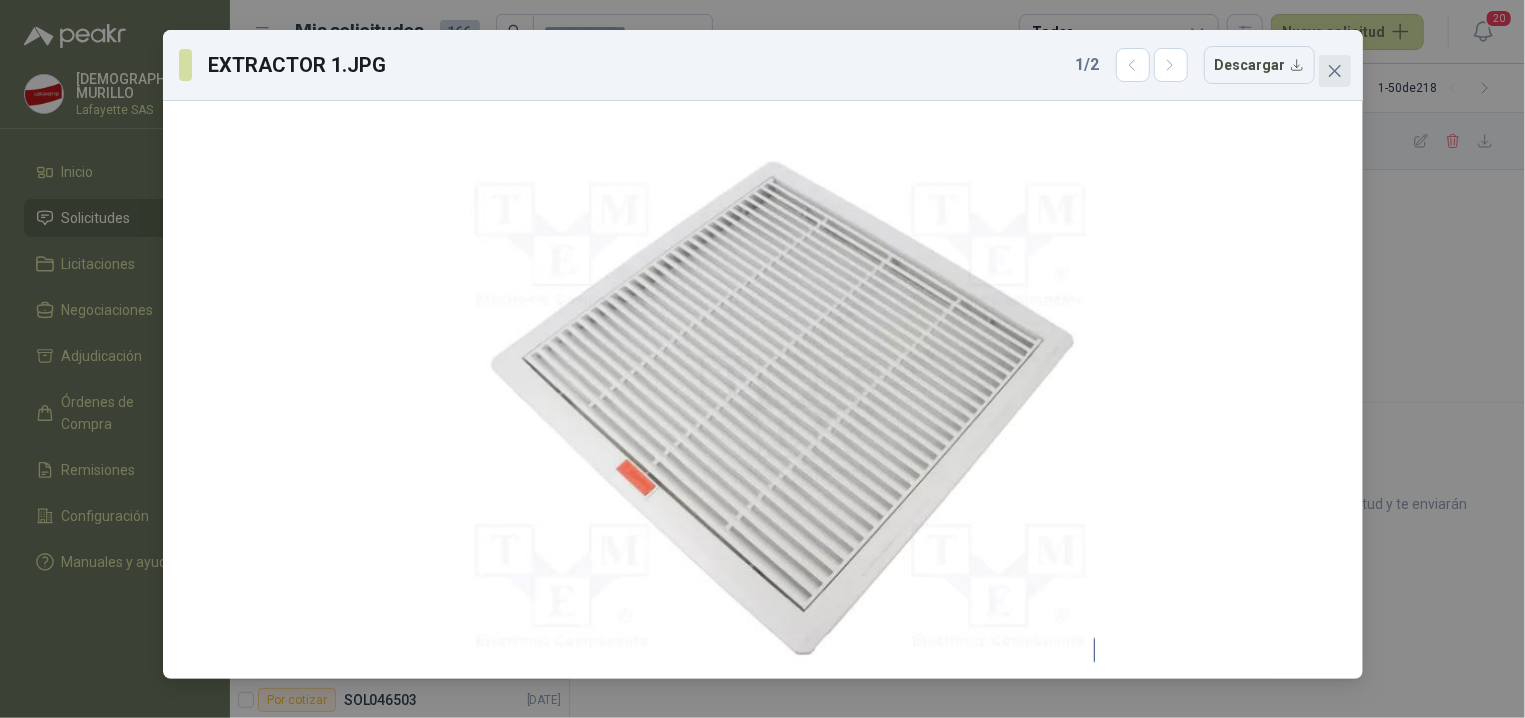 click at bounding box center (1335, 71) 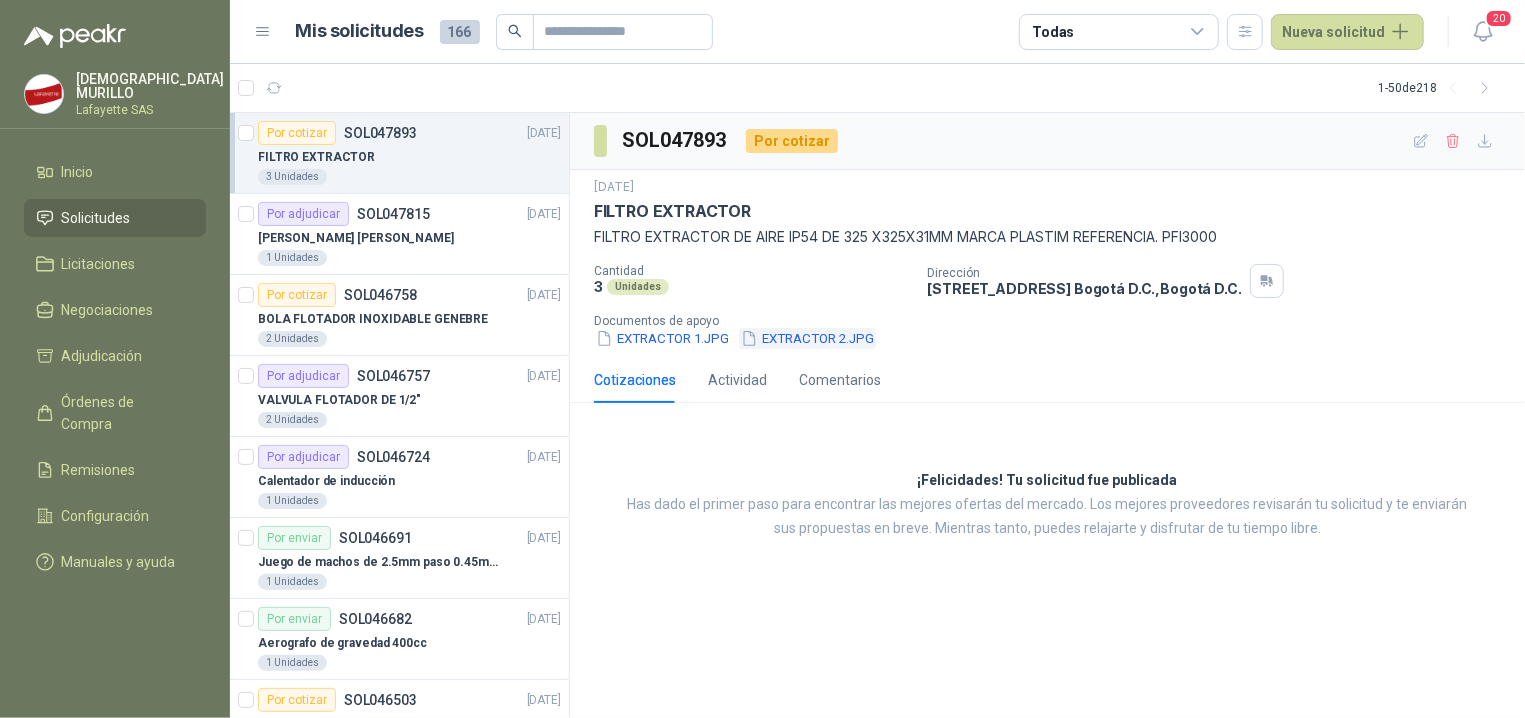 click on "EXTRACTOR 2.JPG" at bounding box center [807, 338] 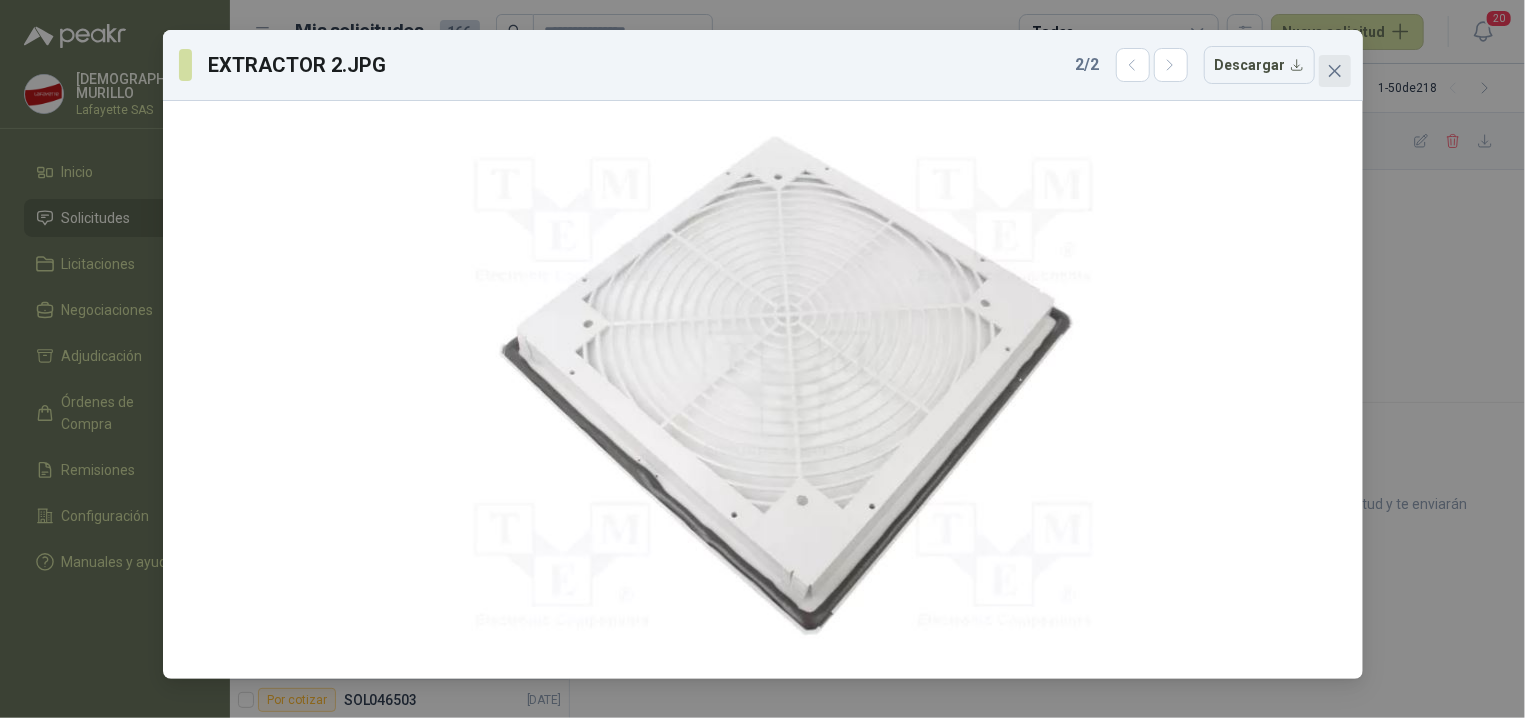 click at bounding box center (1335, 71) 